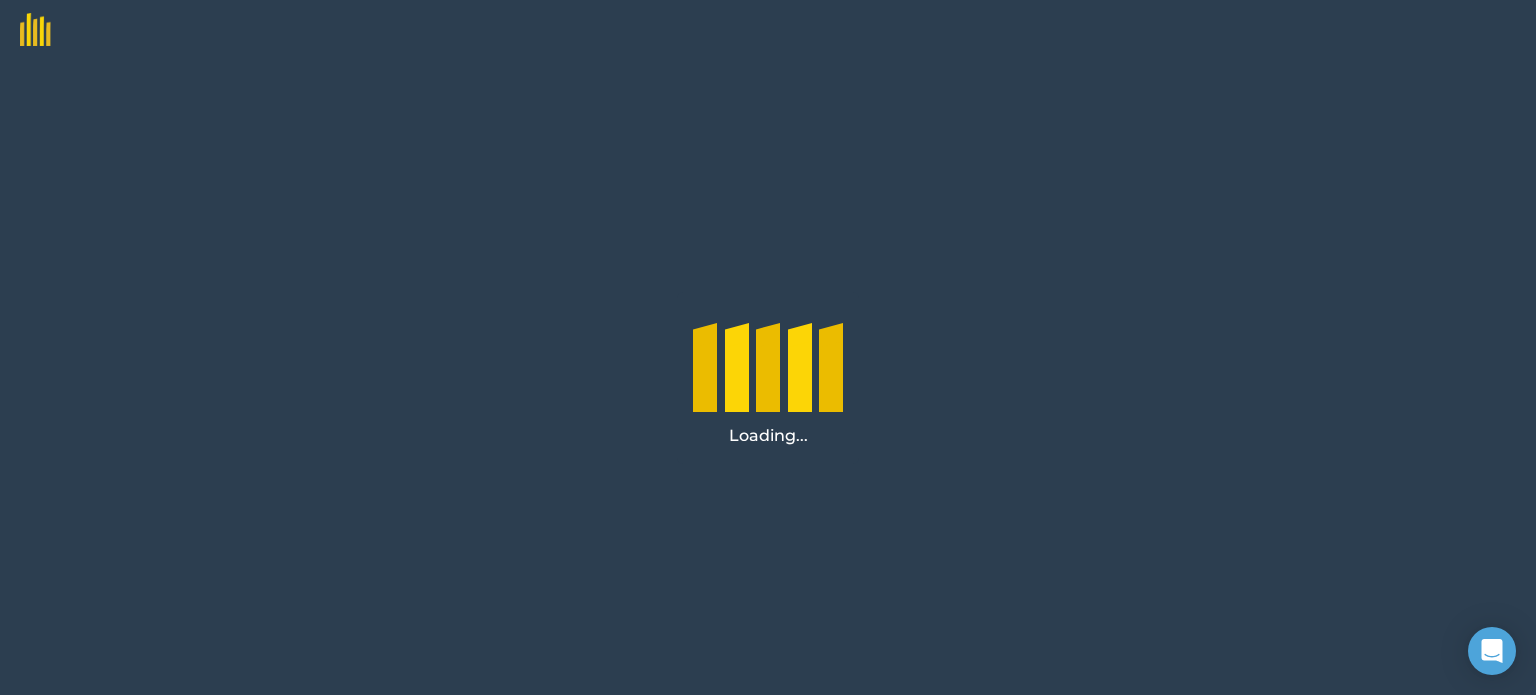 scroll, scrollTop: 0, scrollLeft: 0, axis: both 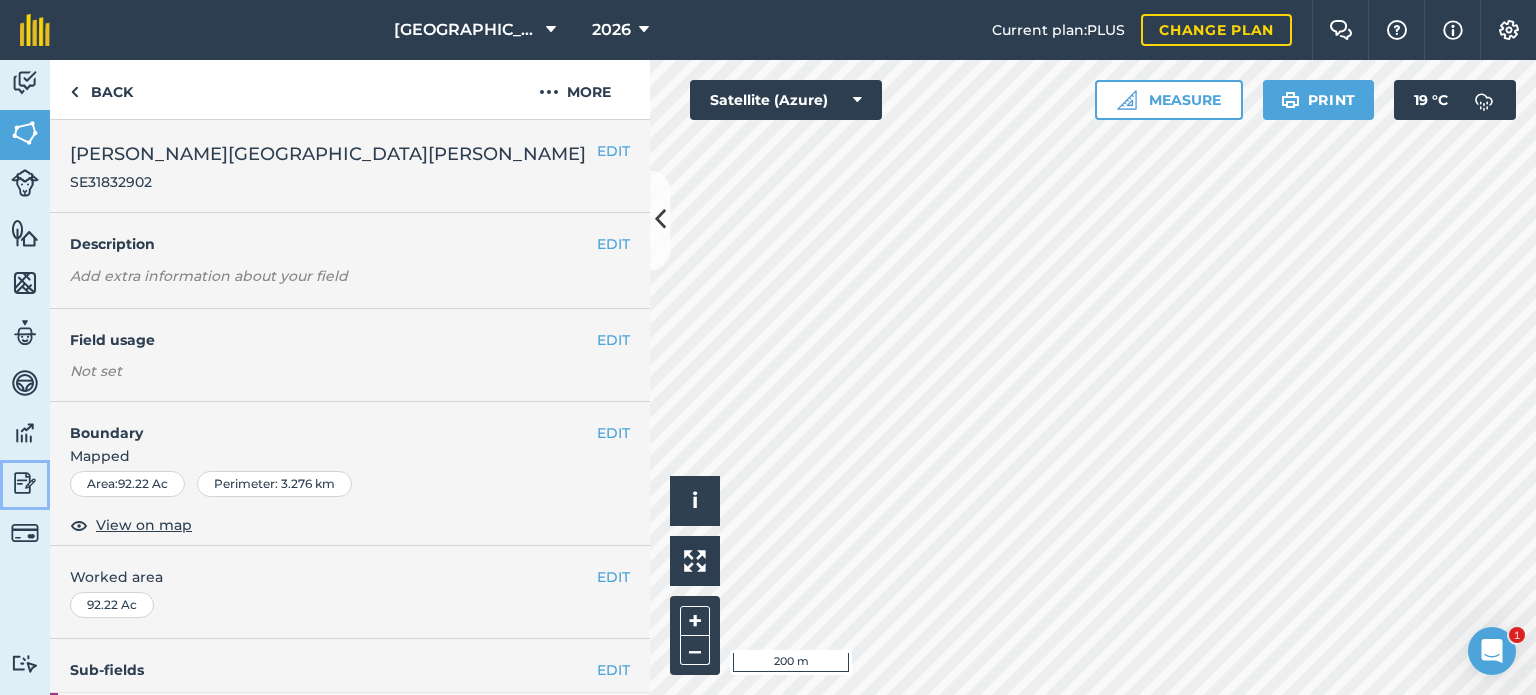 click at bounding box center [25, 483] 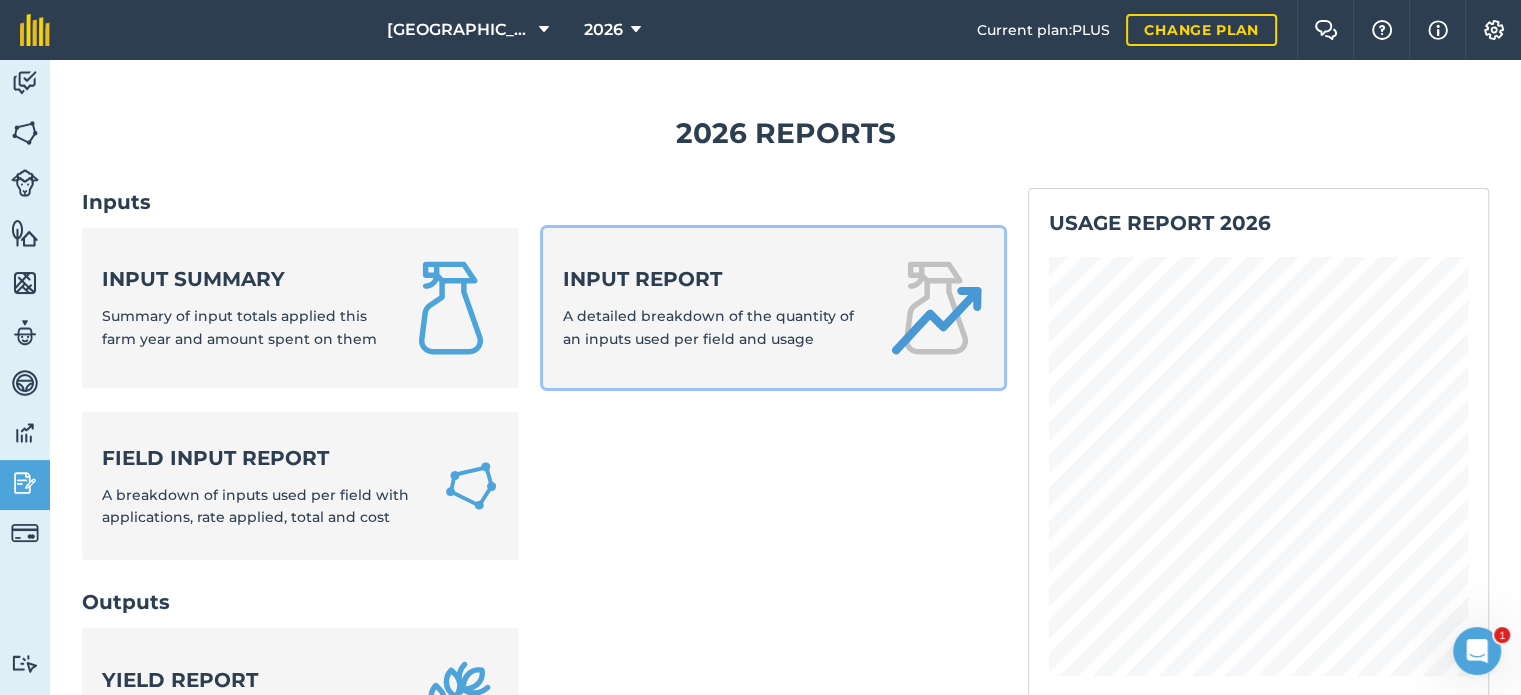 click on "A detailed breakdown of the quantity of an inputs used per field and usage" at bounding box center (708, 327) 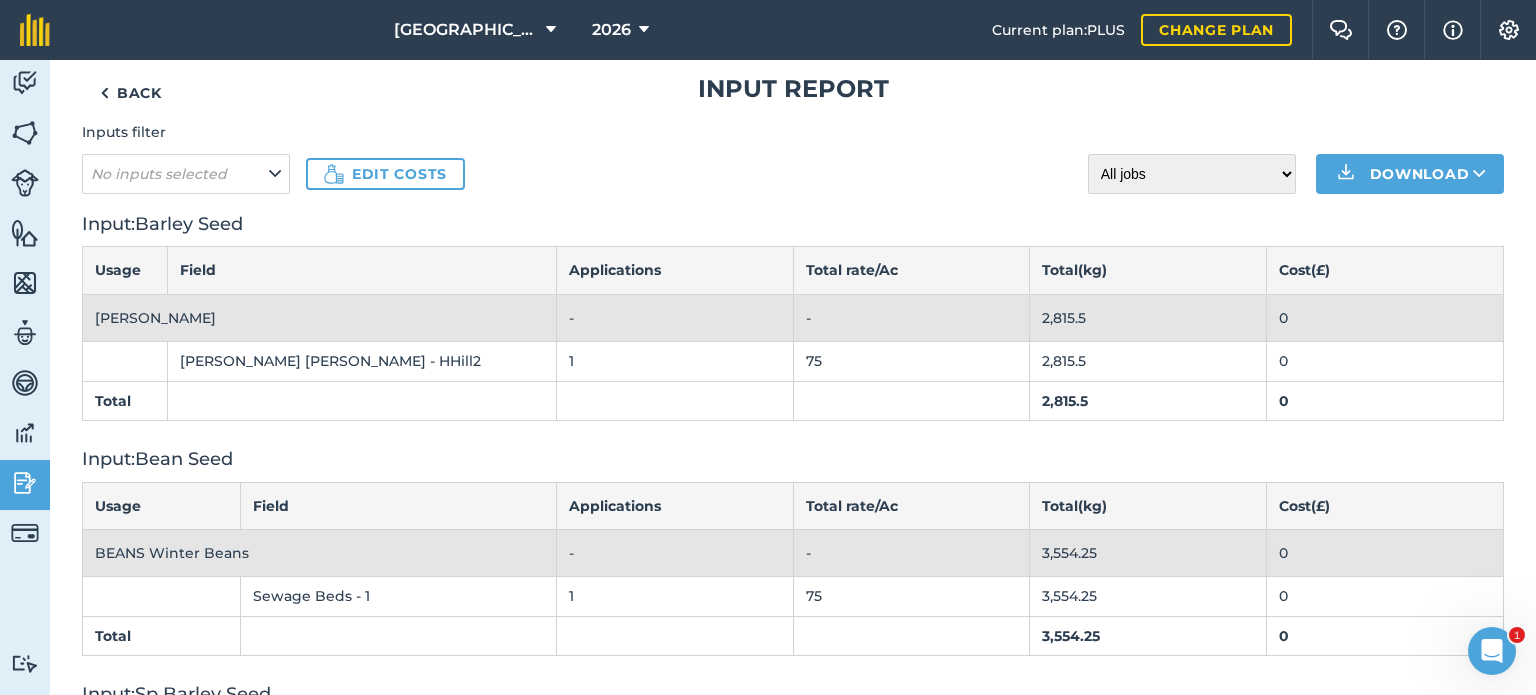 scroll, scrollTop: 0, scrollLeft: 0, axis: both 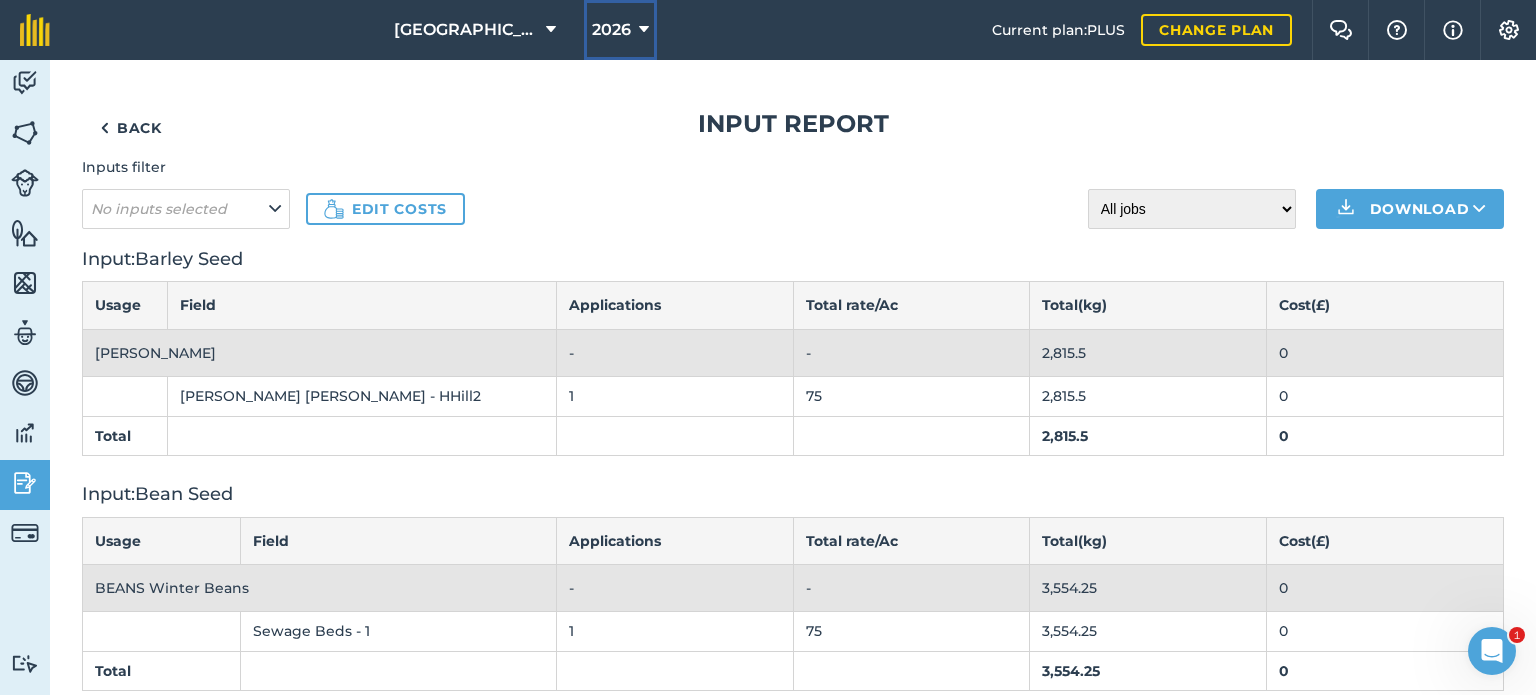 click on "2026" at bounding box center (620, 30) 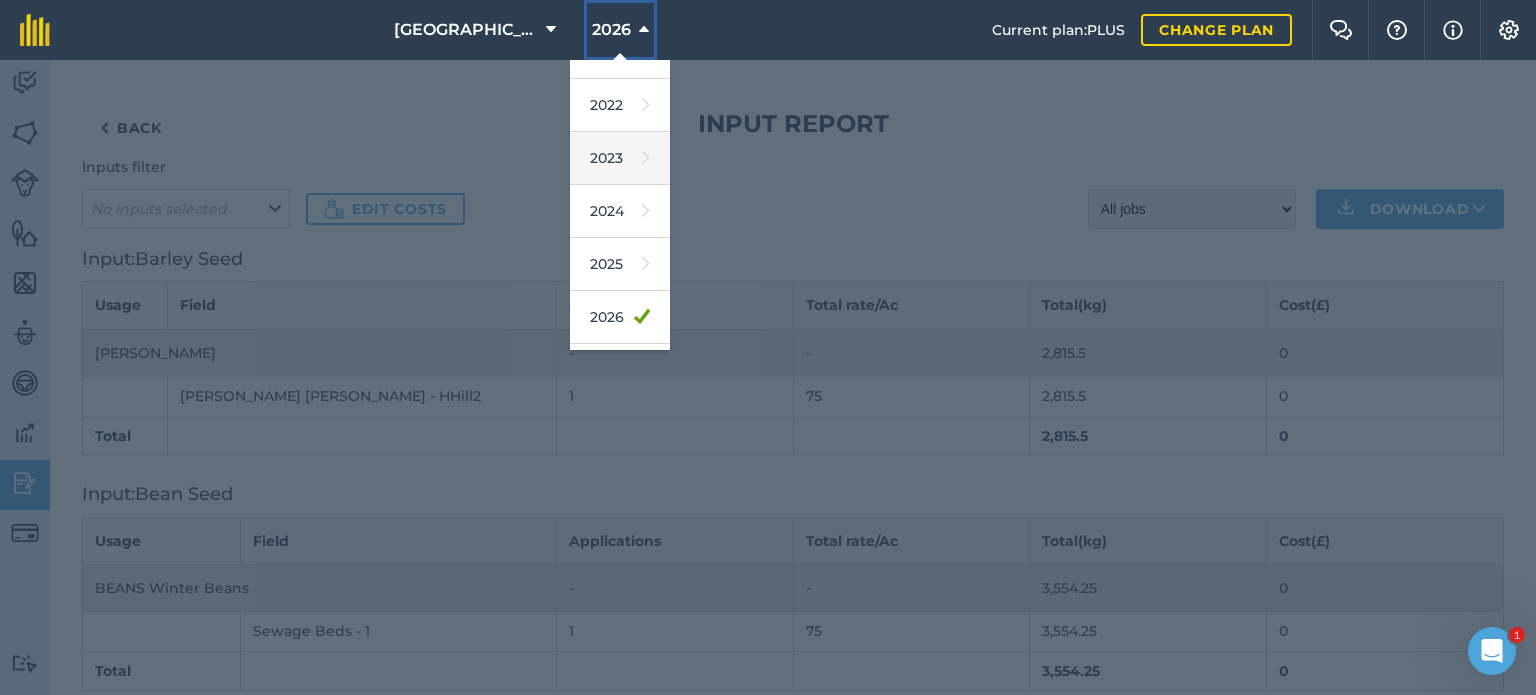 scroll, scrollTop: 200, scrollLeft: 0, axis: vertical 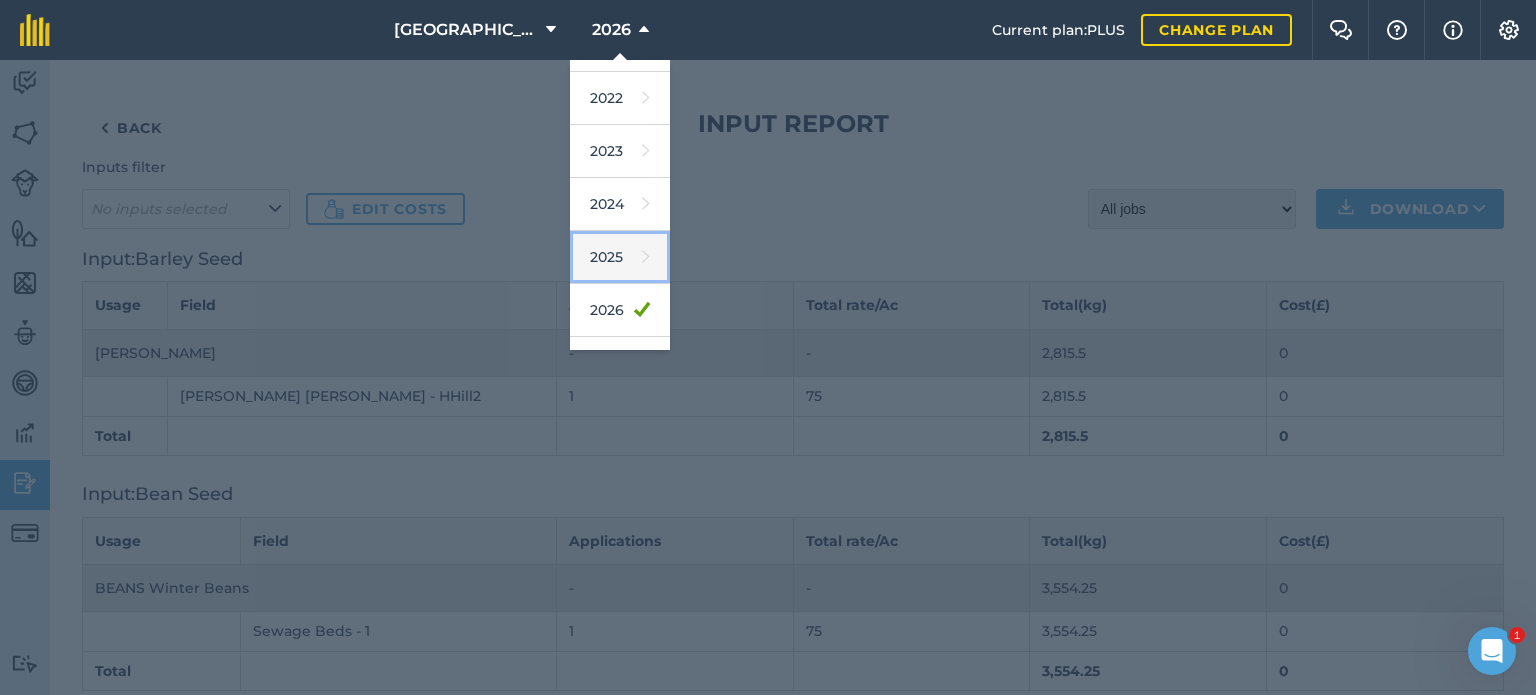 click on "2025" at bounding box center (620, 257) 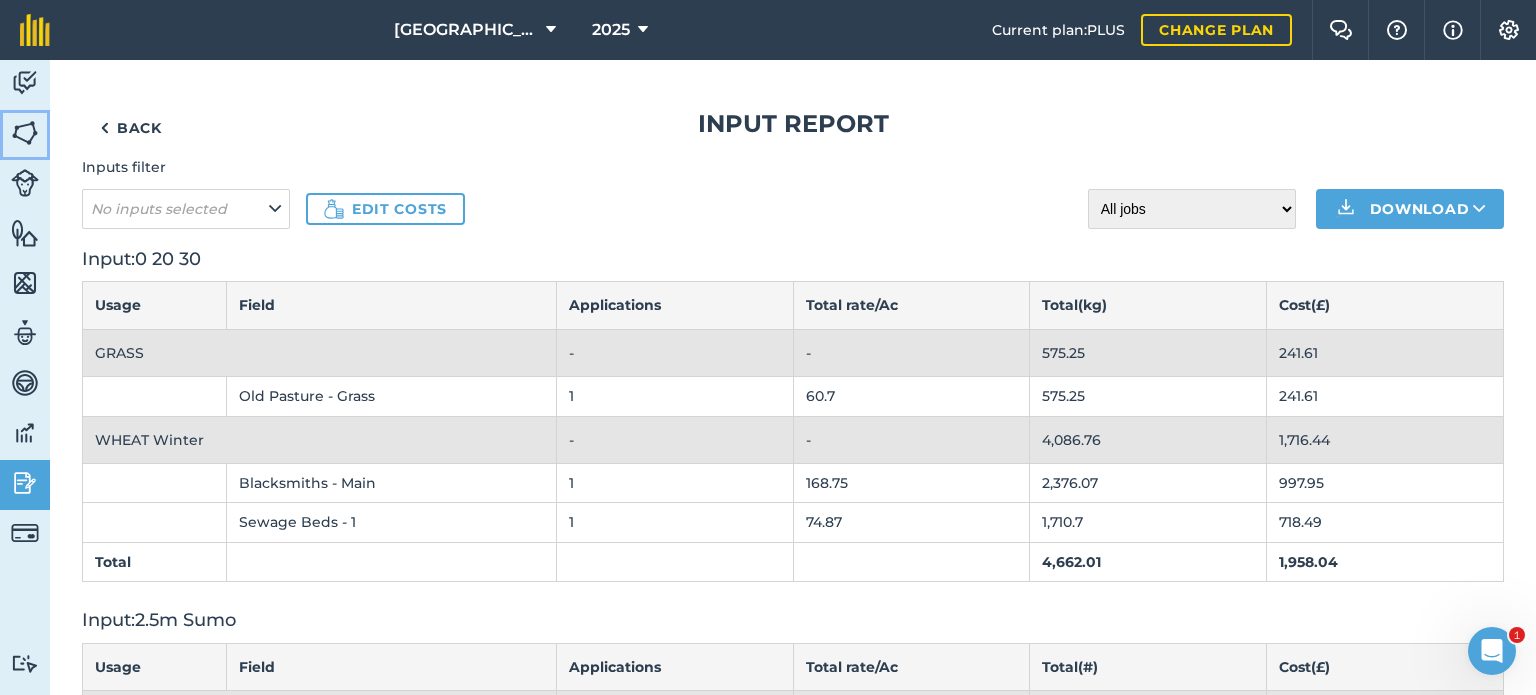 click at bounding box center [25, 133] 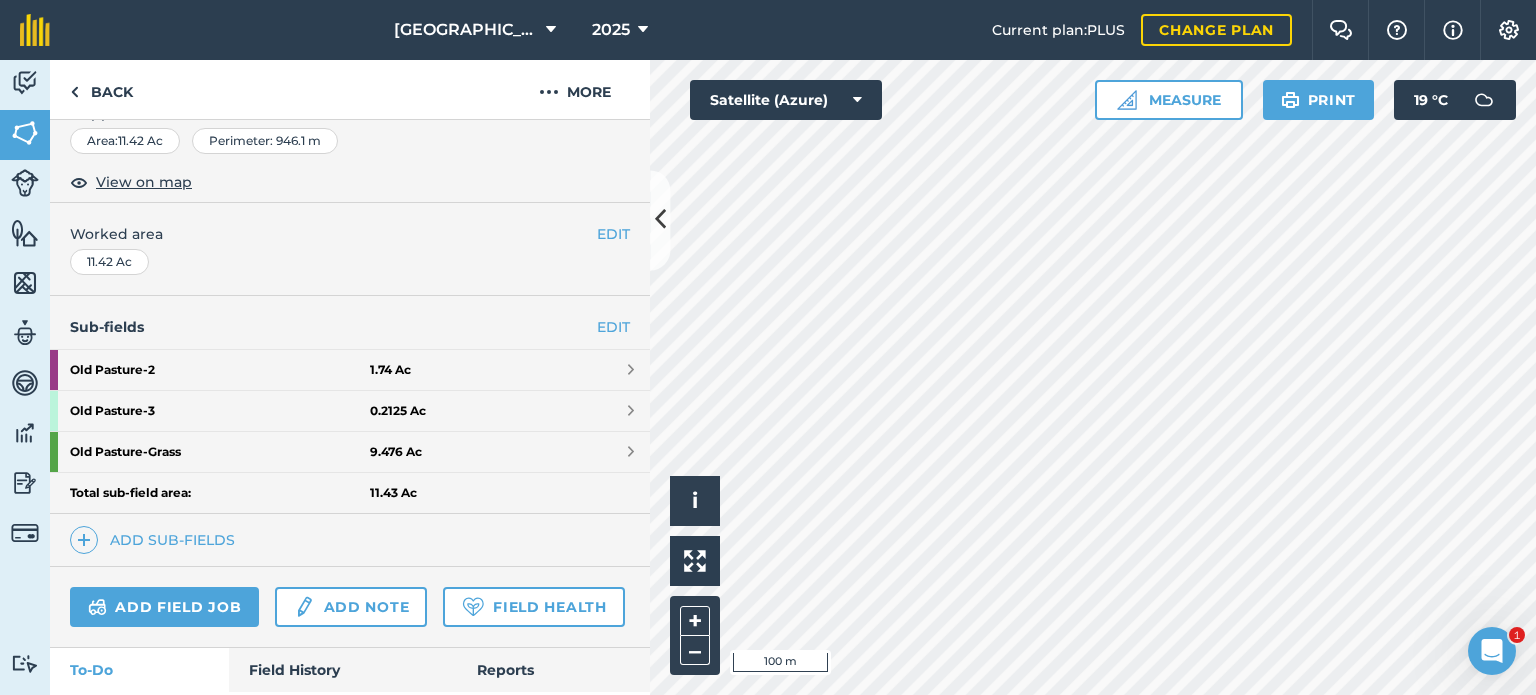 scroll, scrollTop: 400, scrollLeft: 0, axis: vertical 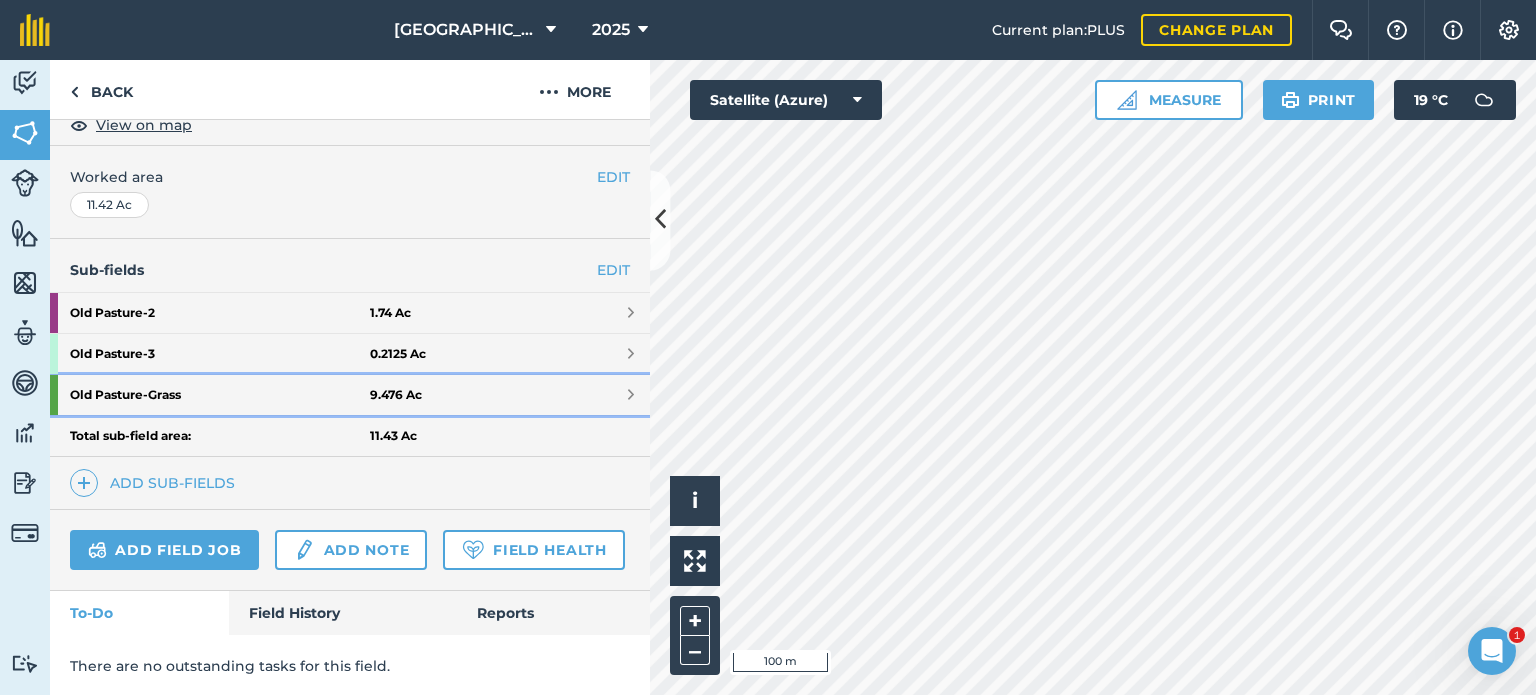 click on "Old Pasture  -  Grass" at bounding box center [220, 395] 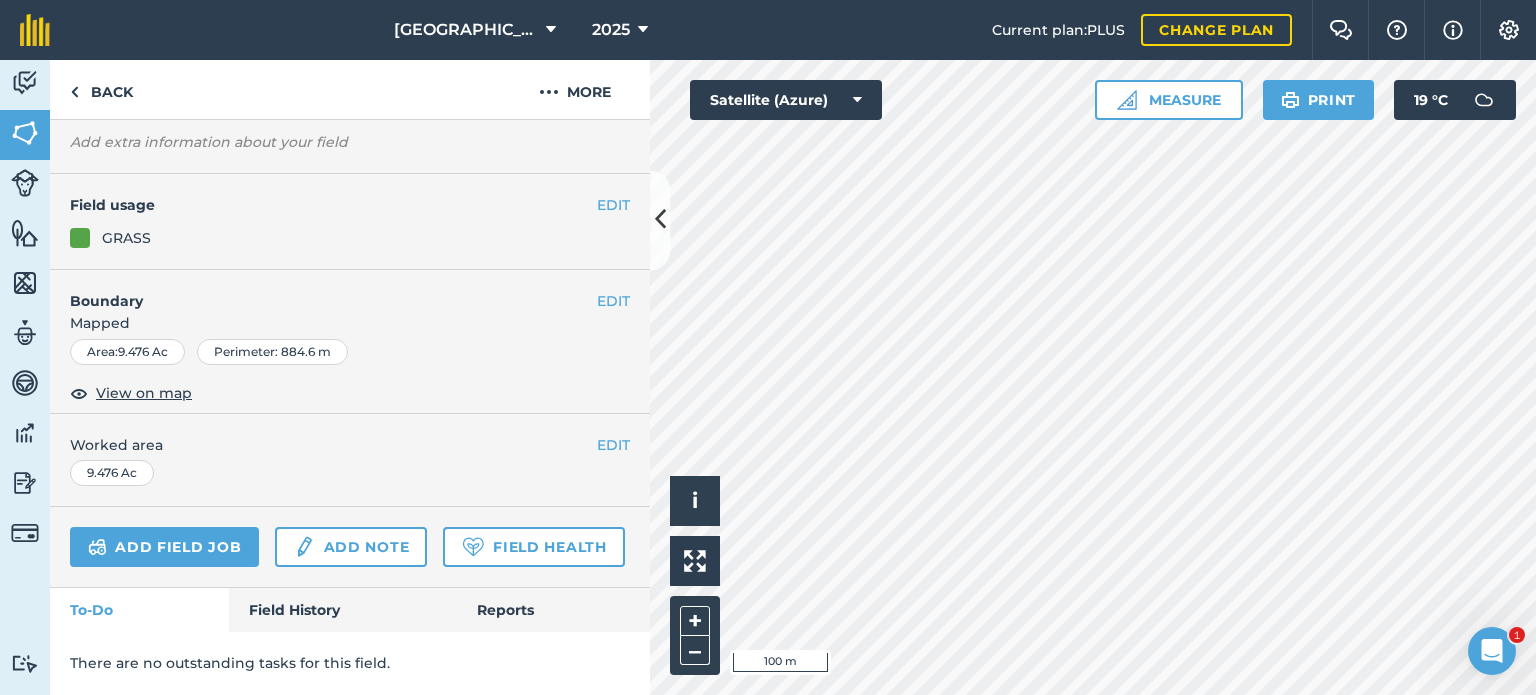 scroll, scrollTop: 205, scrollLeft: 0, axis: vertical 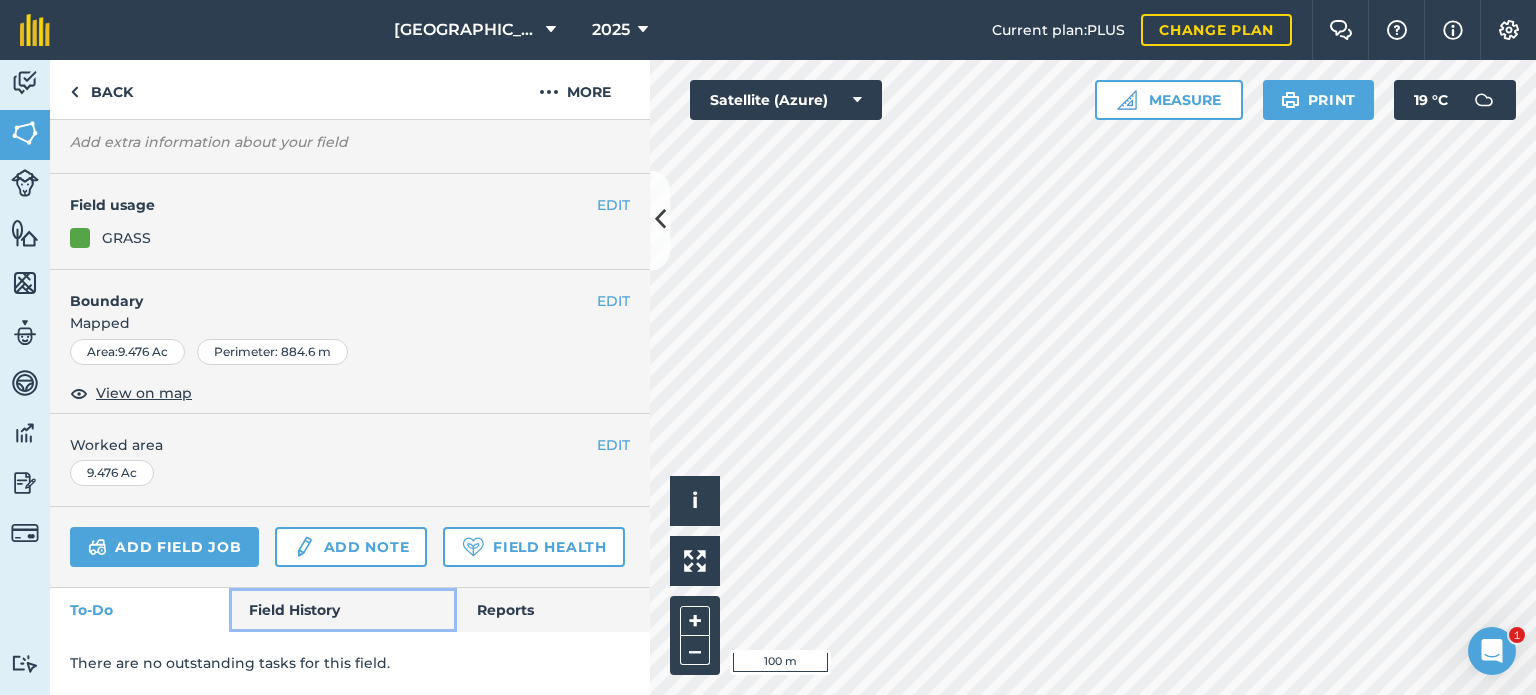 click on "Field History" at bounding box center (342, 610) 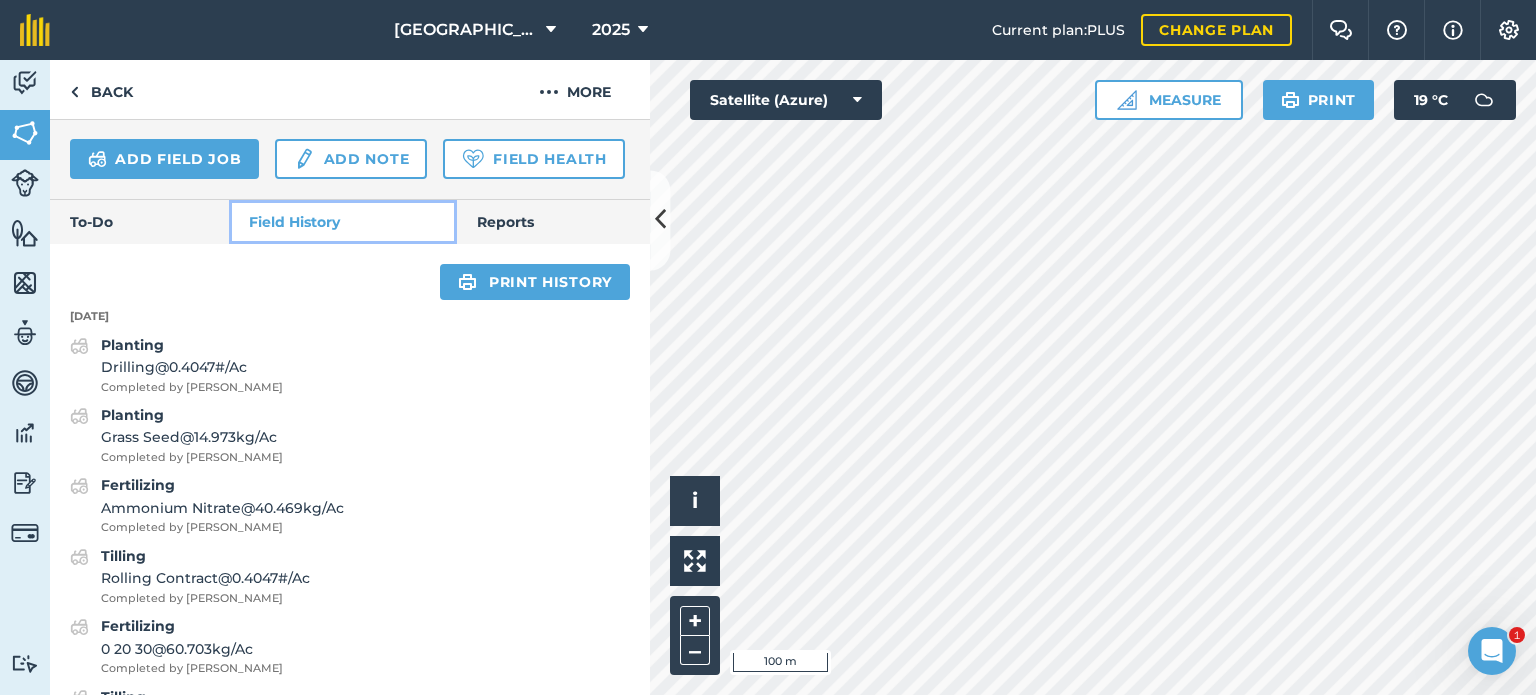 scroll, scrollTop: 480, scrollLeft: 0, axis: vertical 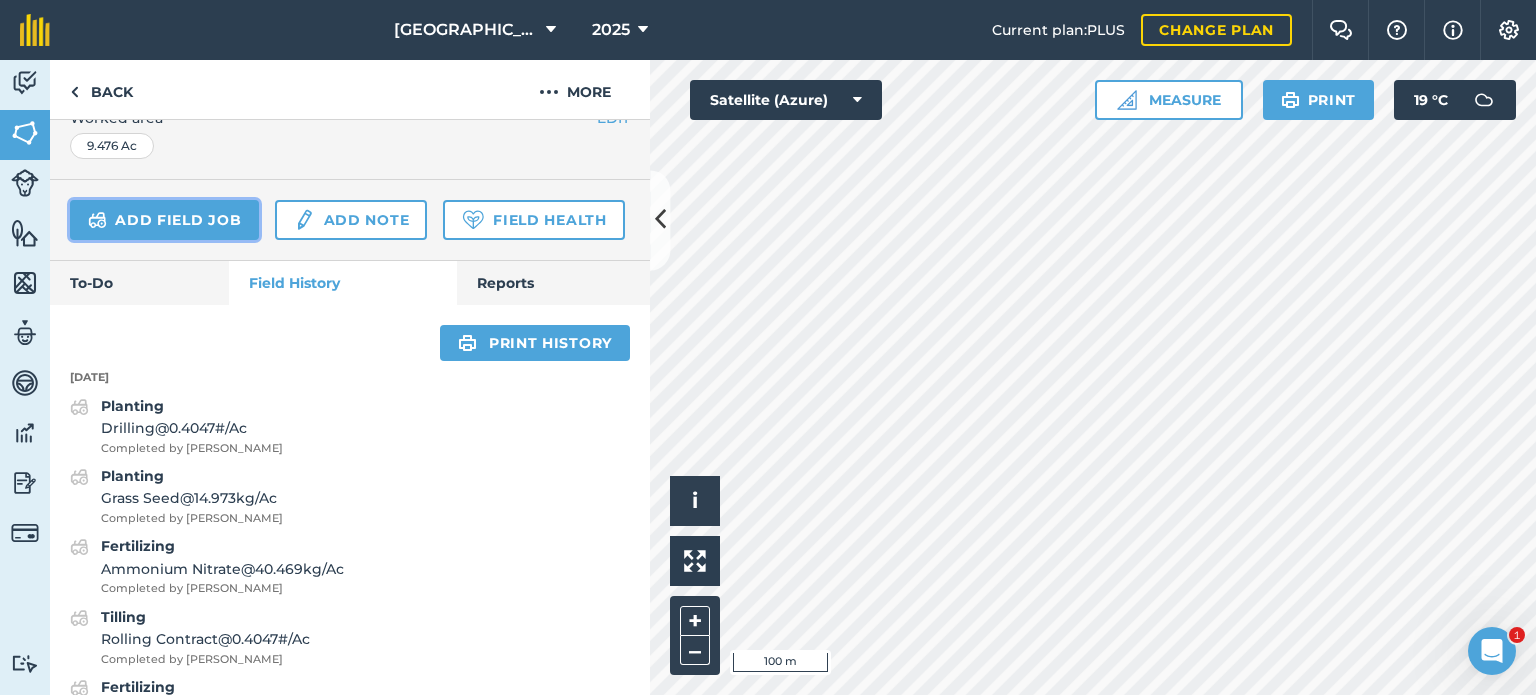 click on "Add field job" at bounding box center (164, 220) 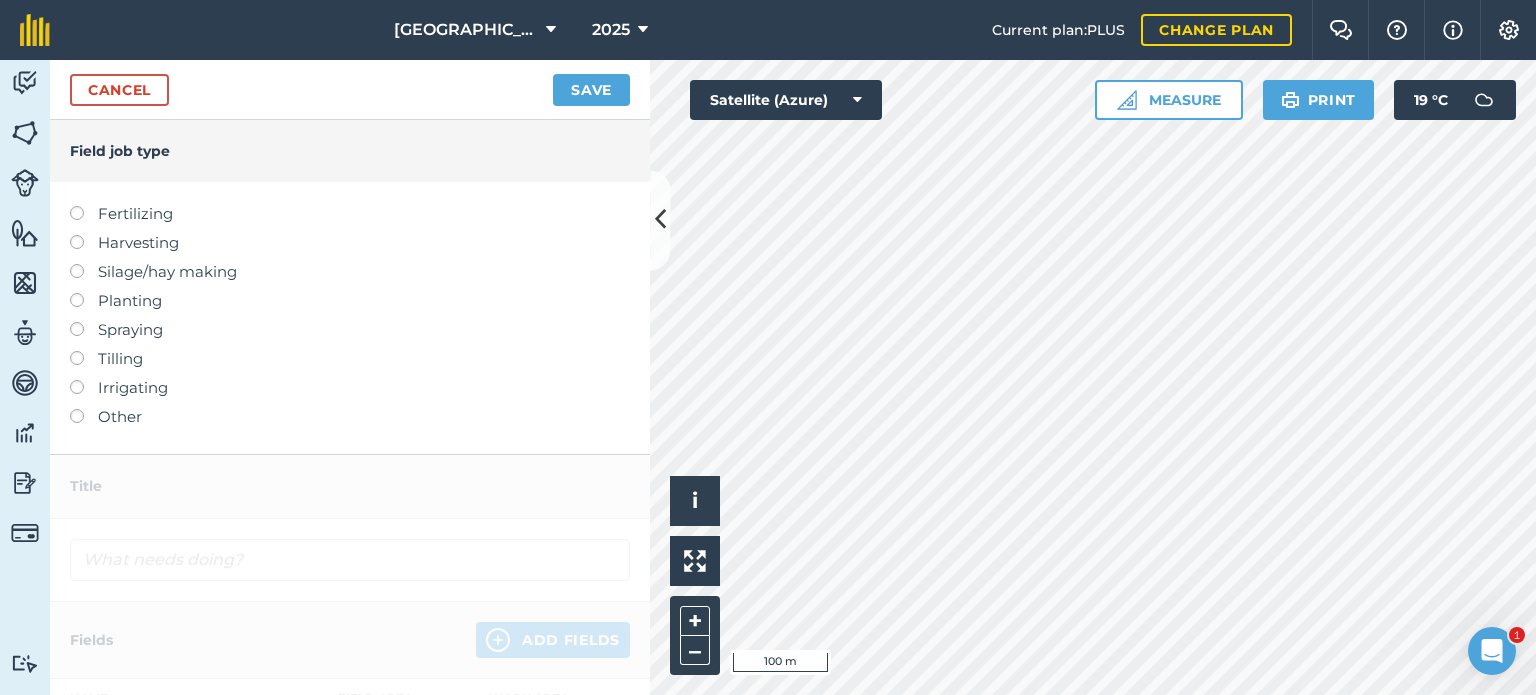 click on "Fertilizing" at bounding box center (350, 214) 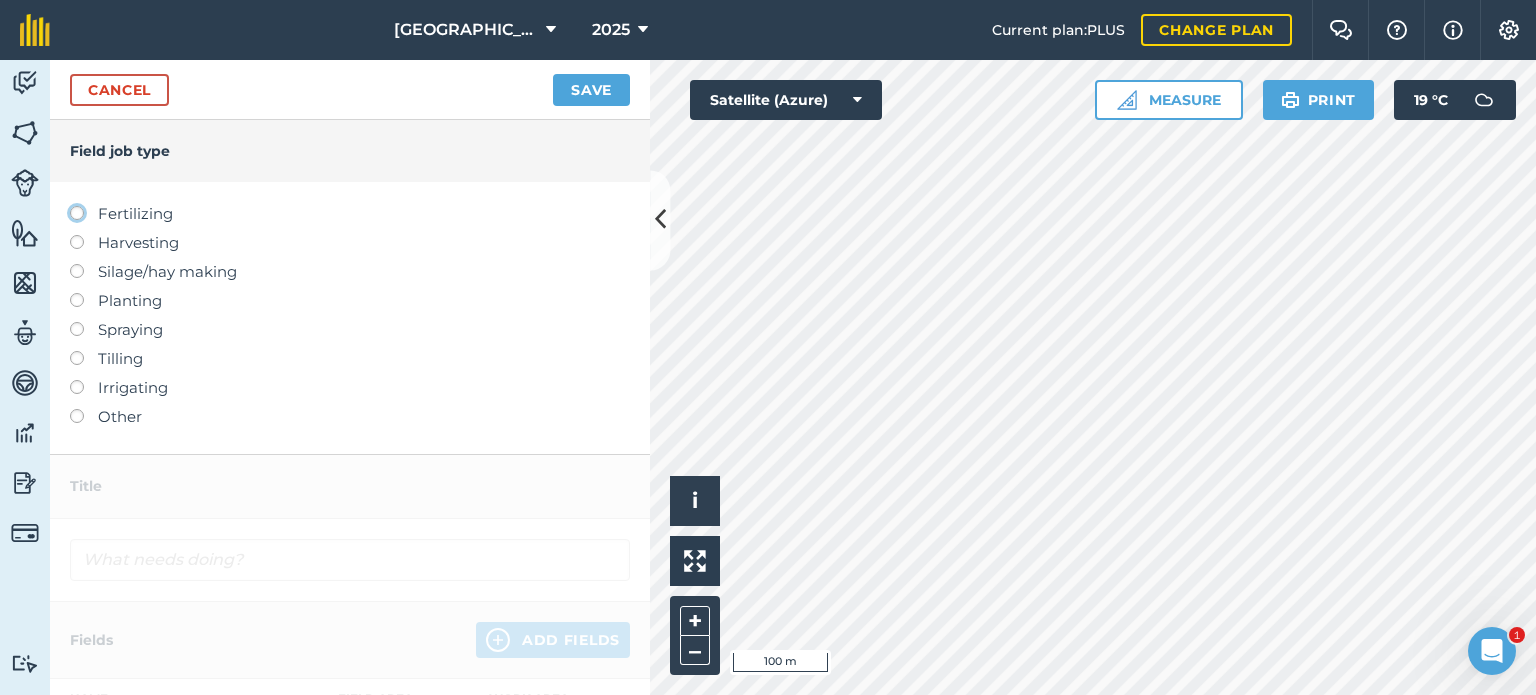 click on "Fertilizing" at bounding box center (-9943, 212) 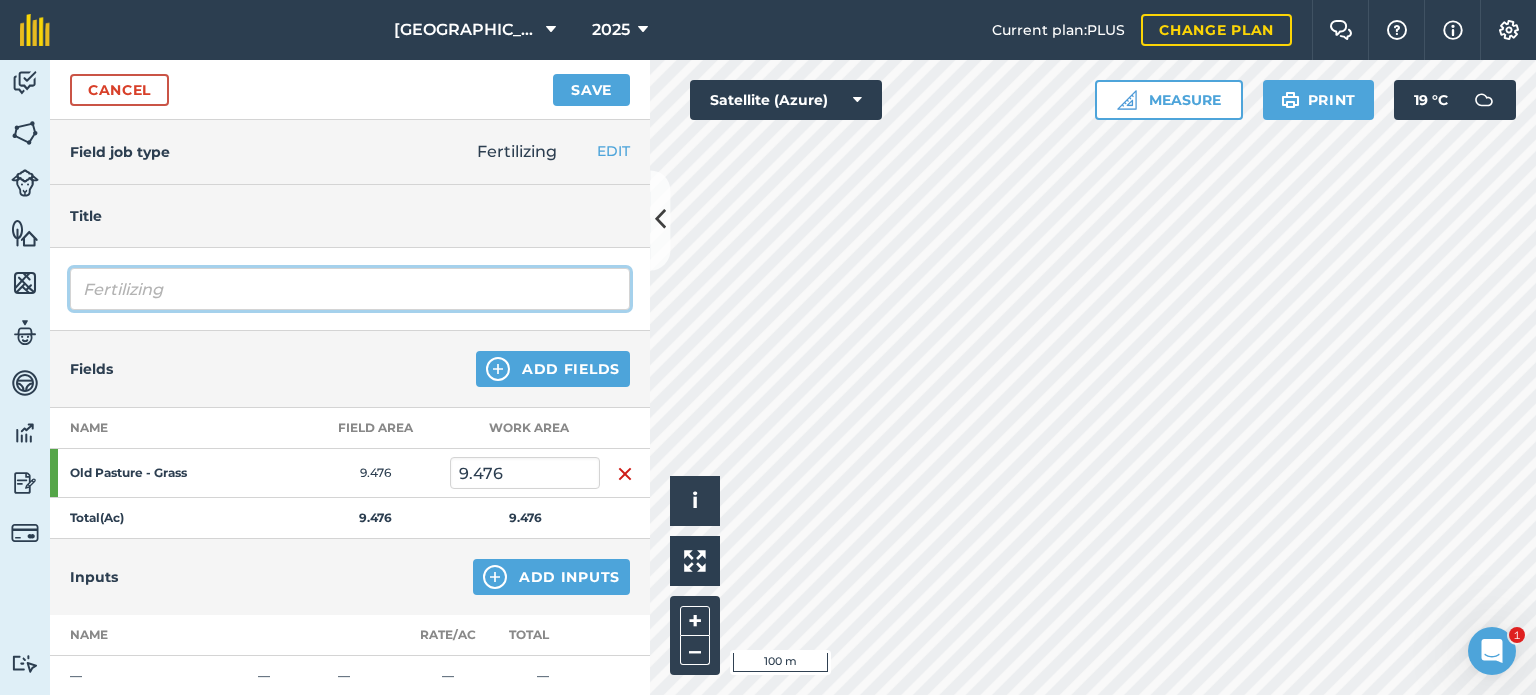 click on "Fertilizing" at bounding box center [350, 289] 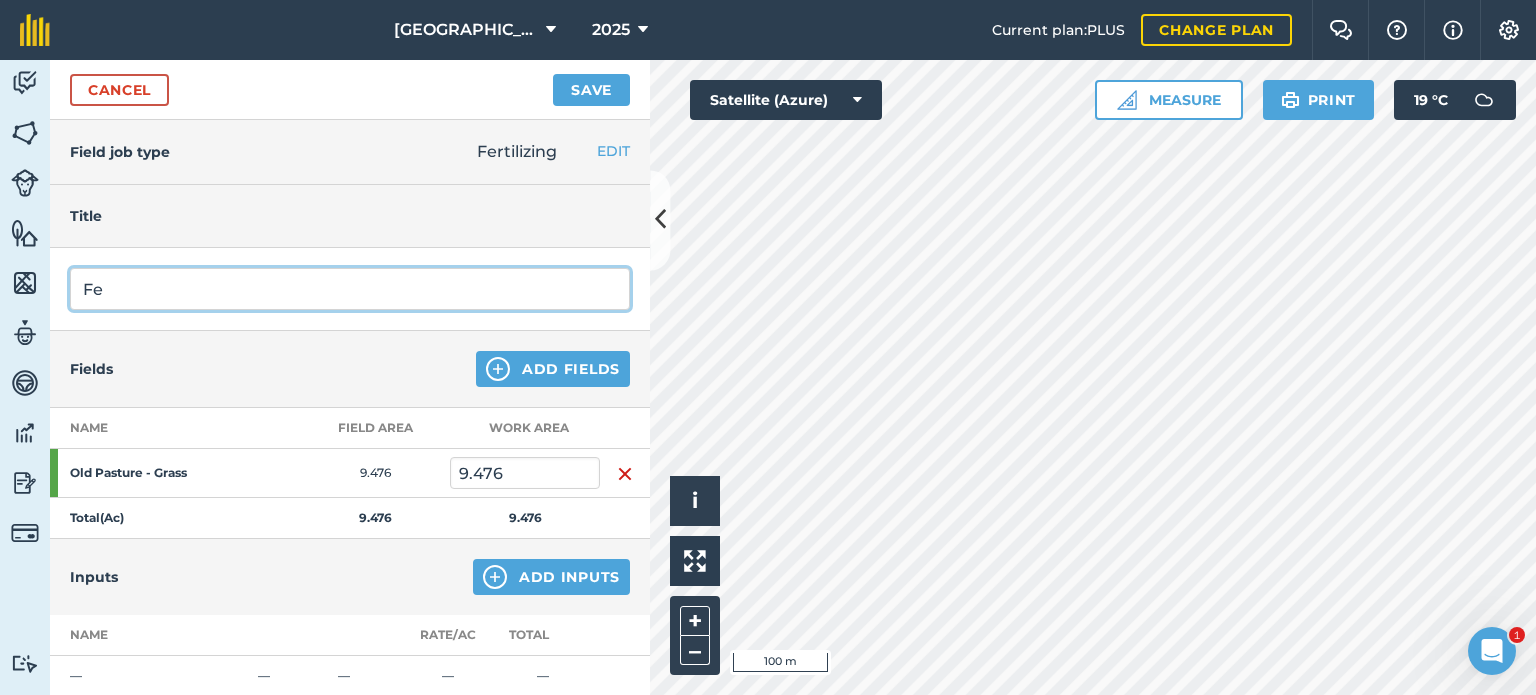 type on "F" 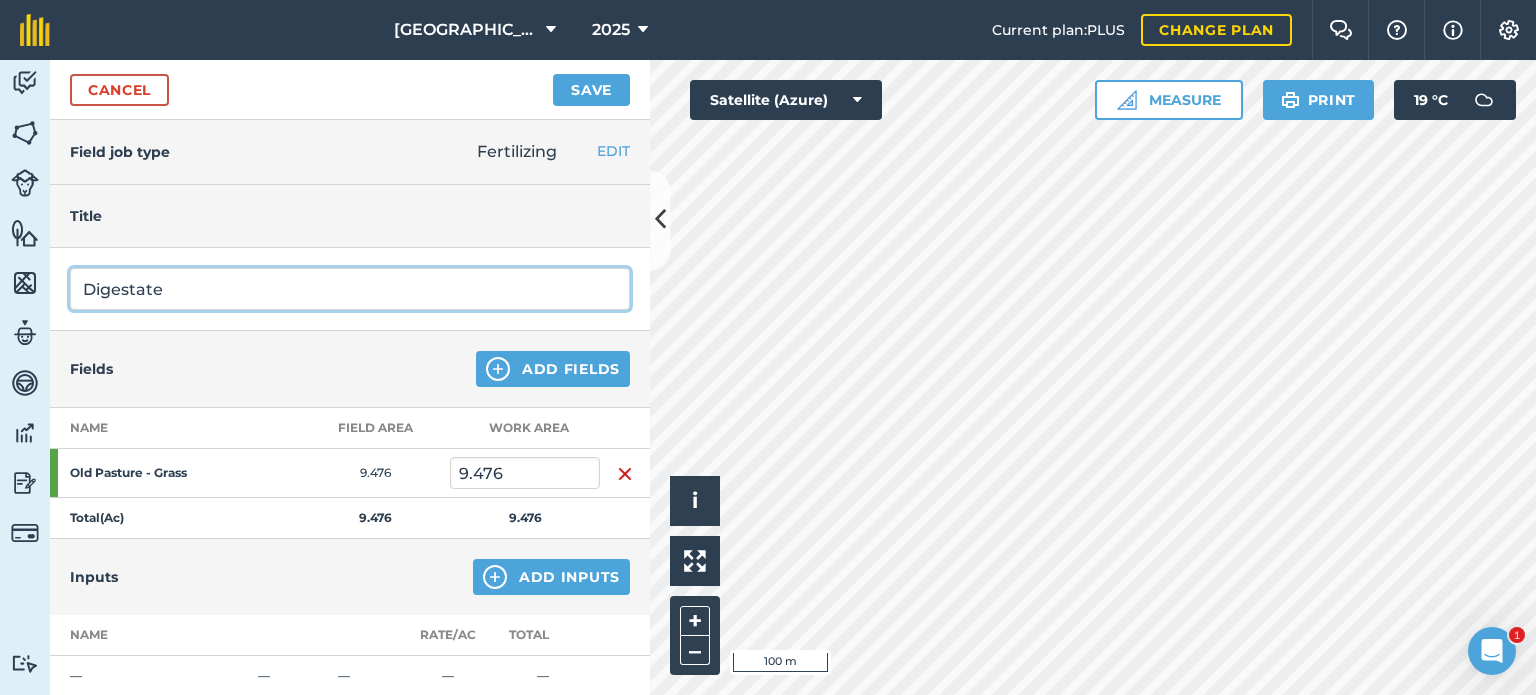 type on "Digestate" 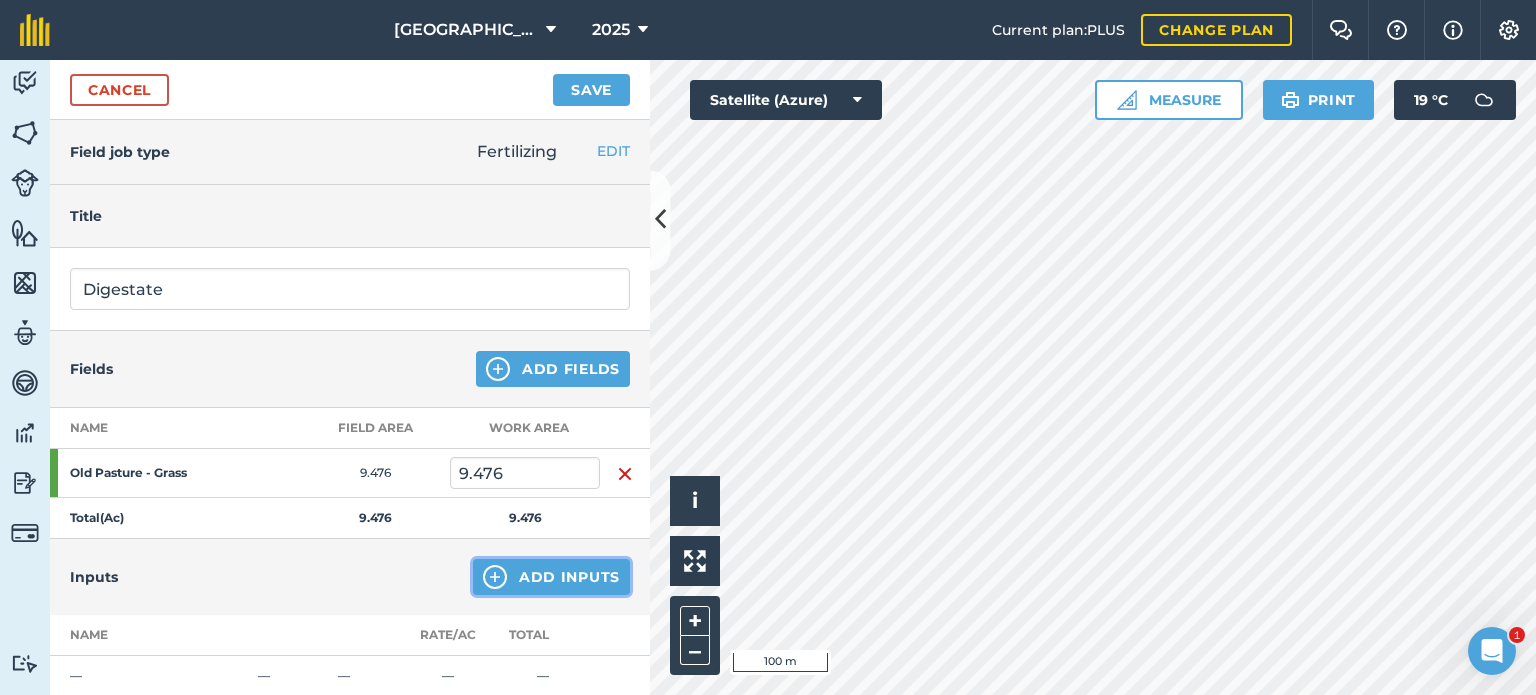 click on "Add Inputs" at bounding box center (551, 577) 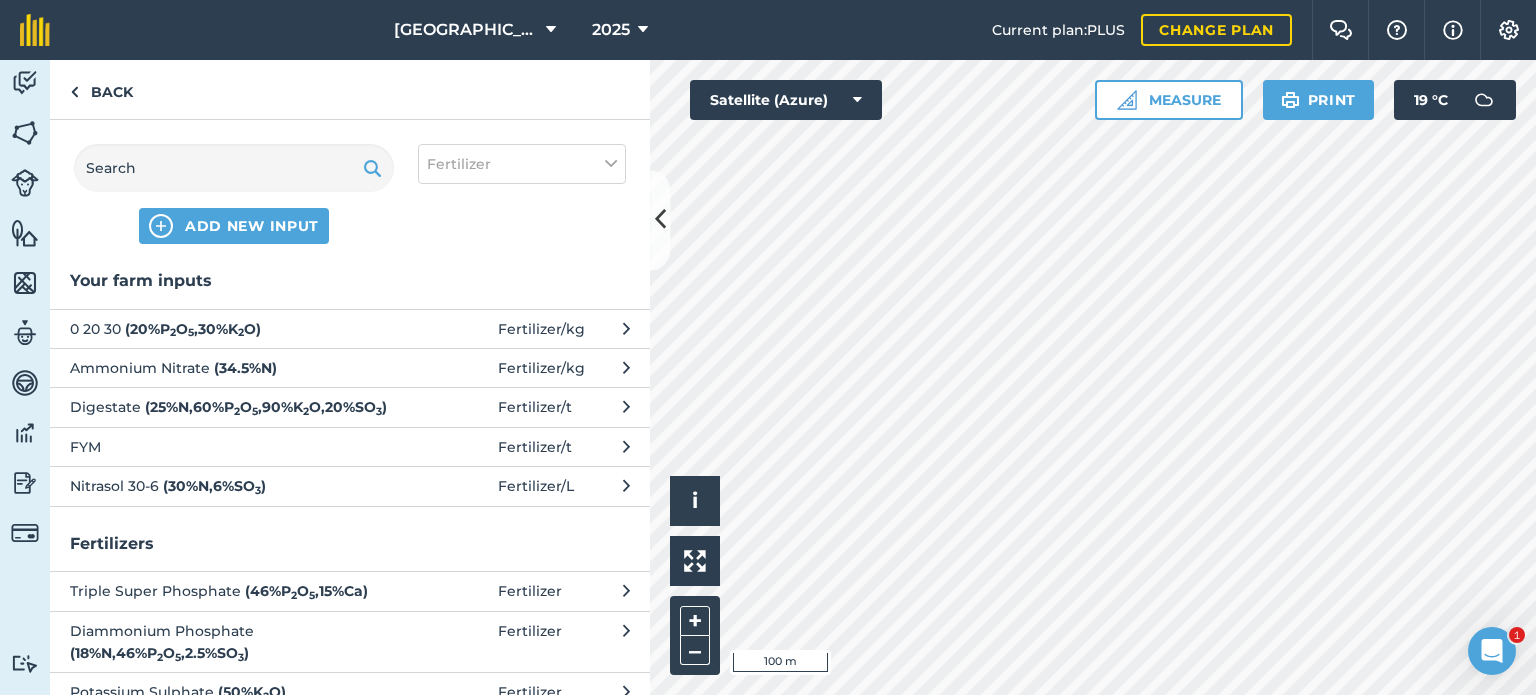 click on "( 25 %  N ,  60 %  P 2 O 5 ,  90 %  K 2 O ,  20 %  SO 3 )" at bounding box center [266, 407] 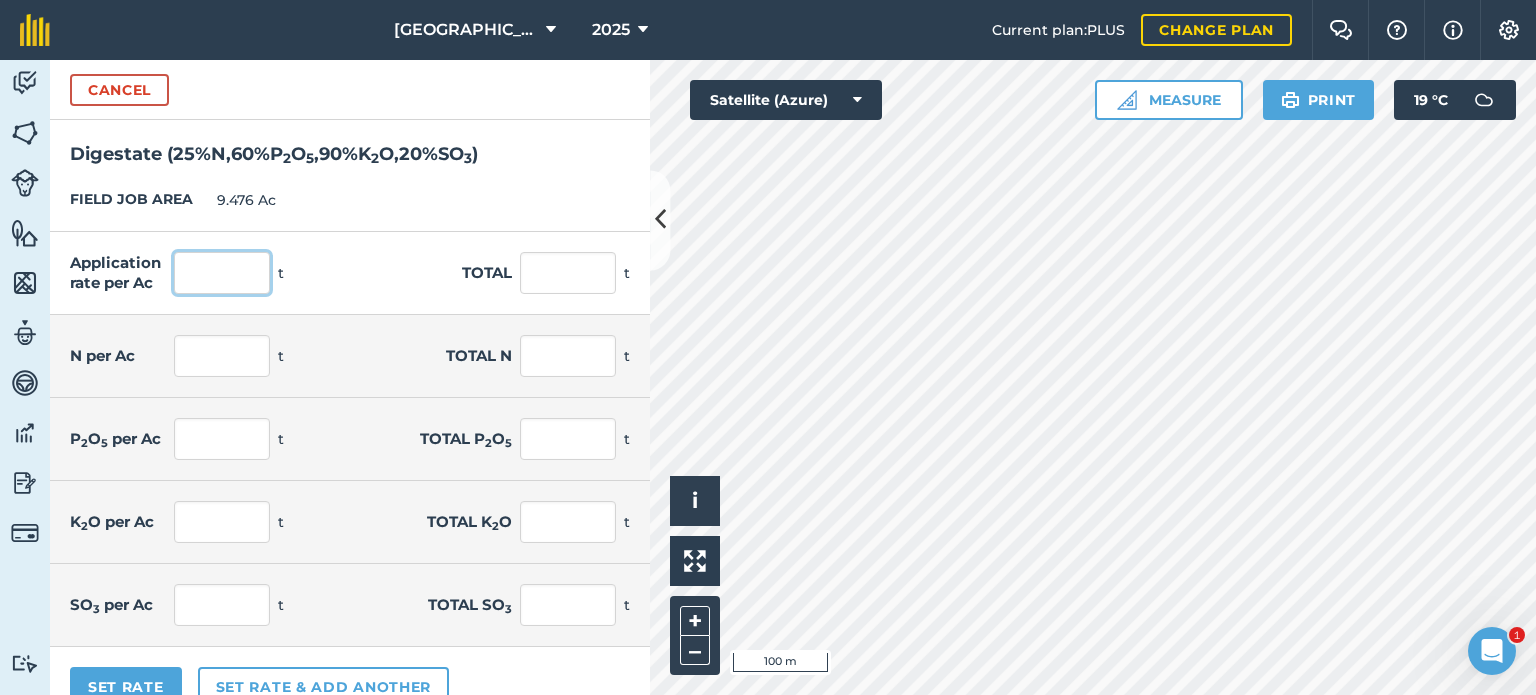 drag, startPoint x: 209, startPoint y: 277, endPoint x: 268, endPoint y: 286, distance: 59.682495 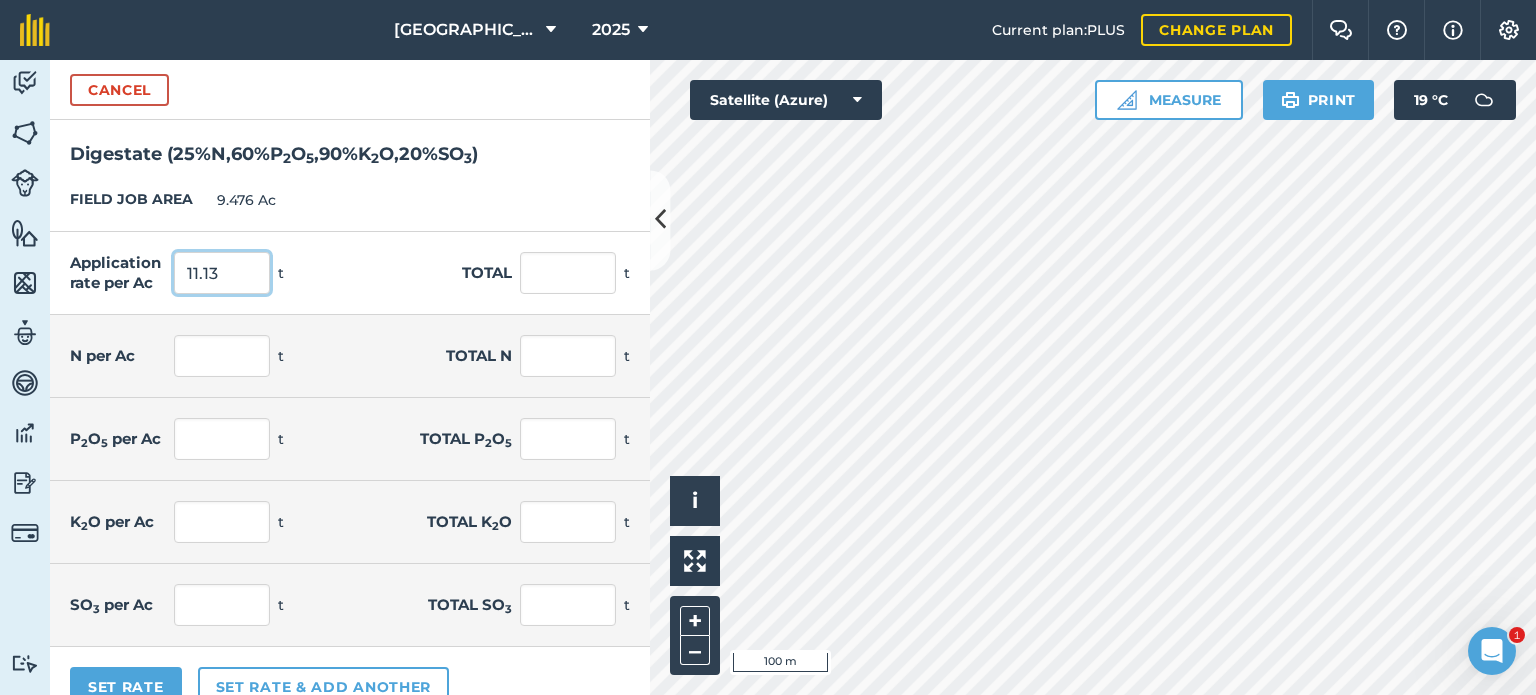 type on "11.13" 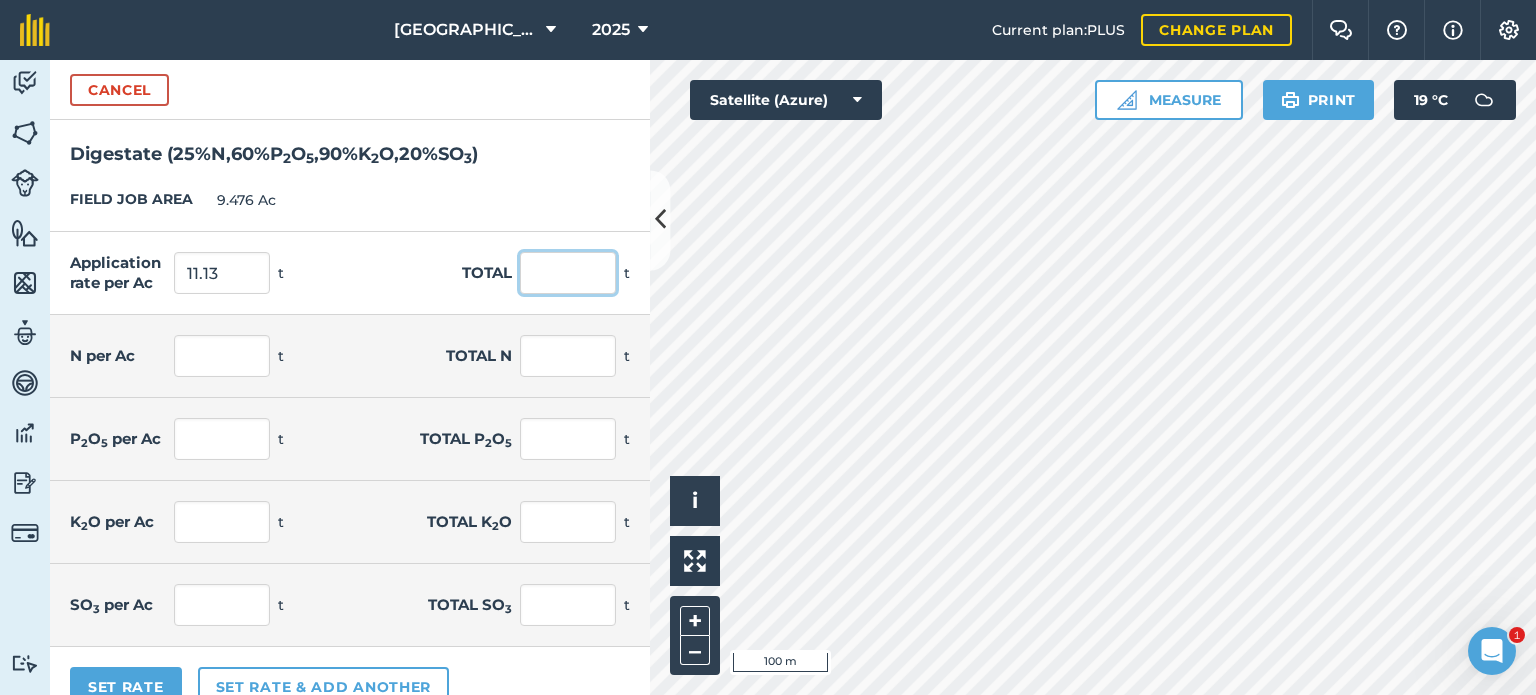 type on "105.468" 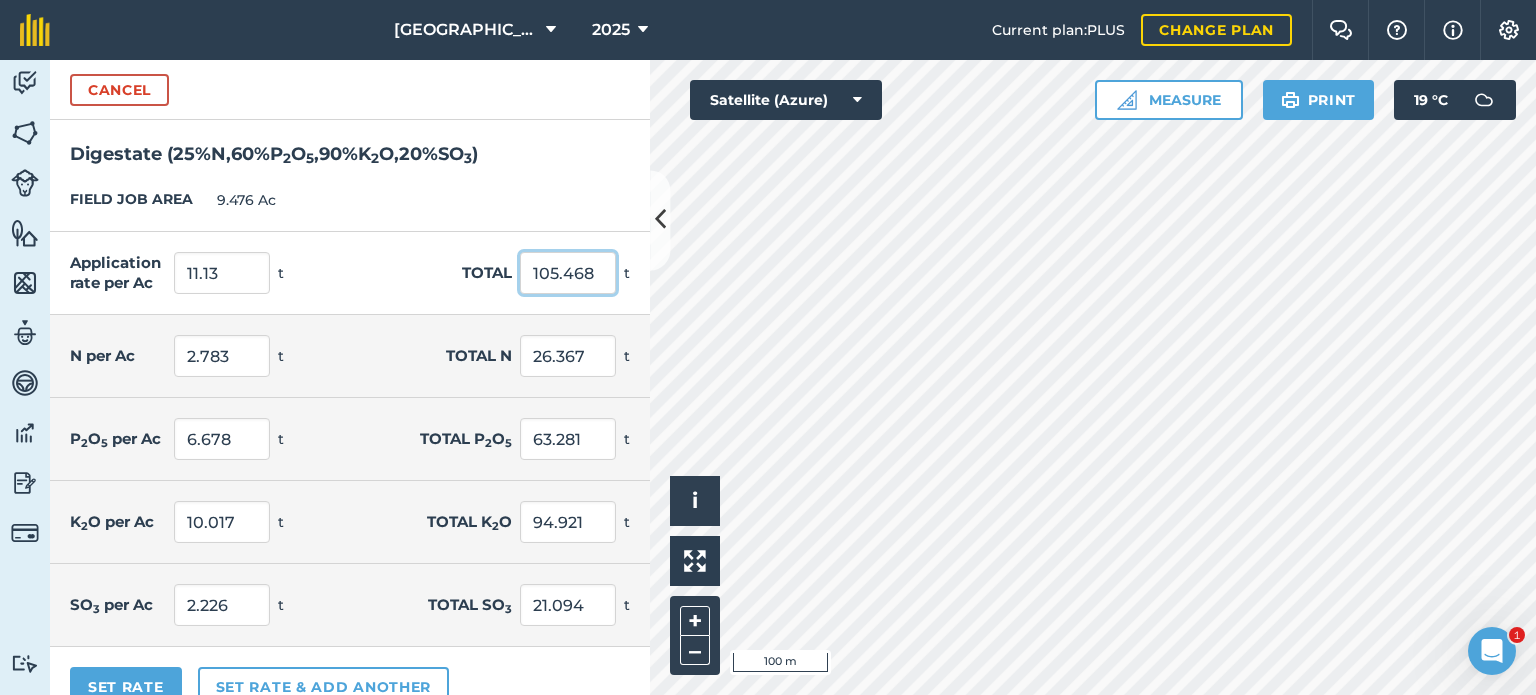 click on "105.468" at bounding box center [568, 273] 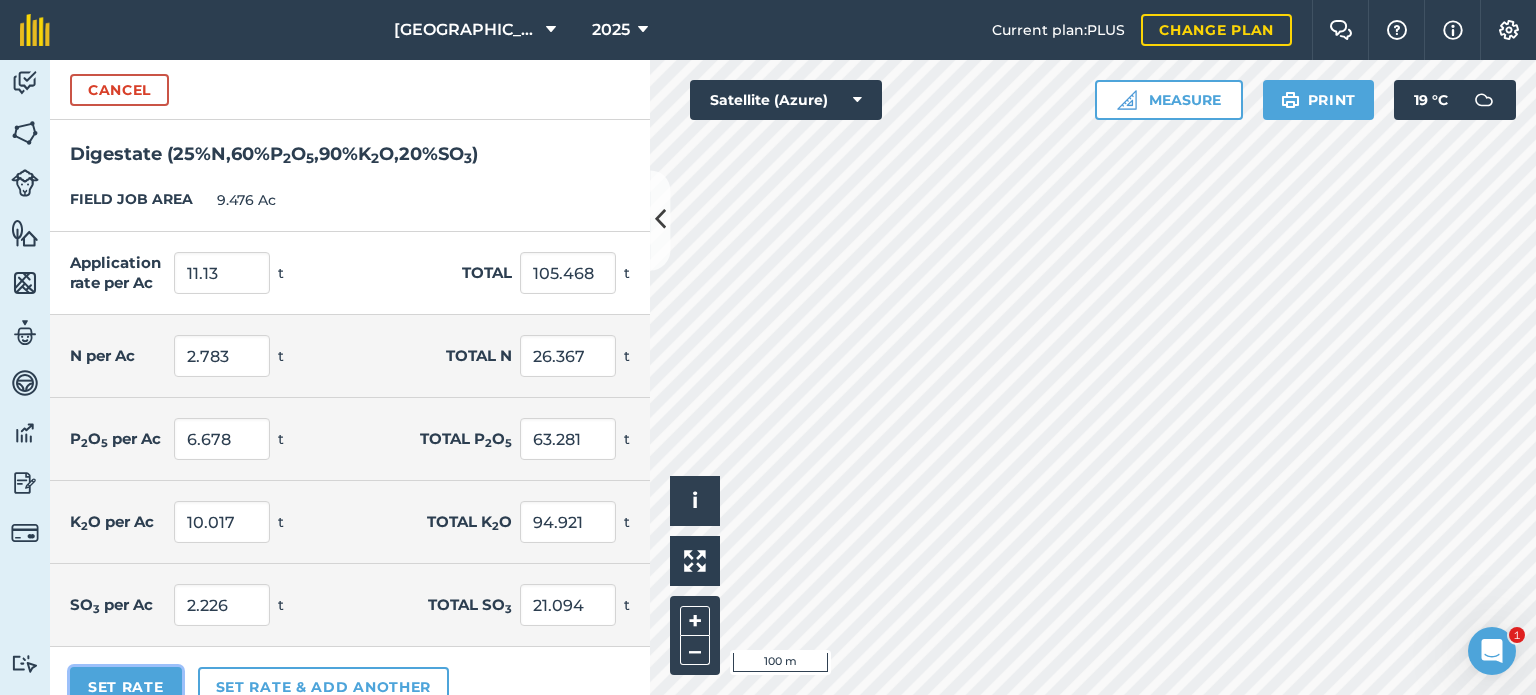 click on "Set Rate" at bounding box center (126, 687) 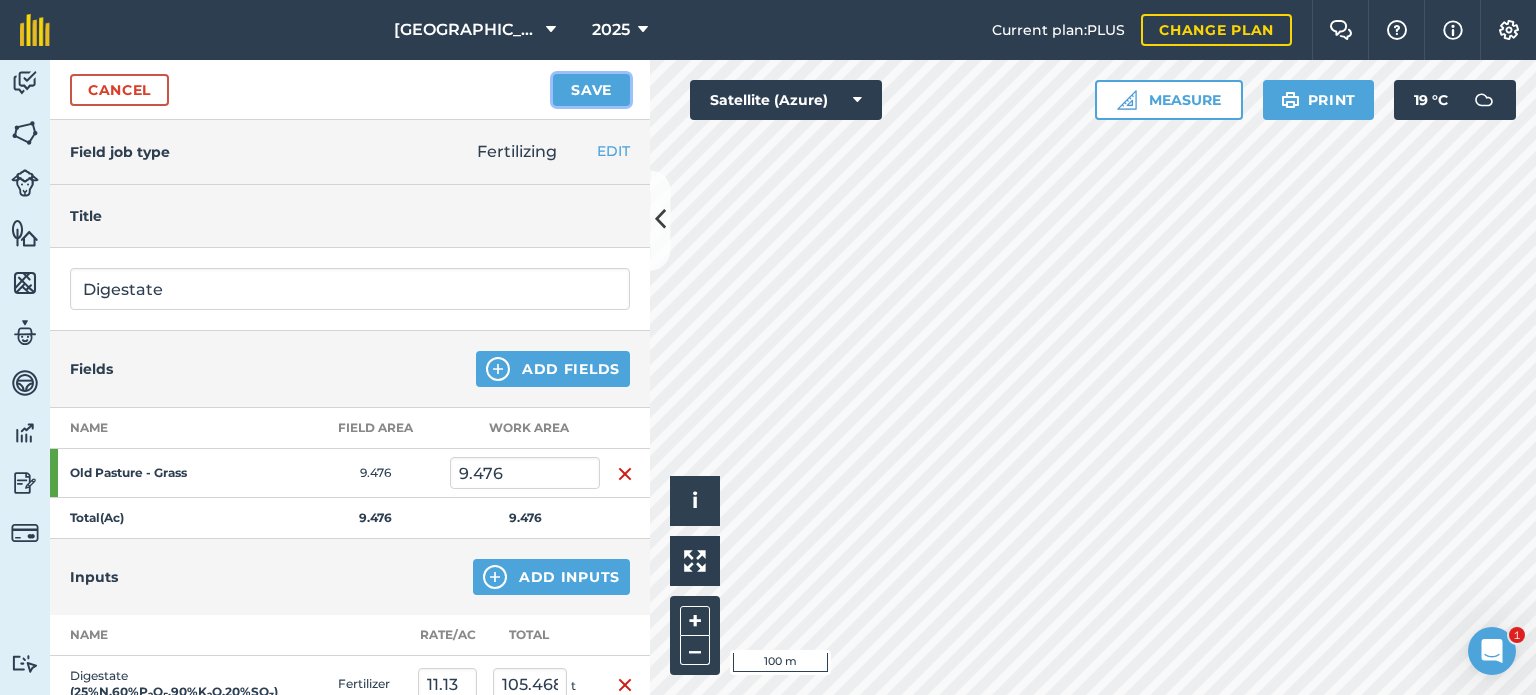 click on "Save" at bounding box center [591, 90] 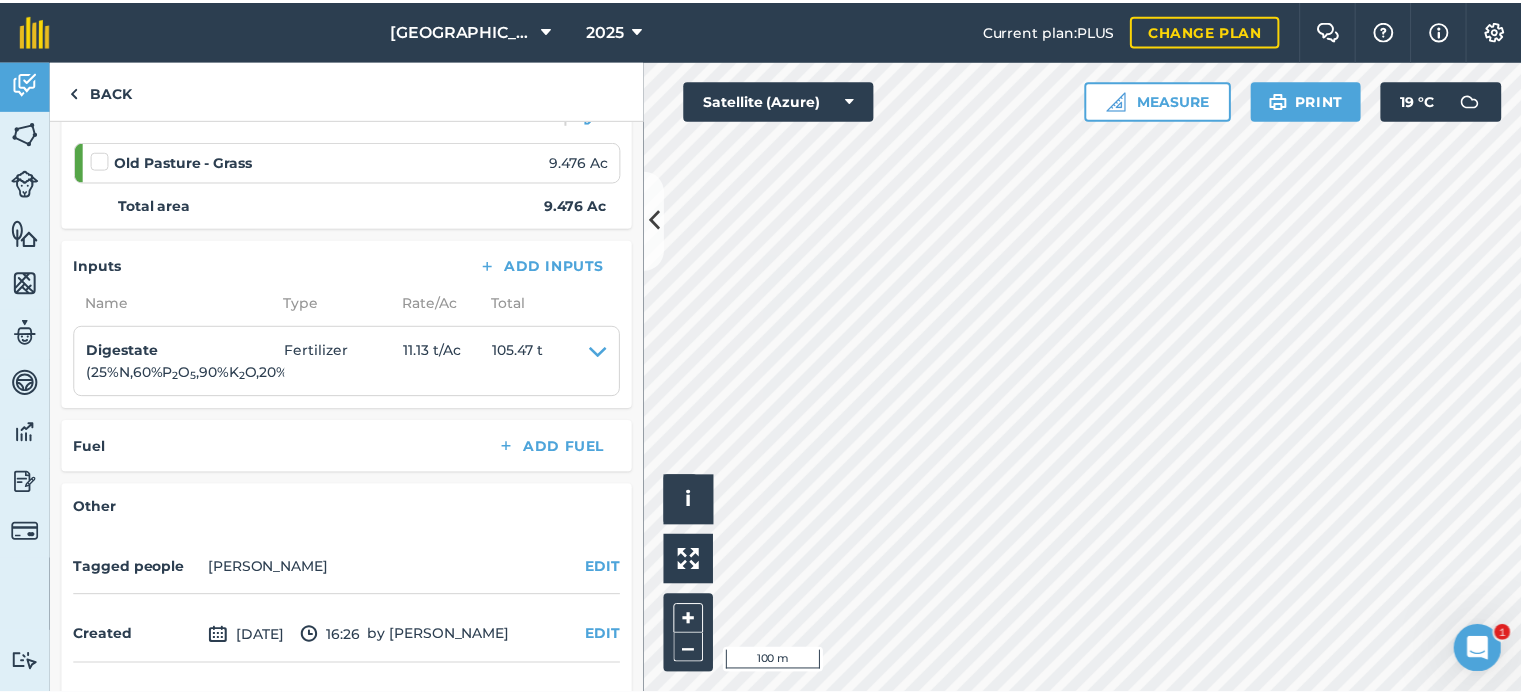 scroll, scrollTop: 0, scrollLeft: 0, axis: both 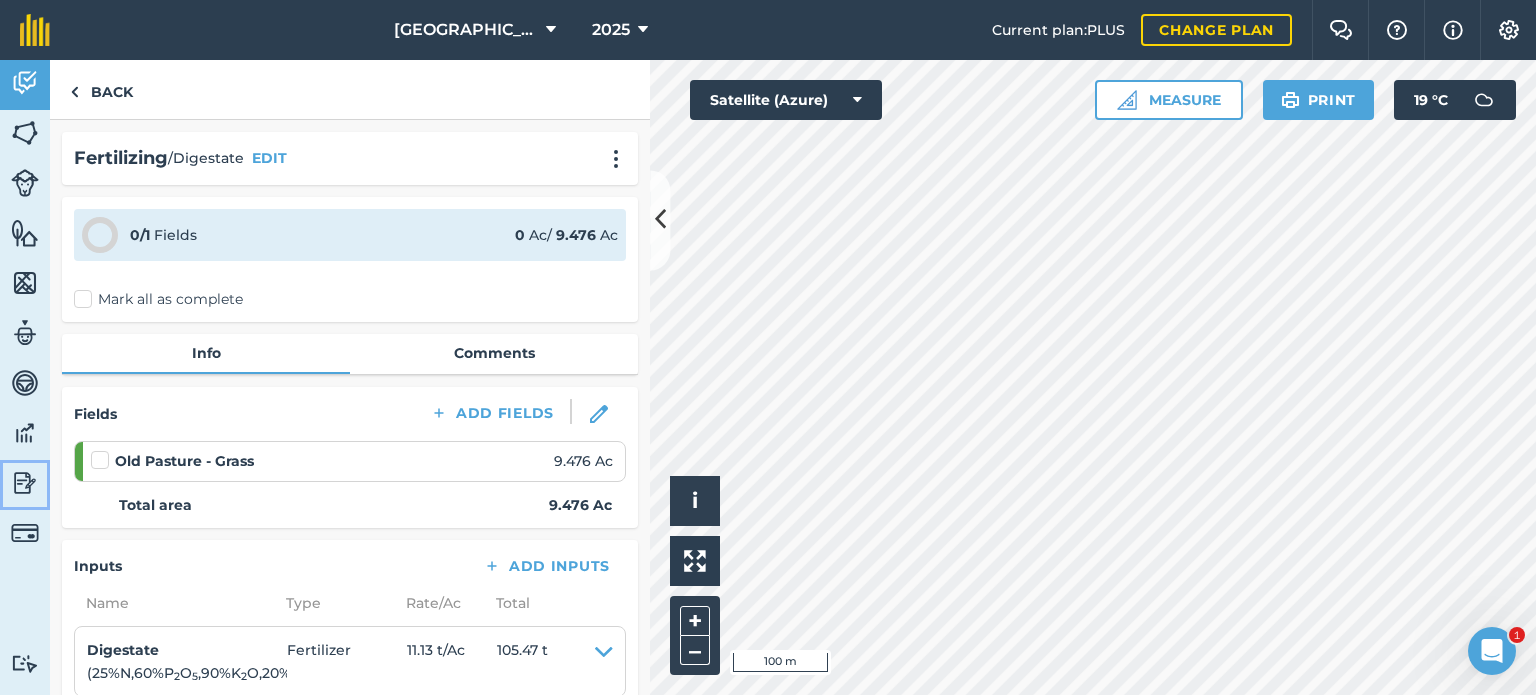 click at bounding box center (25, 483) 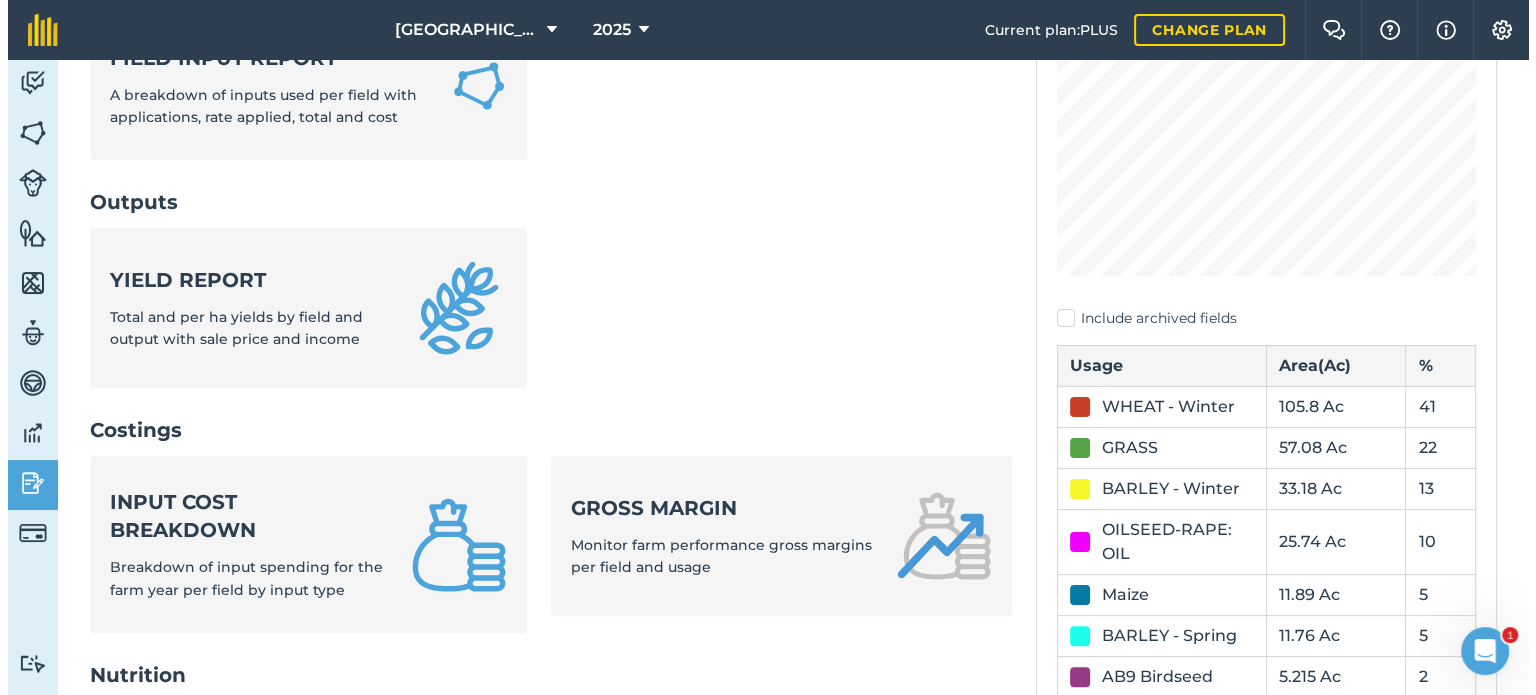 scroll, scrollTop: 0, scrollLeft: 0, axis: both 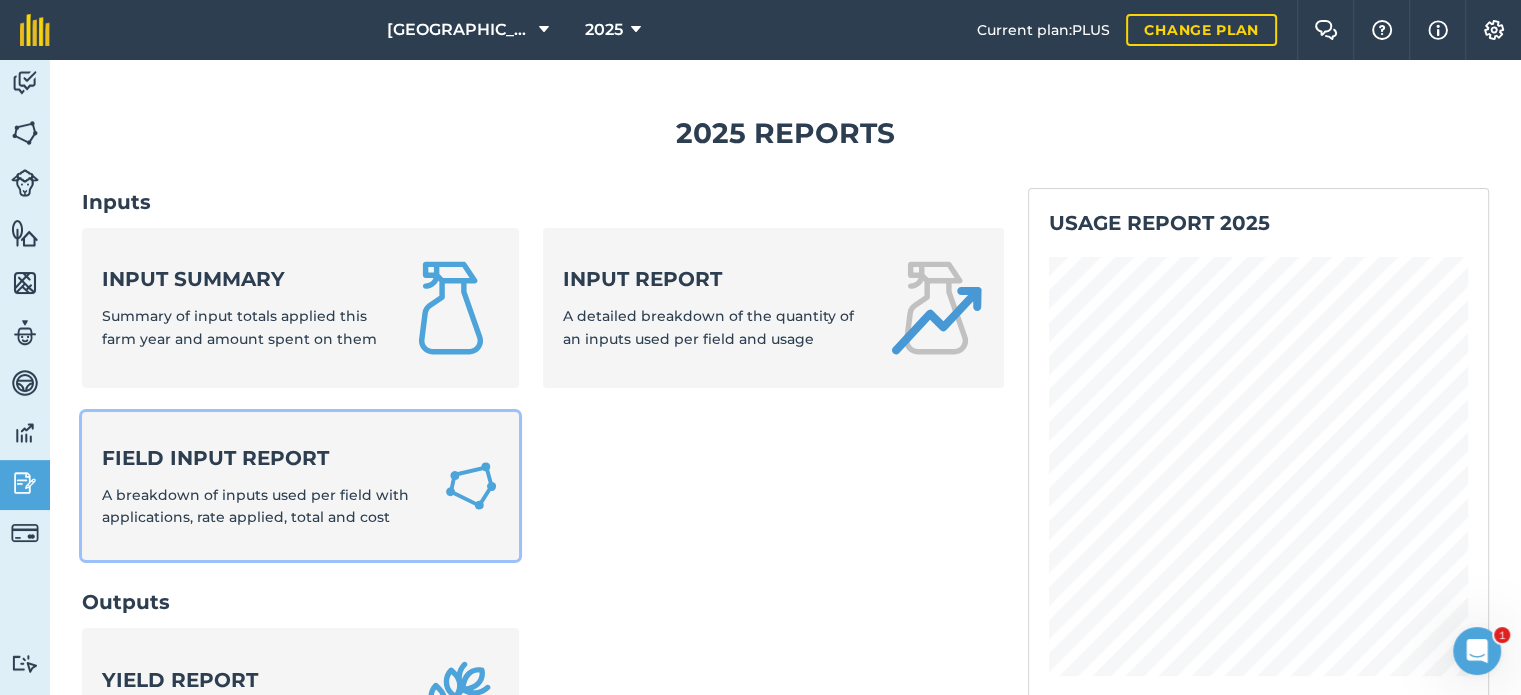 click on "Field Input Report" at bounding box center [260, 458] 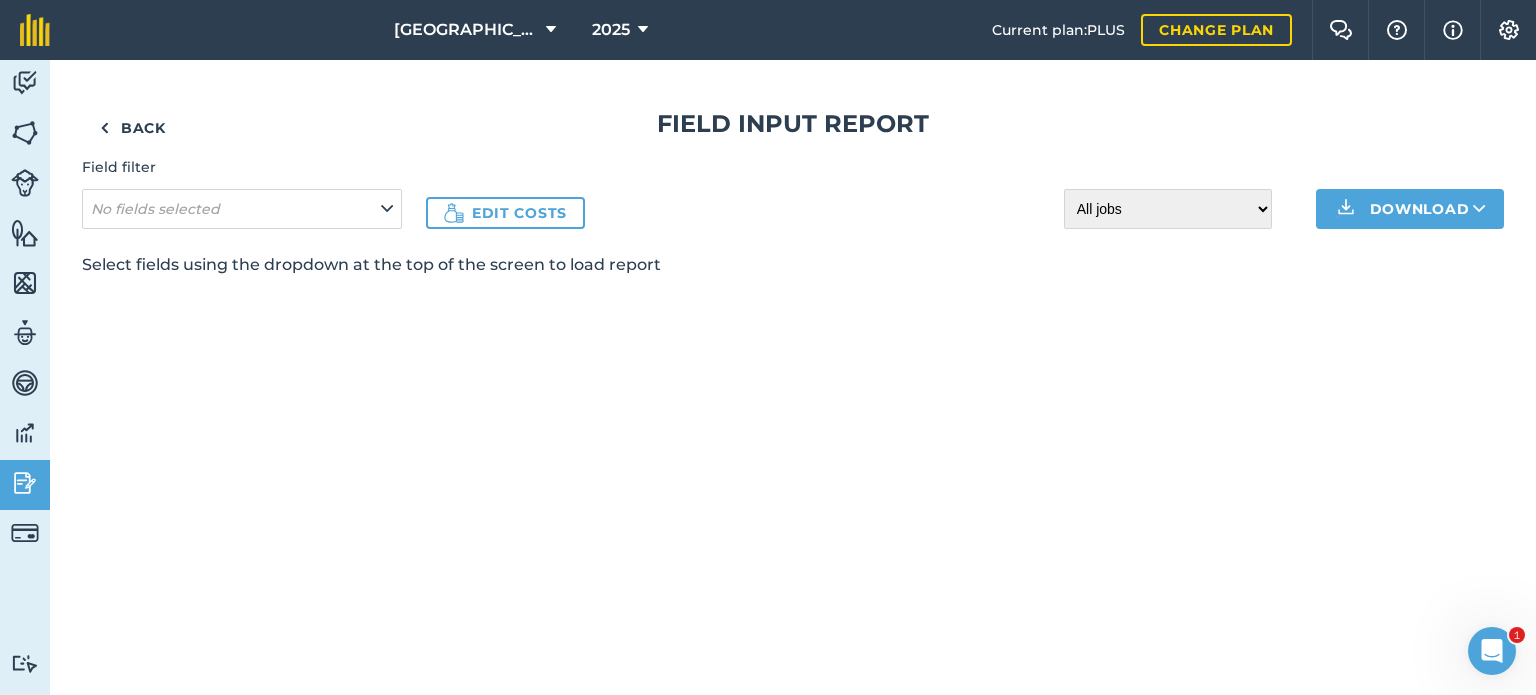 click on "Field filter No fields selected Edit costs All jobs Incomplete jobs Complete jobs   Download" at bounding box center (793, 192) 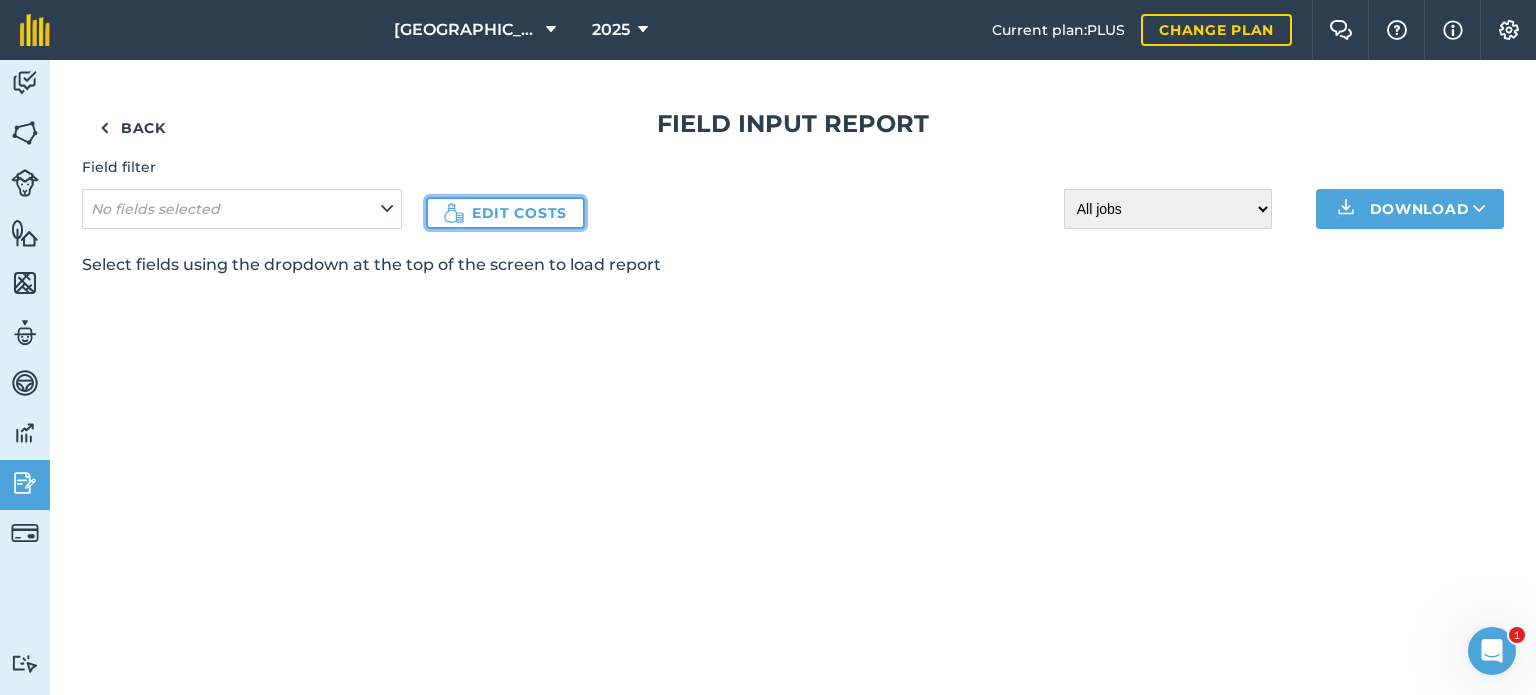 click at bounding box center [454, 213] 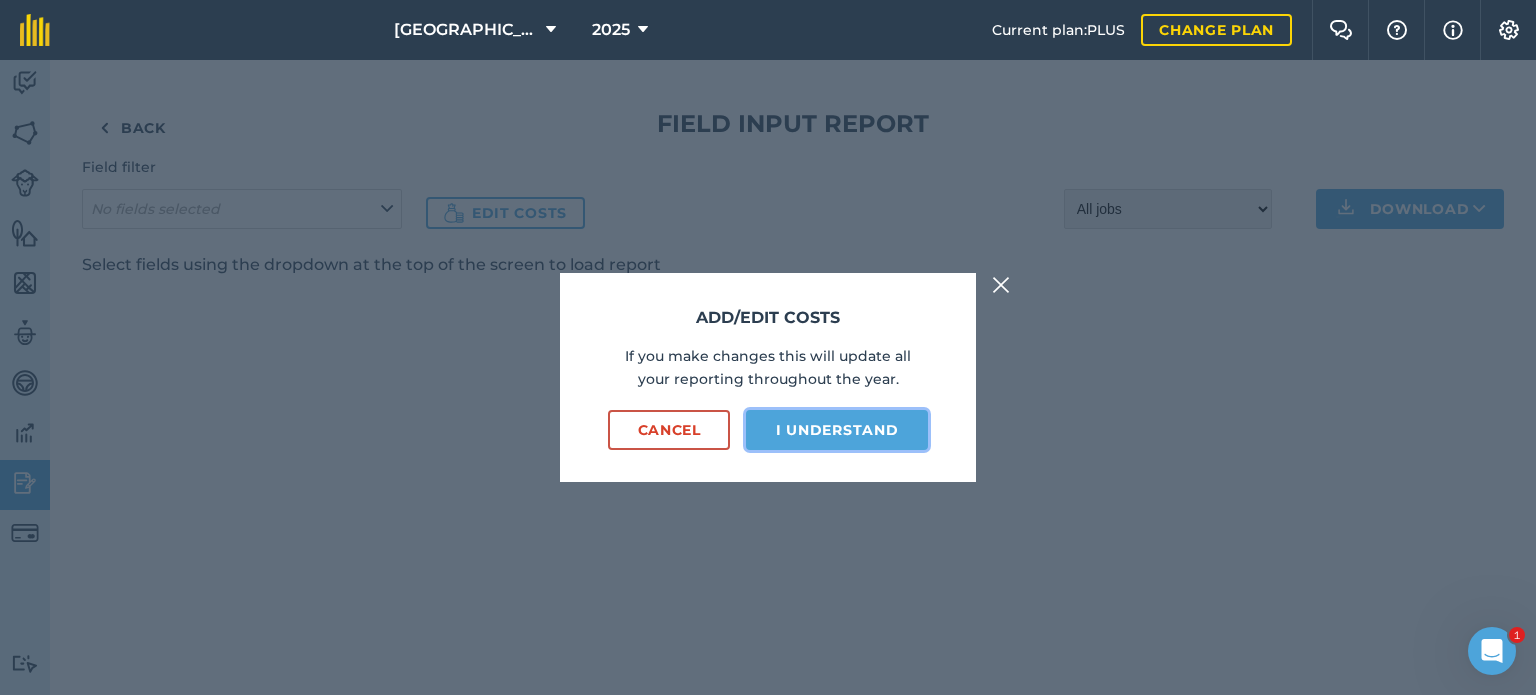 click on "I understand" at bounding box center [837, 430] 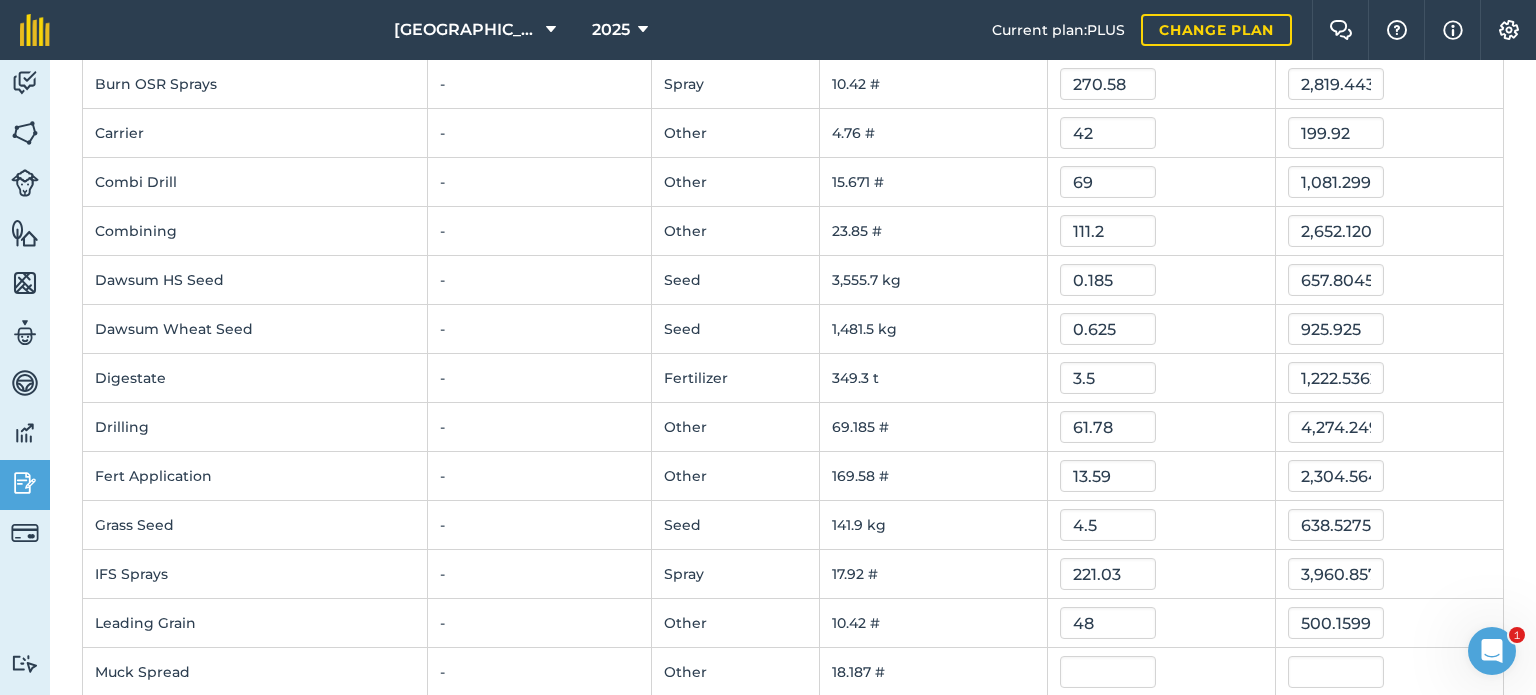 scroll, scrollTop: 600, scrollLeft: 0, axis: vertical 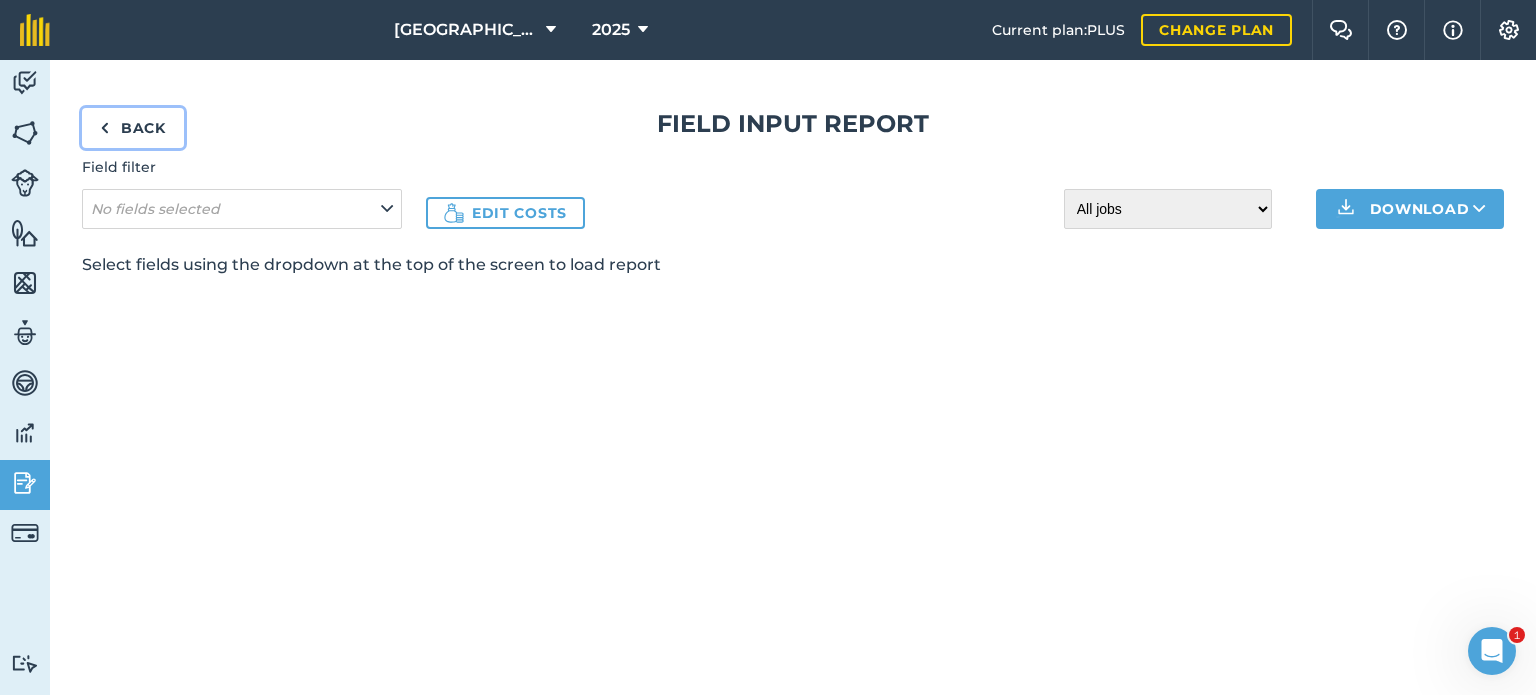 click on "Back" at bounding box center (133, 128) 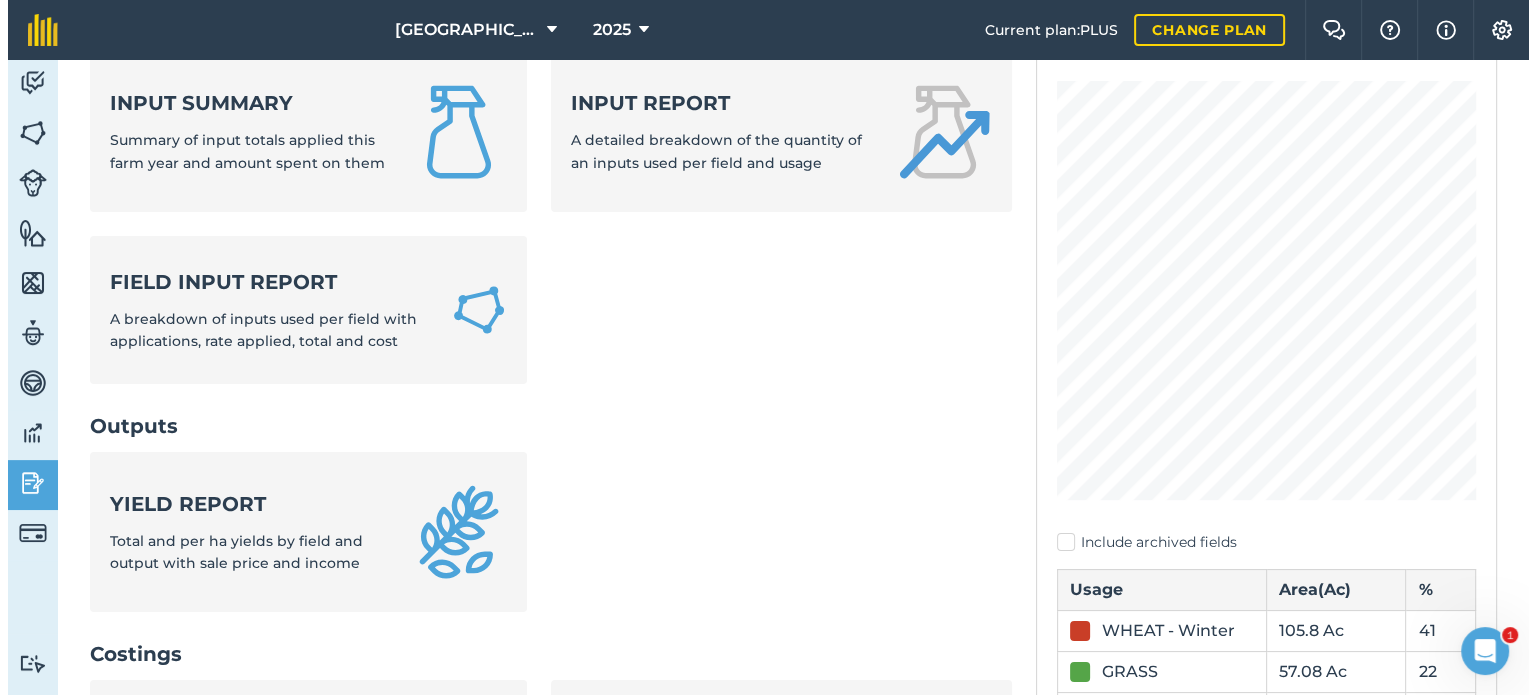 scroll, scrollTop: 400, scrollLeft: 0, axis: vertical 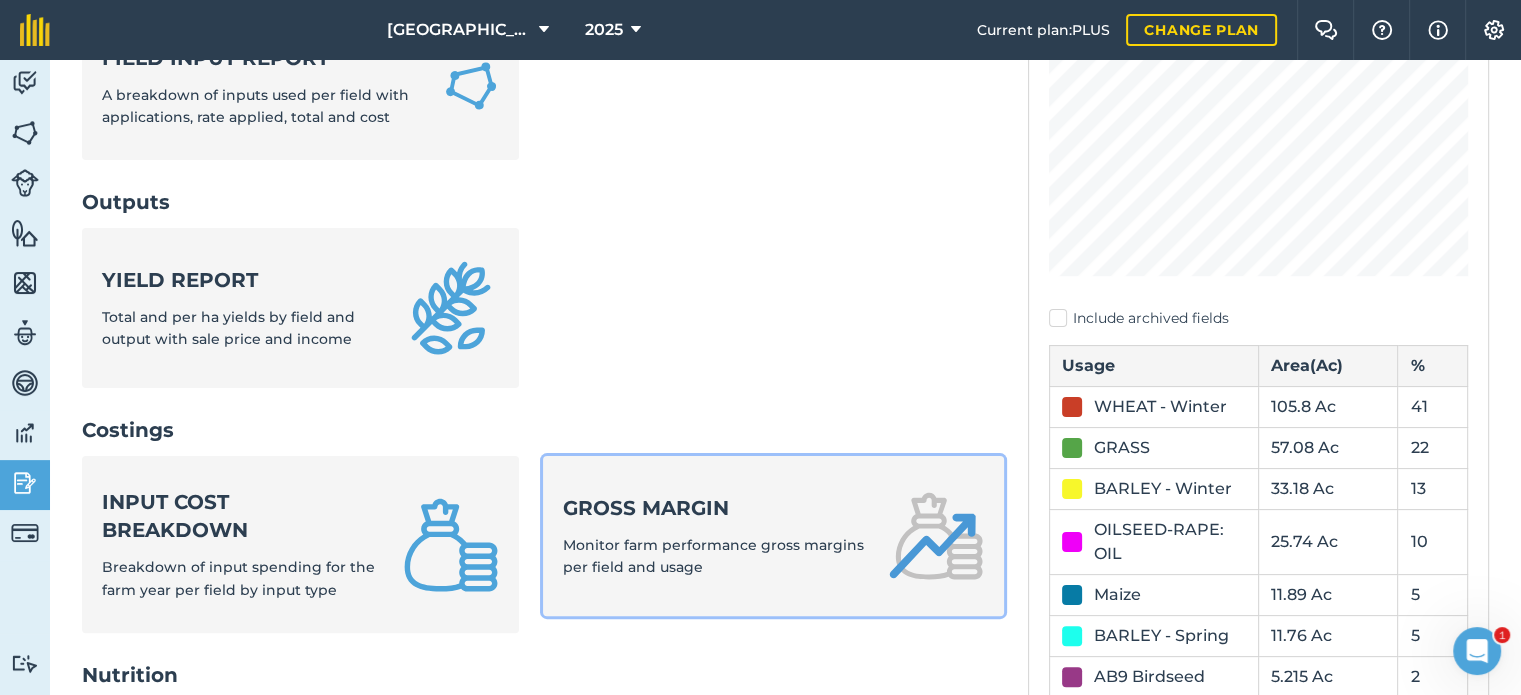 click on "Gross margin" at bounding box center (713, 508) 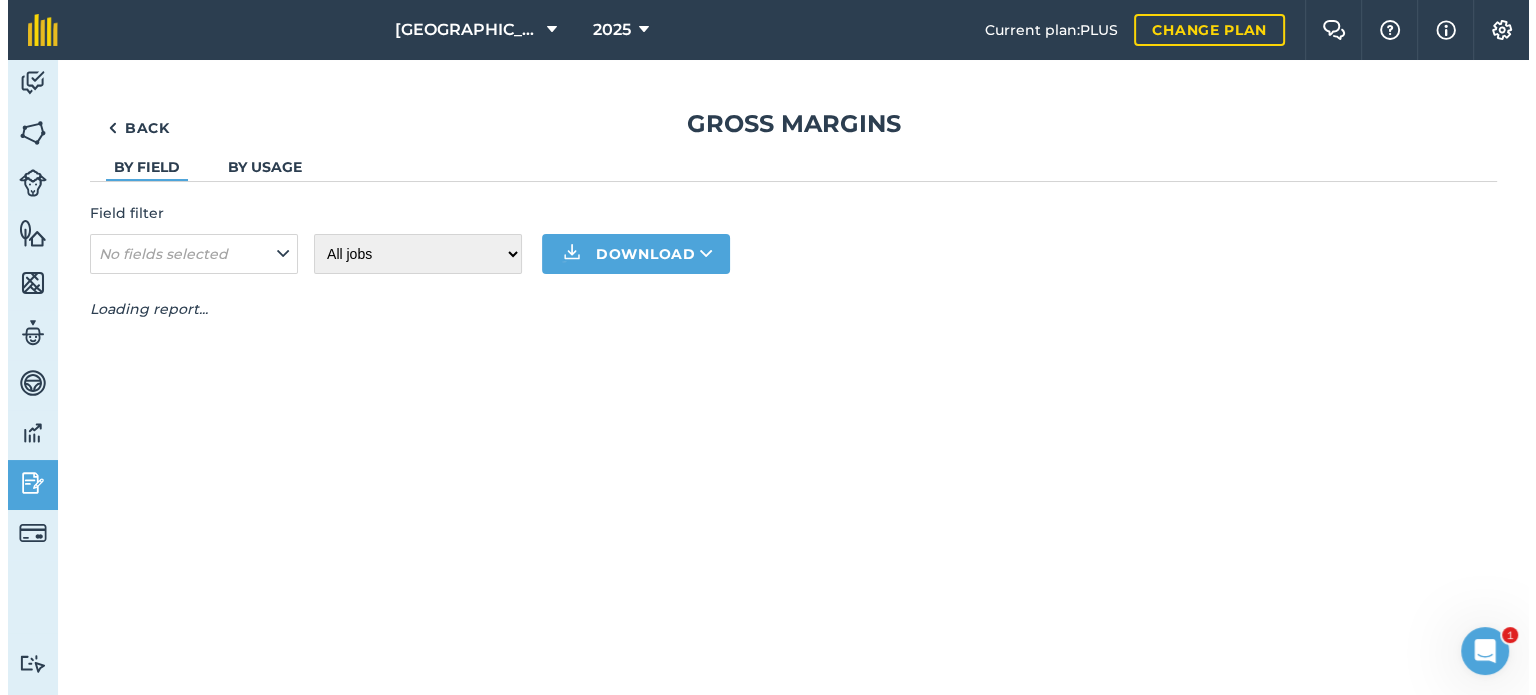 scroll, scrollTop: 0, scrollLeft: 0, axis: both 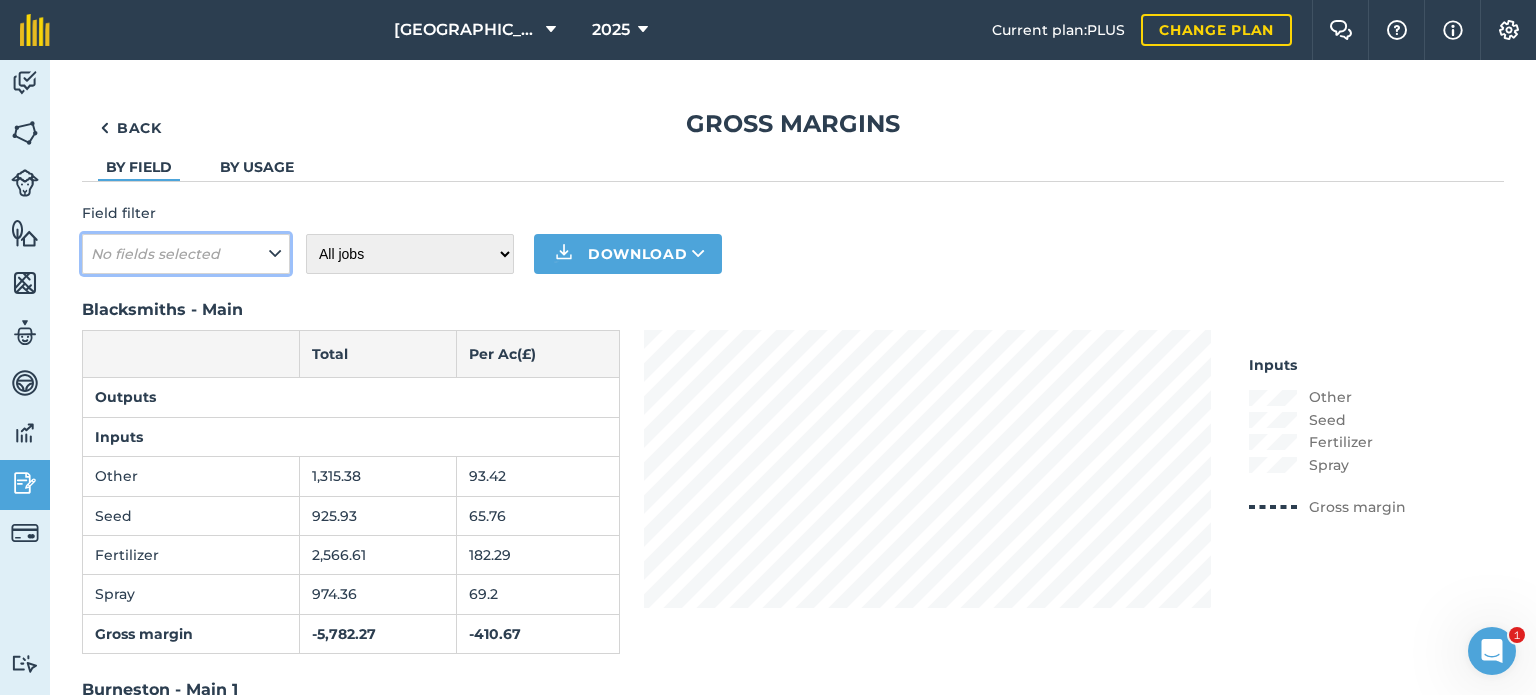 click at bounding box center (275, 254) 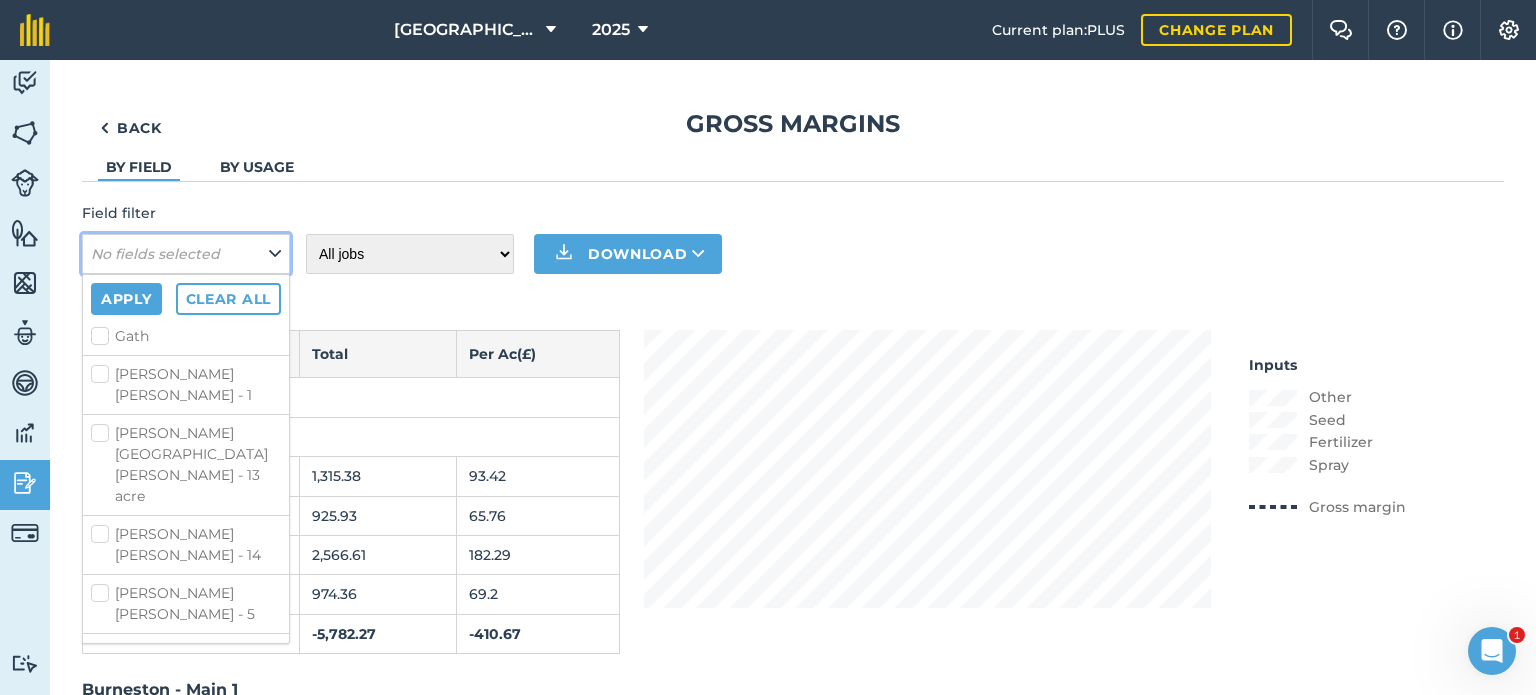 scroll, scrollTop: 600, scrollLeft: 0, axis: vertical 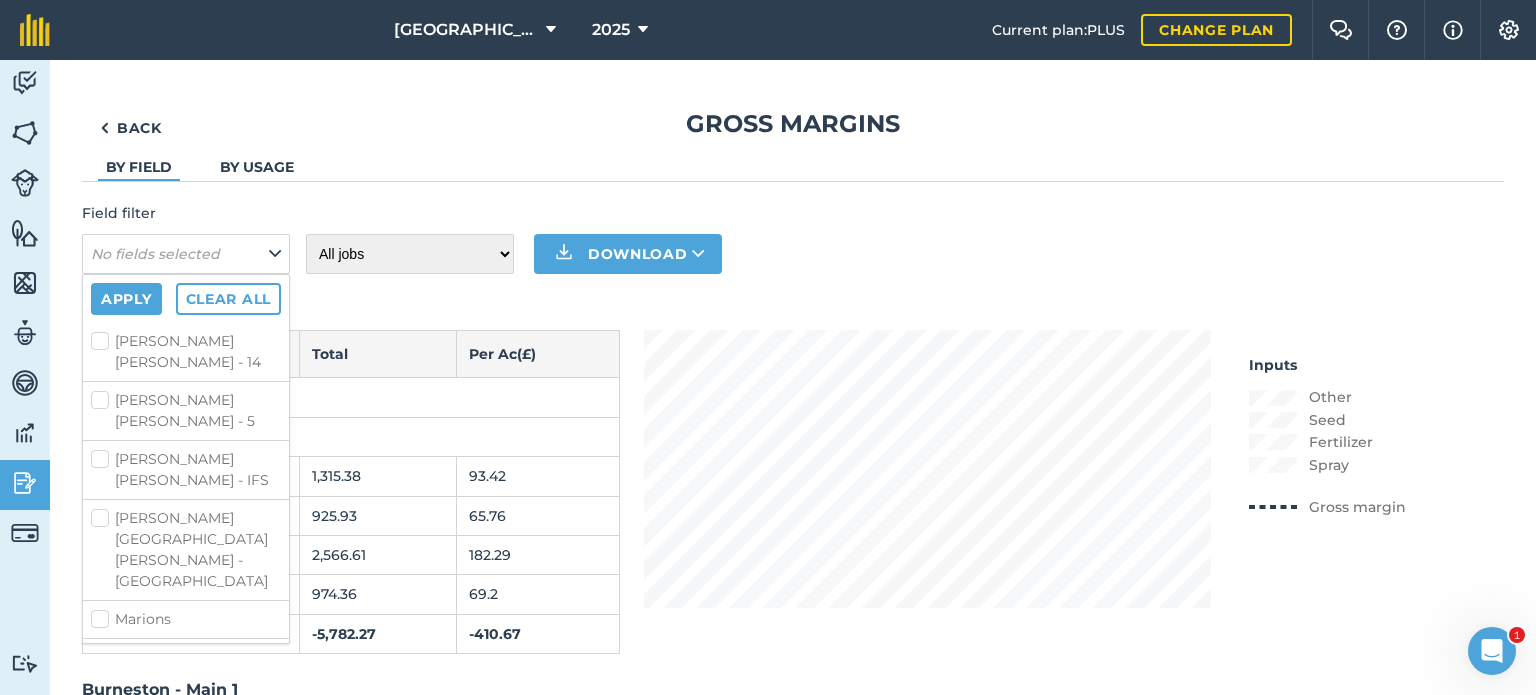click on "Old Pasture - Grass" at bounding box center [186, 809] 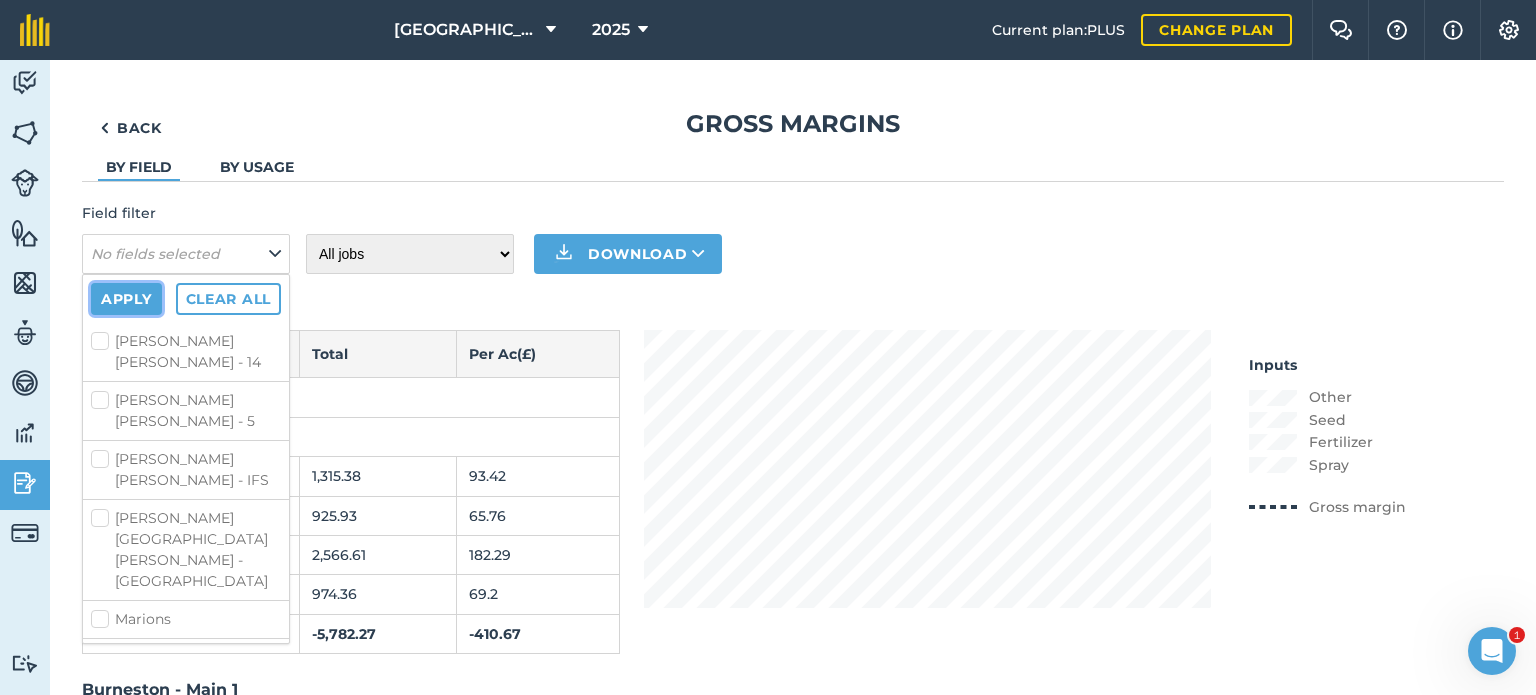 click on "Apply" at bounding box center [126, 299] 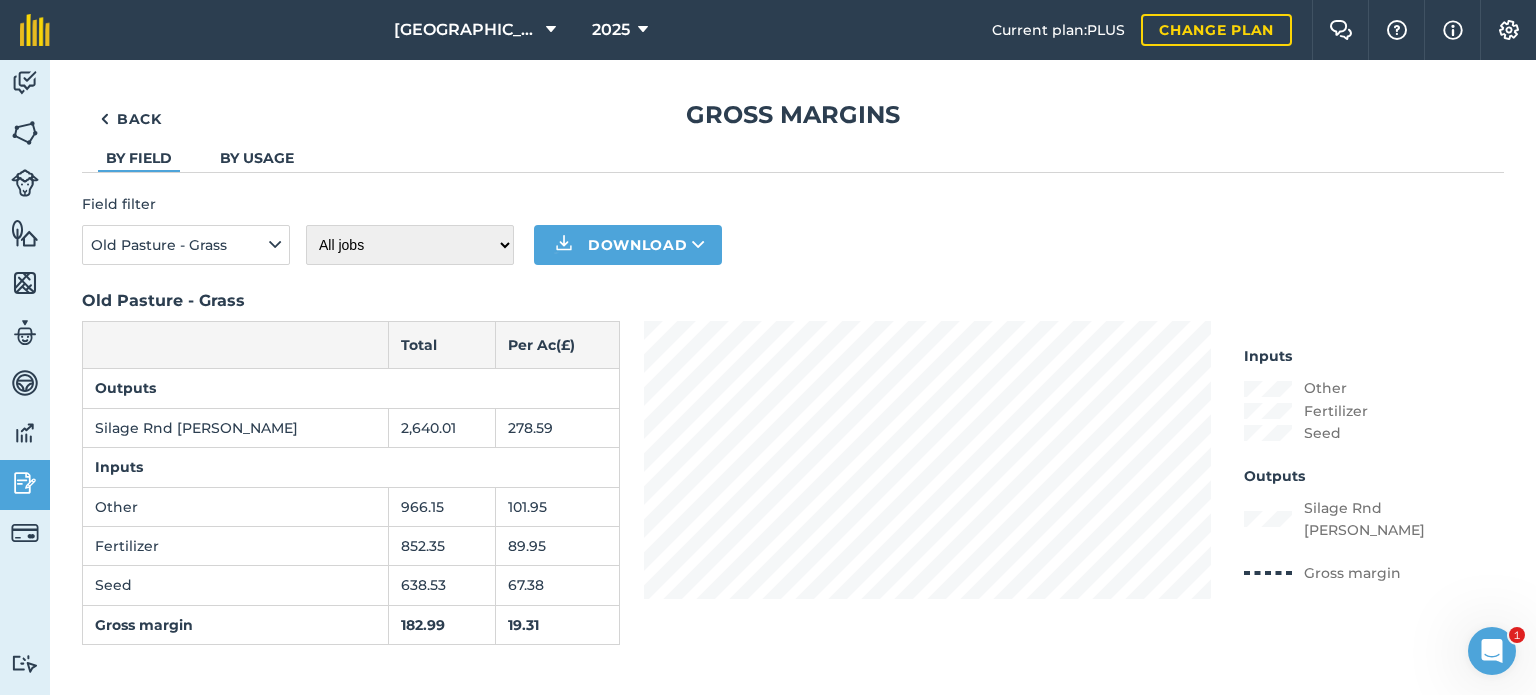 scroll, scrollTop: 12, scrollLeft: 0, axis: vertical 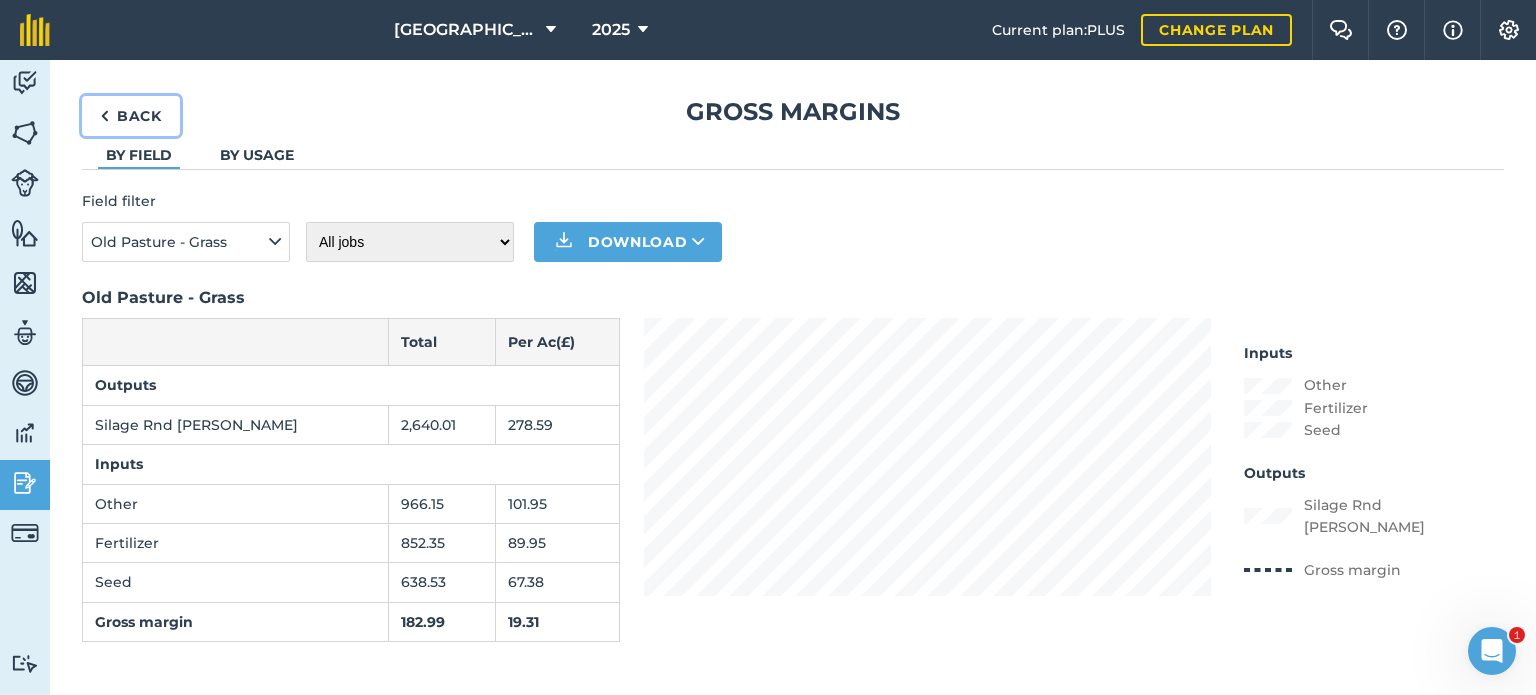 click at bounding box center (104, 116) 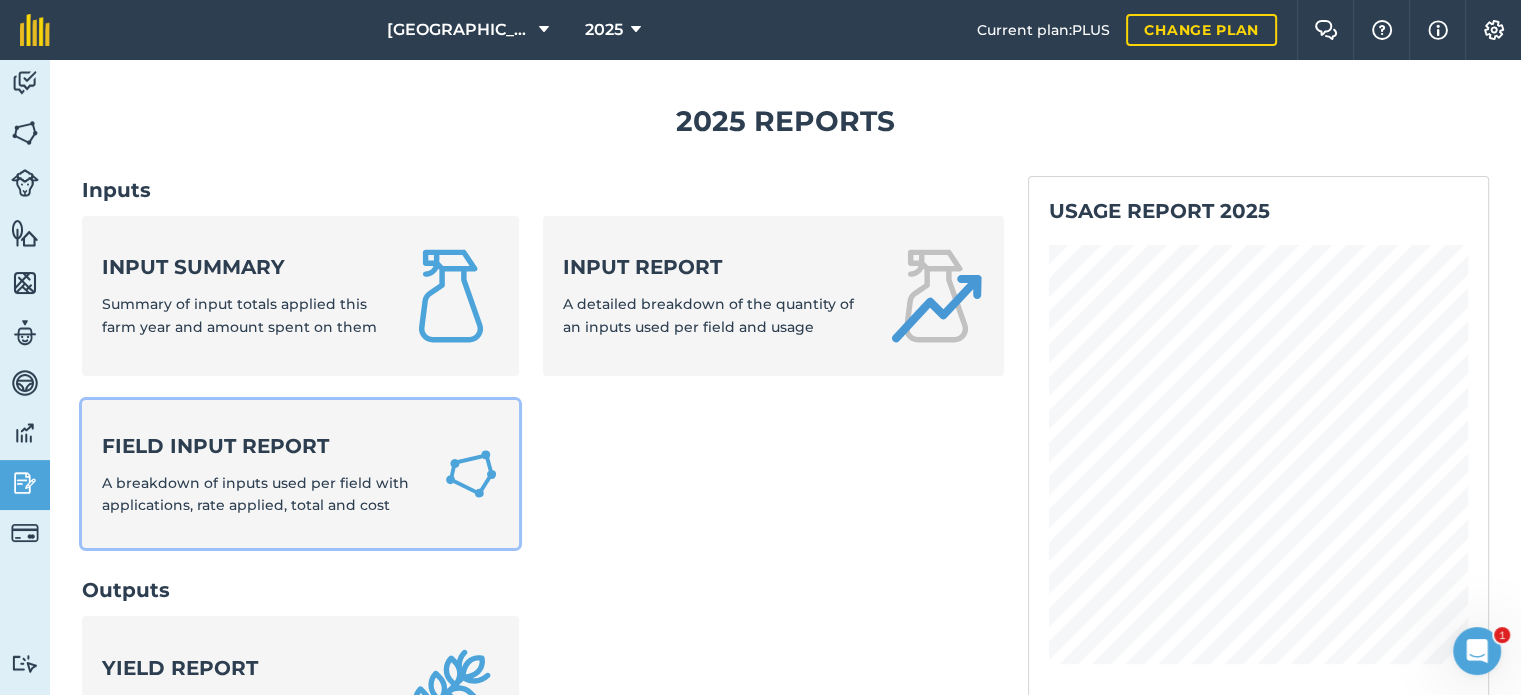click on "Field Input Report" at bounding box center [260, 446] 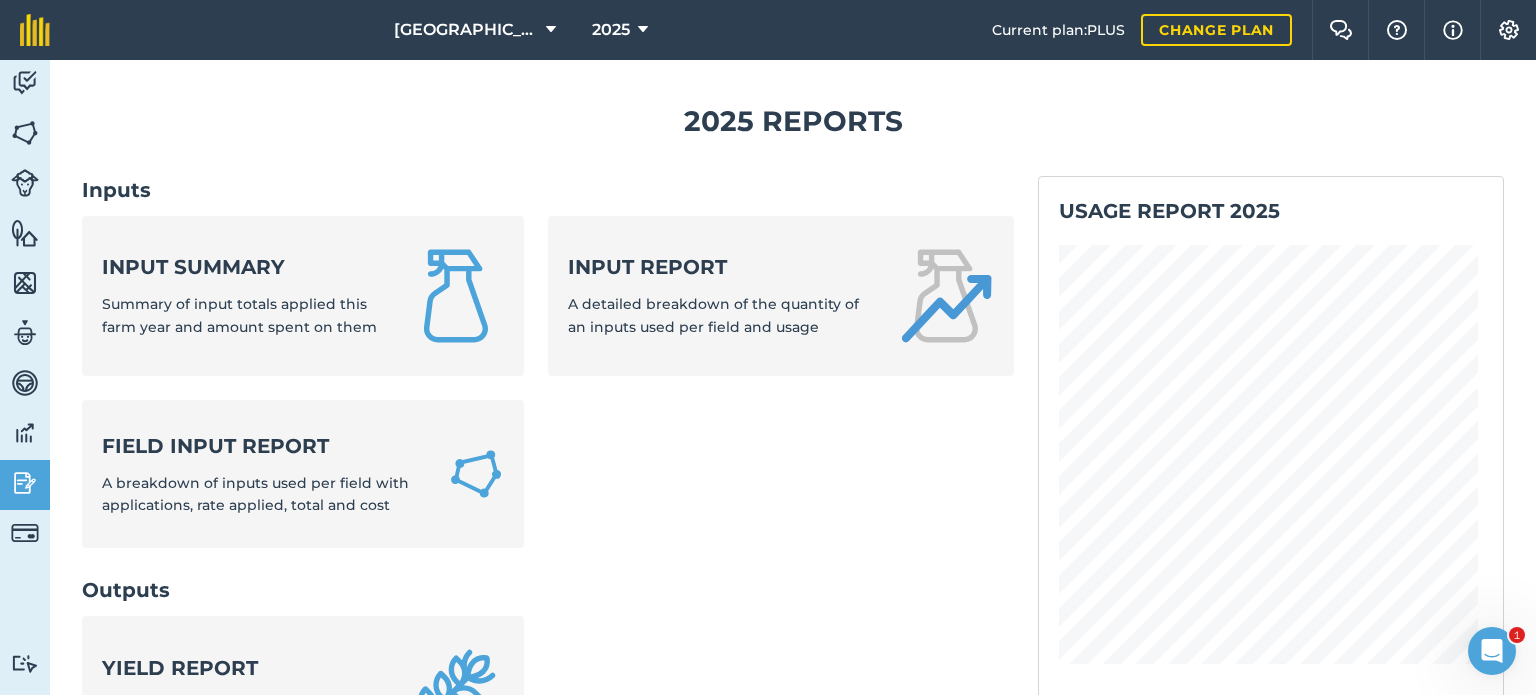 scroll, scrollTop: 0, scrollLeft: 0, axis: both 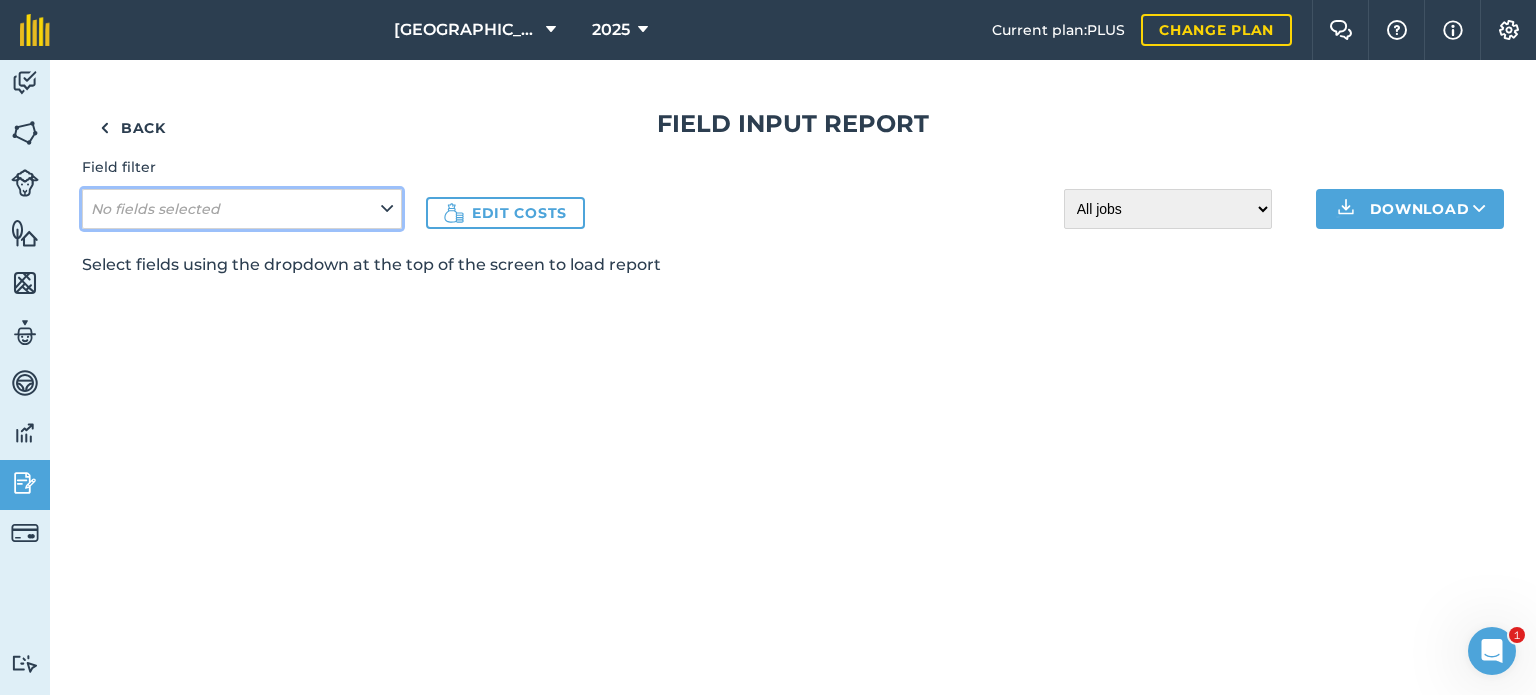 click at bounding box center [387, 209] 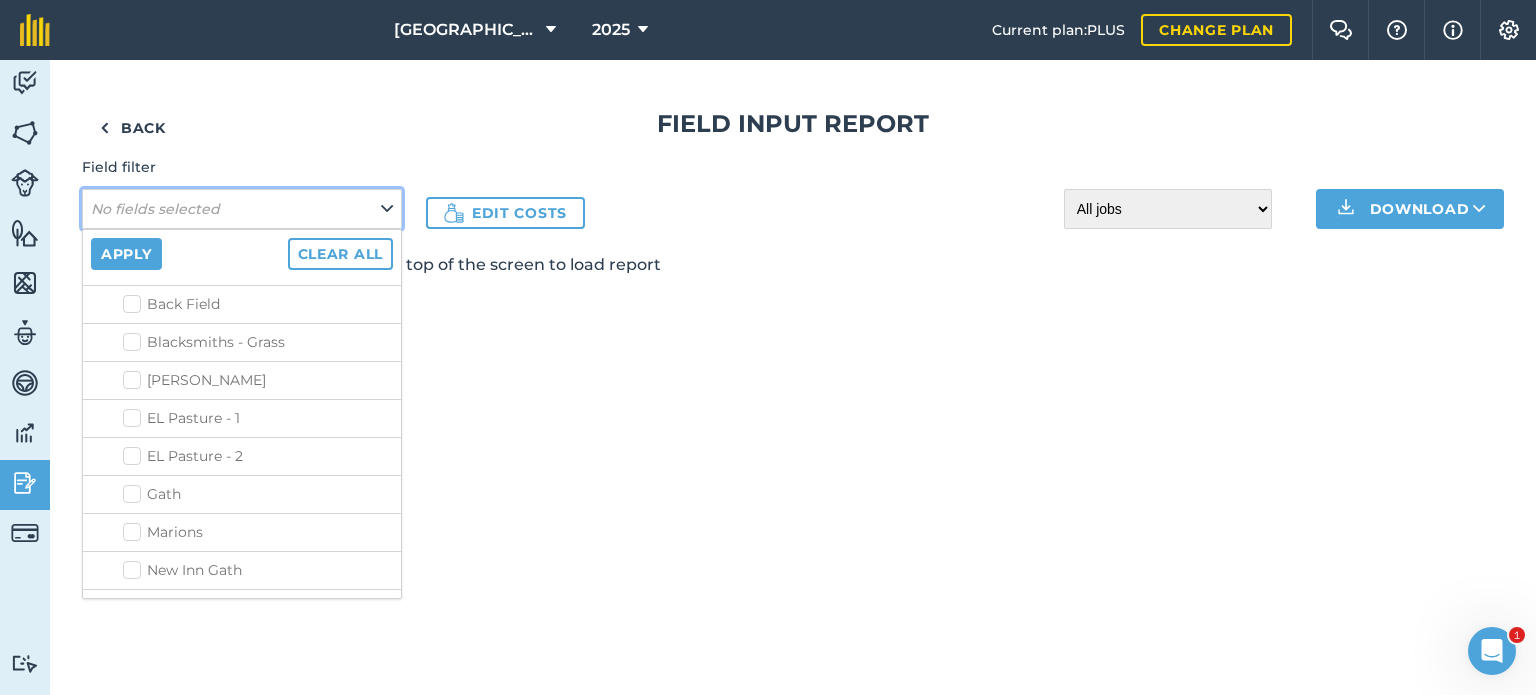 scroll, scrollTop: 800, scrollLeft: 0, axis: vertical 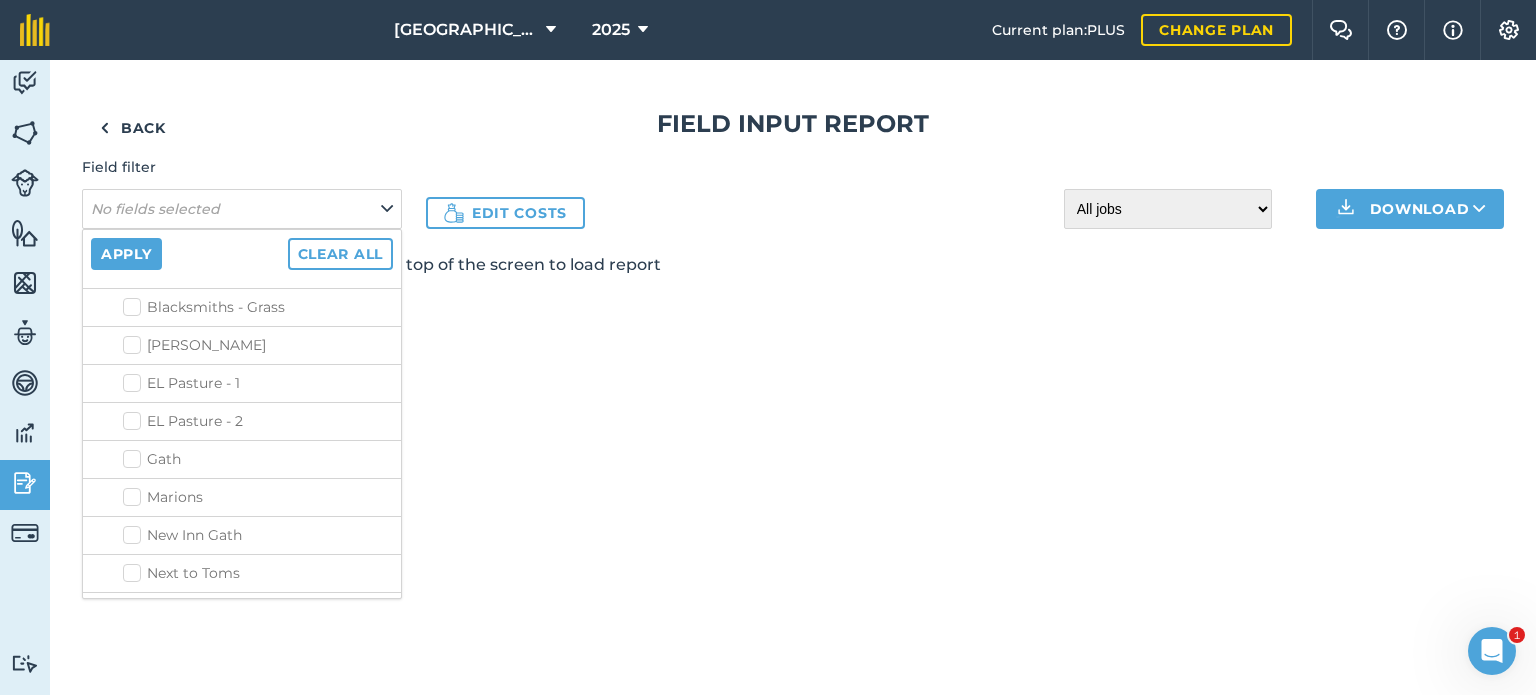 click on "Old Pasture - Grass" at bounding box center (258, 611) 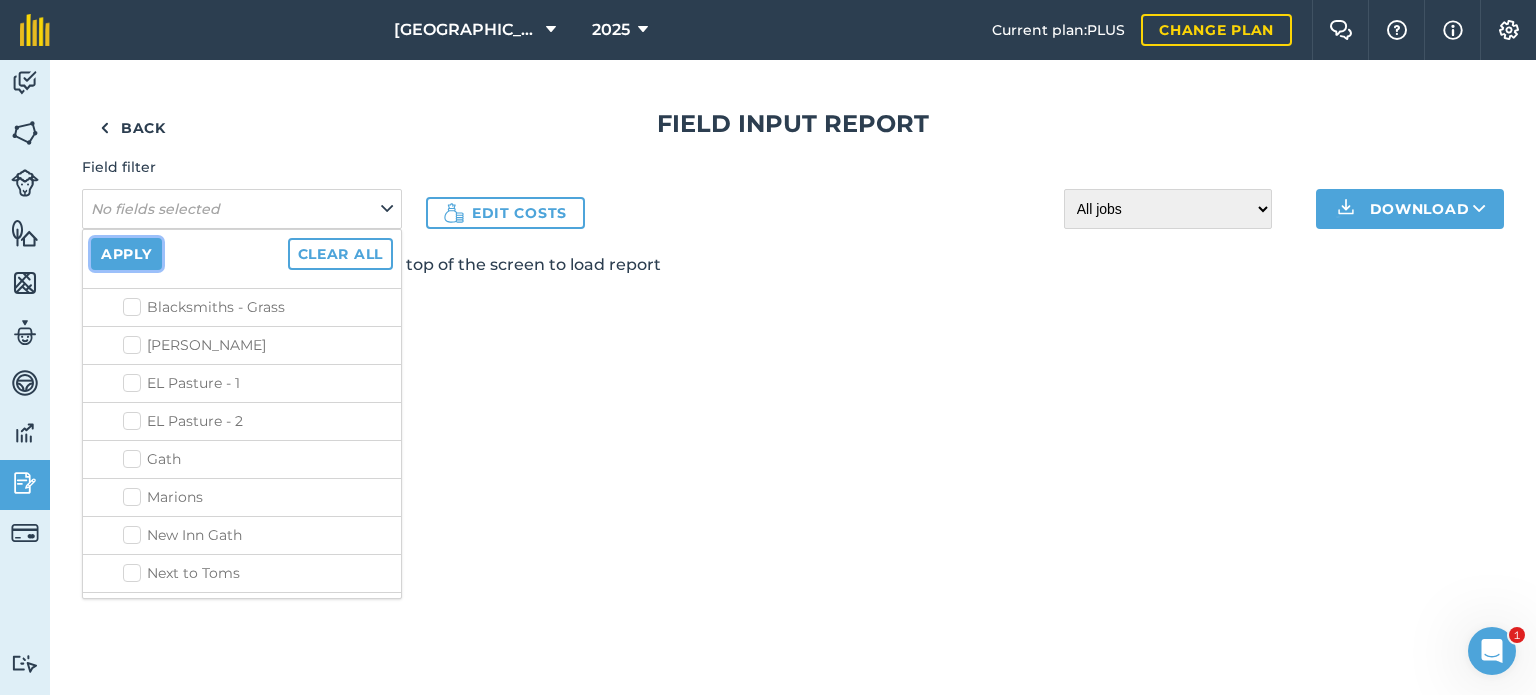 click on "Apply" at bounding box center [126, 254] 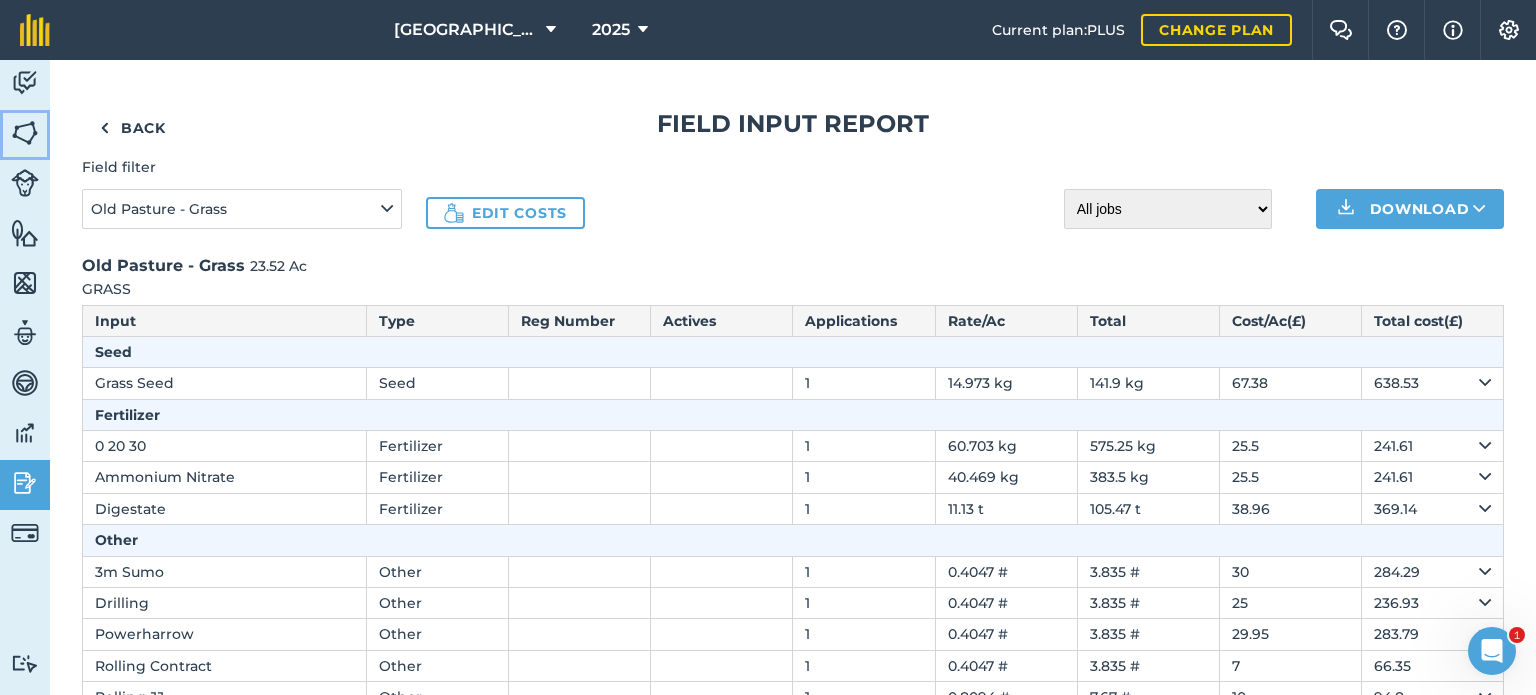 click at bounding box center [25, 133] 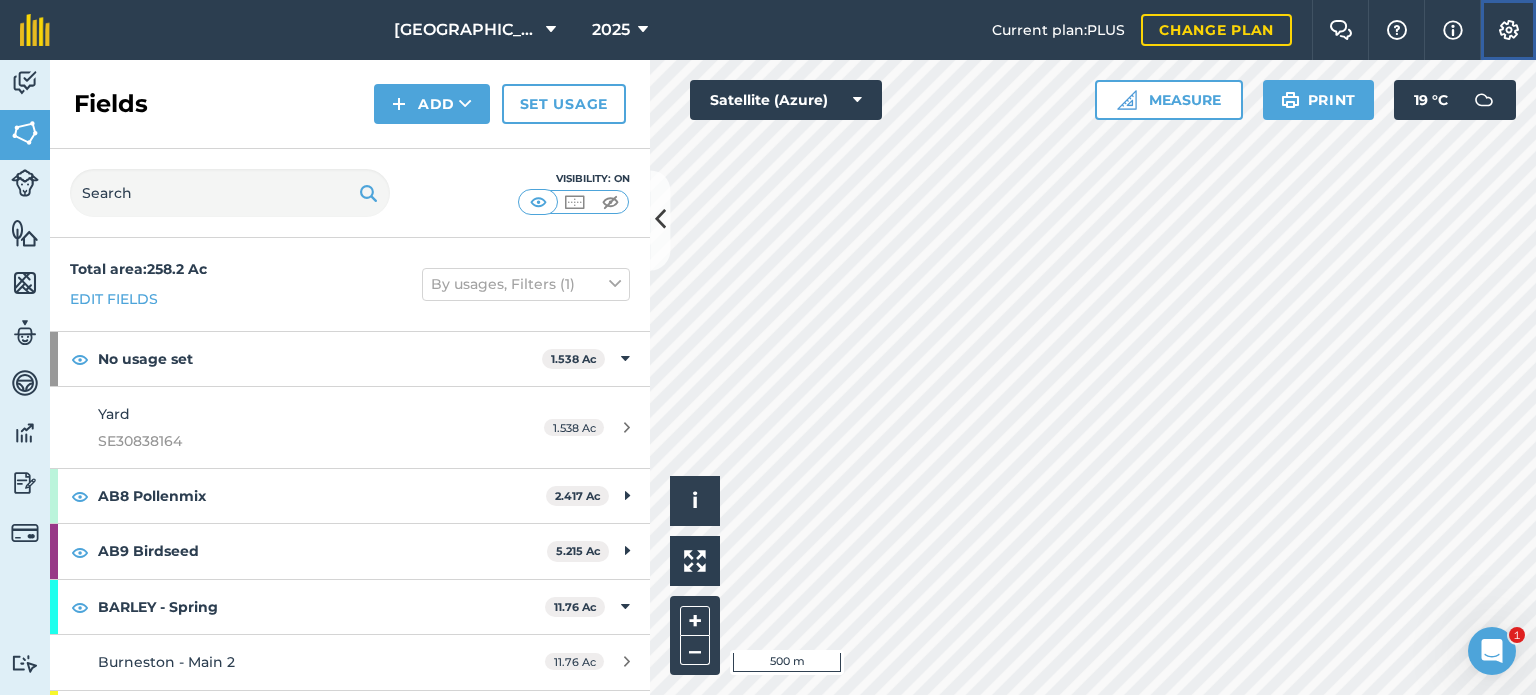 click at bounding box center [1509, 30] 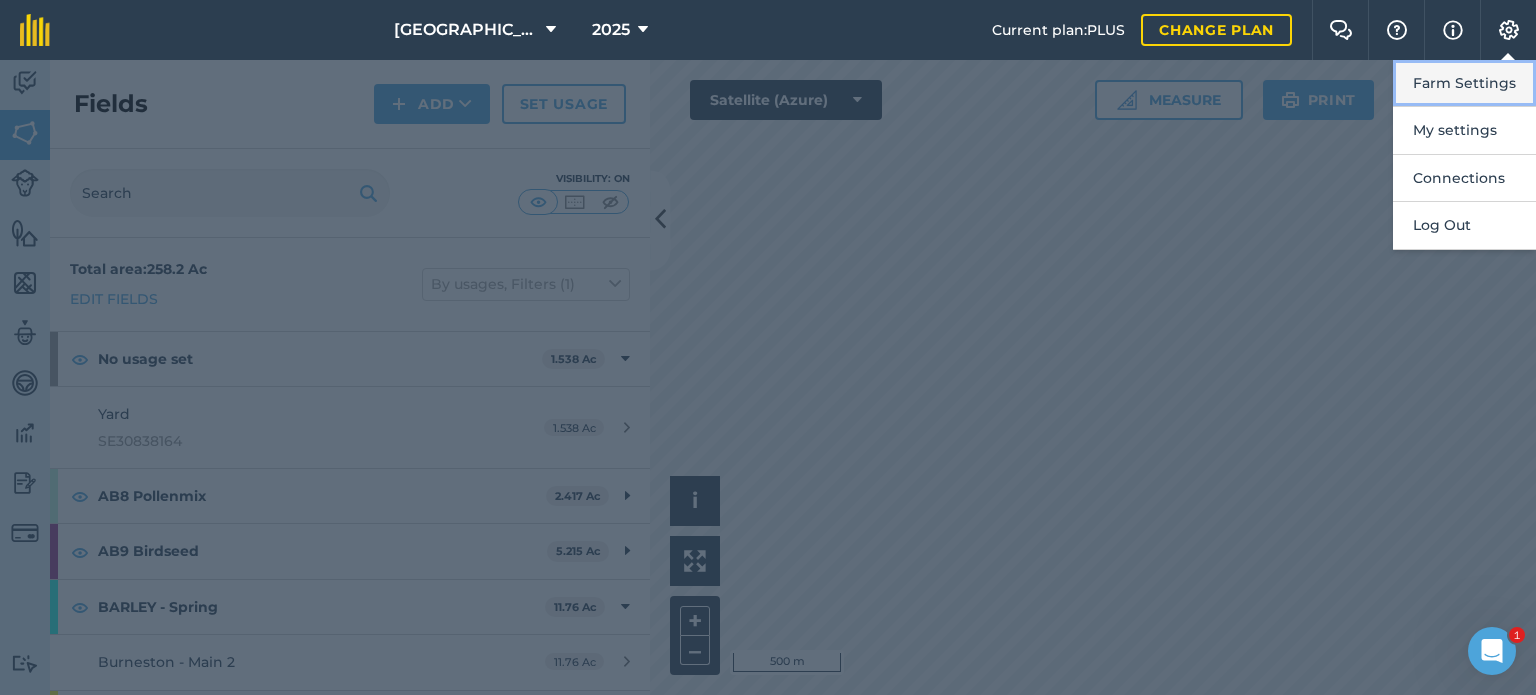 click on "Farm Settings" at bounding box center (1464, 83) 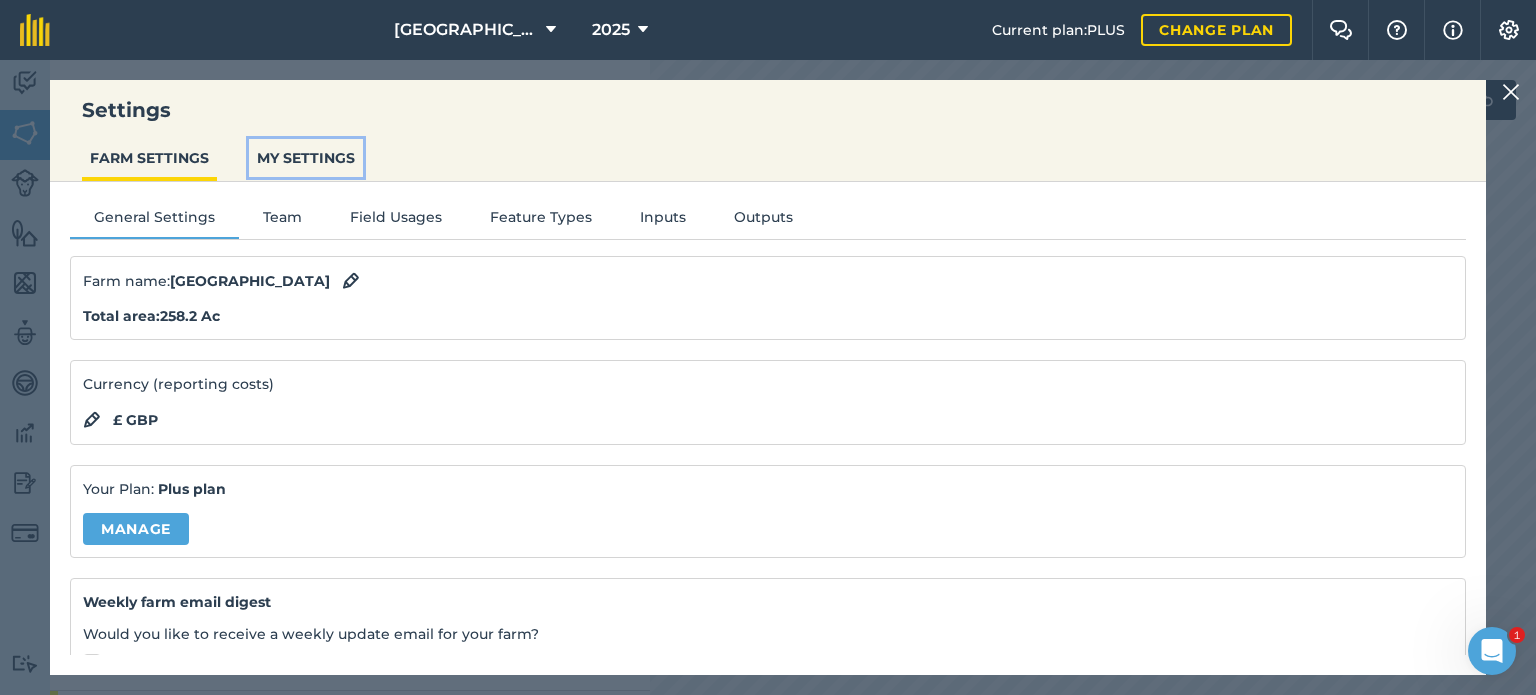 click on "MY SETTINGS" at bounding box center (306, 158) 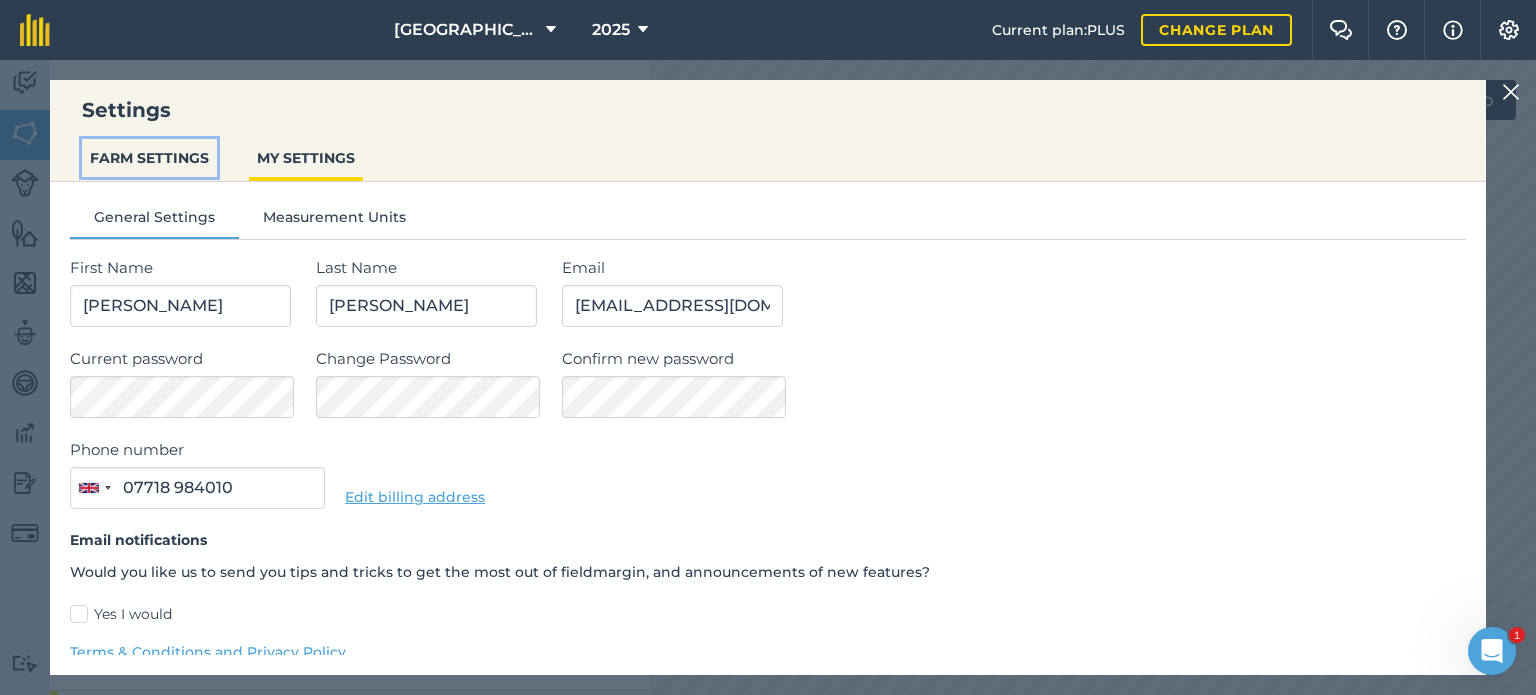 click on "FARM SETTINGS" at bounding box center (149, 158) 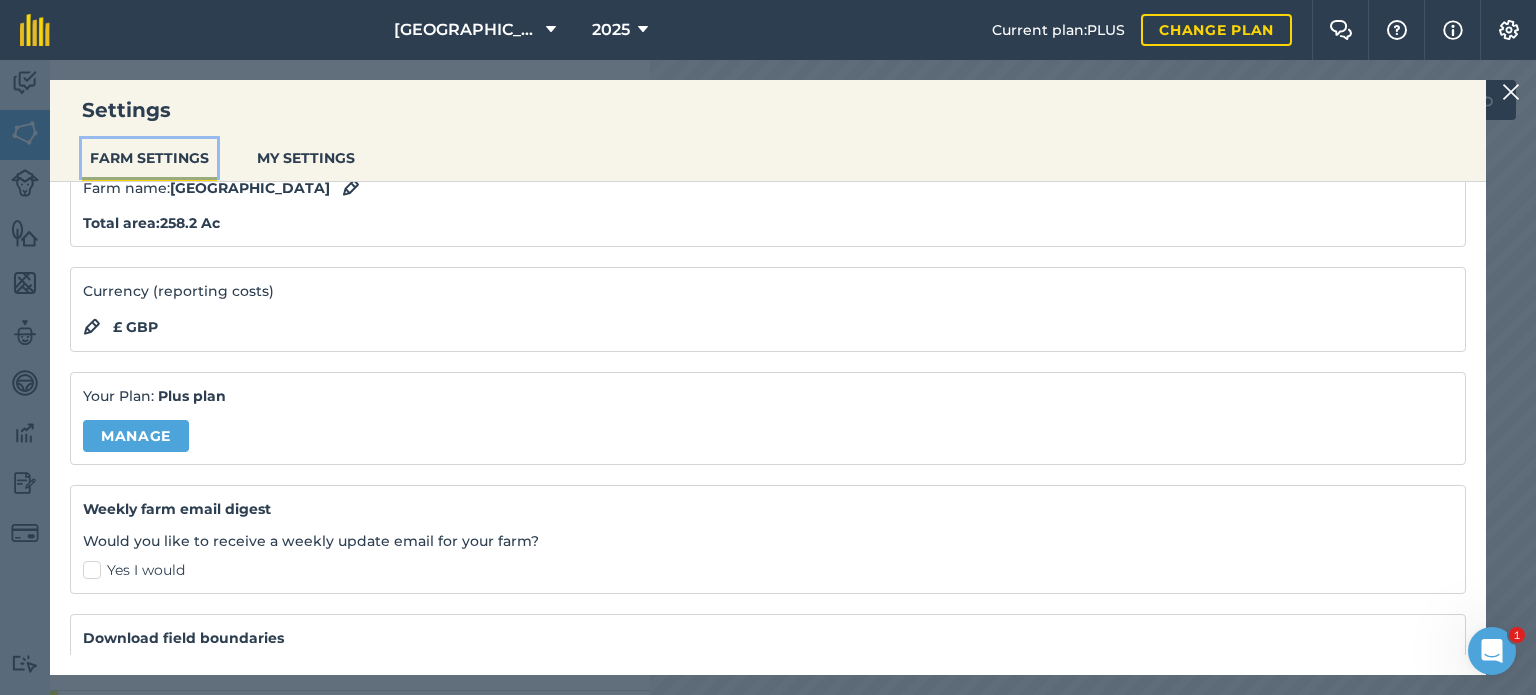 scroll, scrollTop: 0, scrollLeft: 0, axis: both 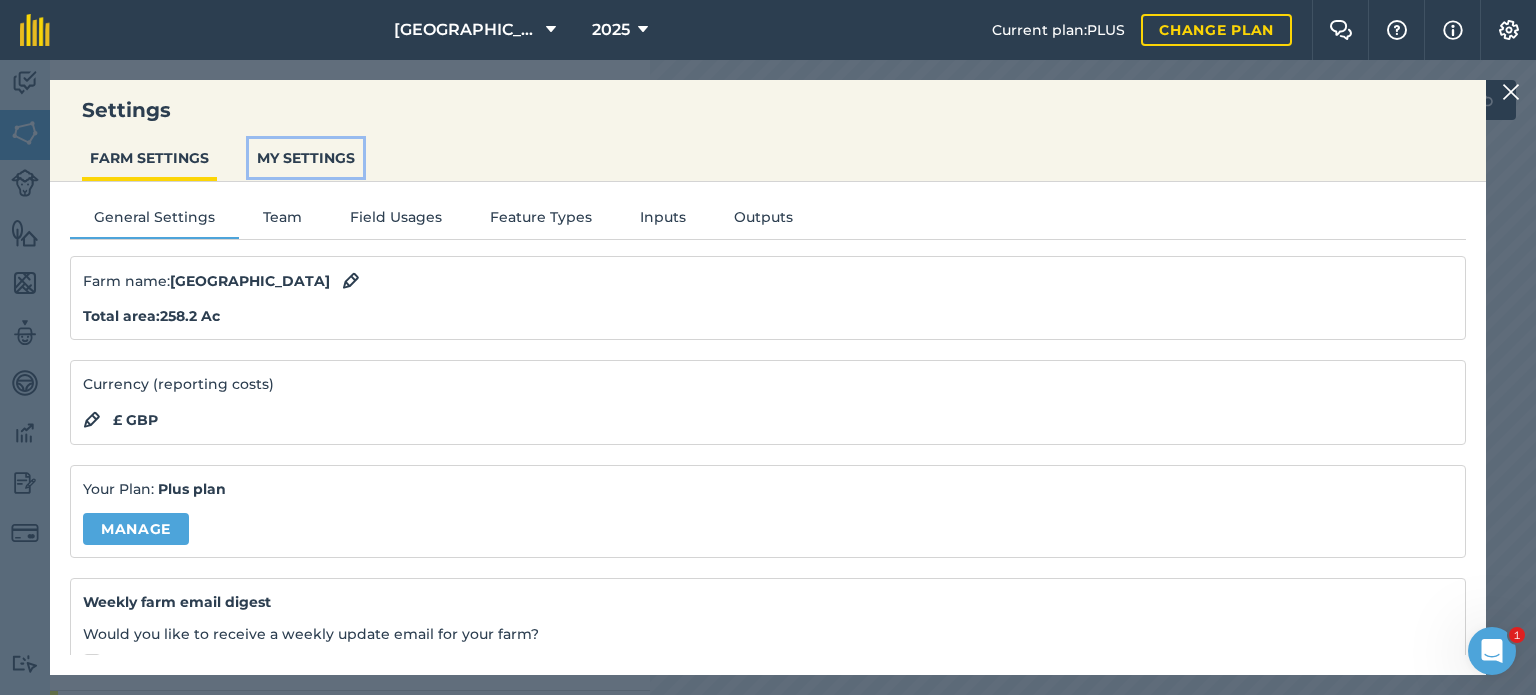 click on "MY SETTINGS" at bounding box center [306, 158] 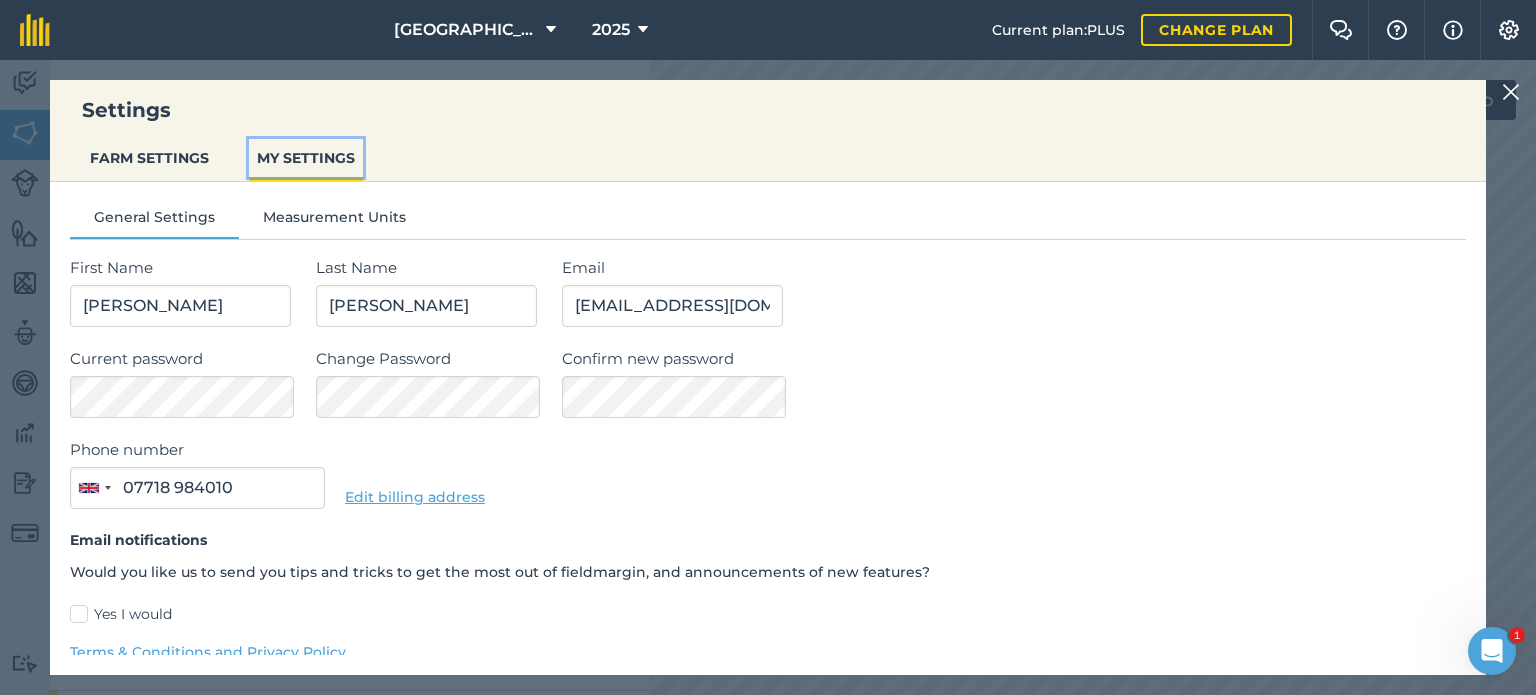 scroll, scrollTop: 0, scrollLeft: 0, axis: both 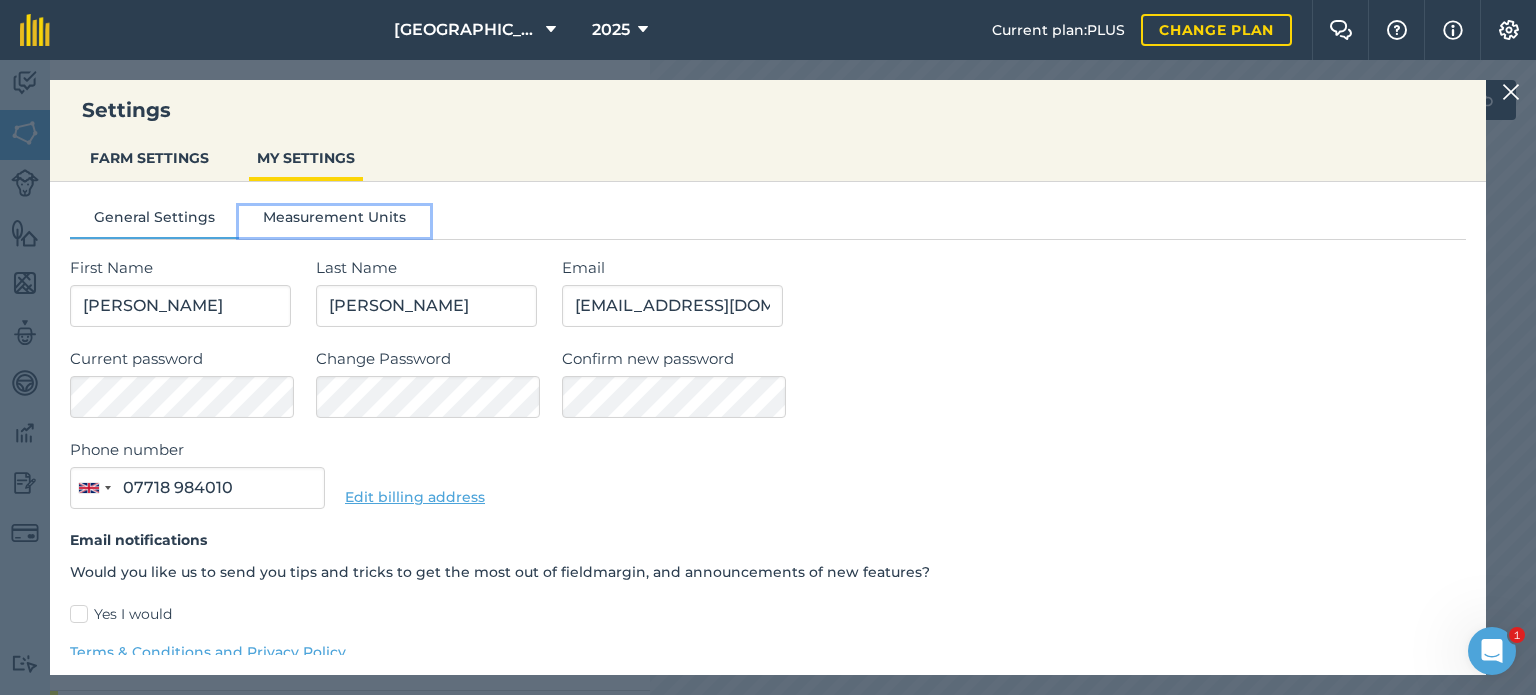 click on "Measurement Units" at bounding box center (334, 221) 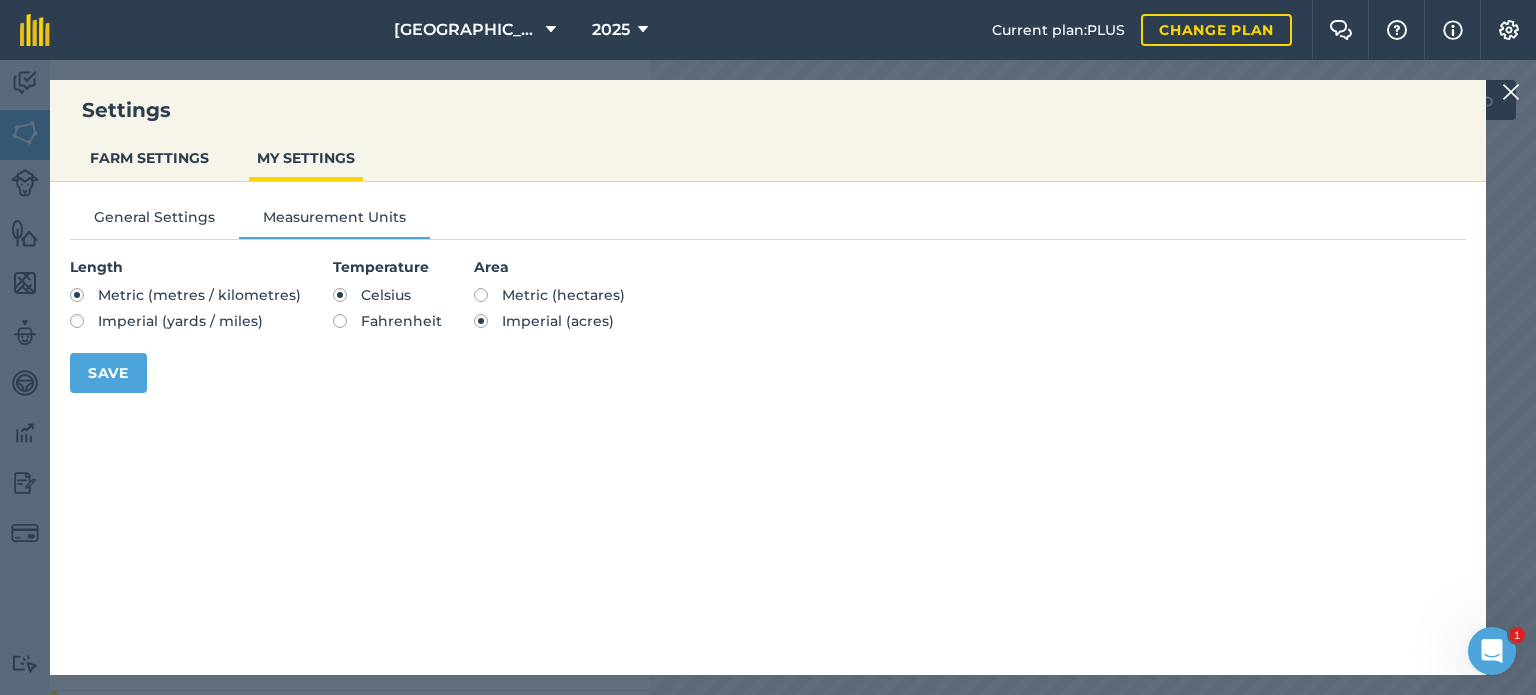 click on "Metric (hectares)" at bounding box center (549, 295) 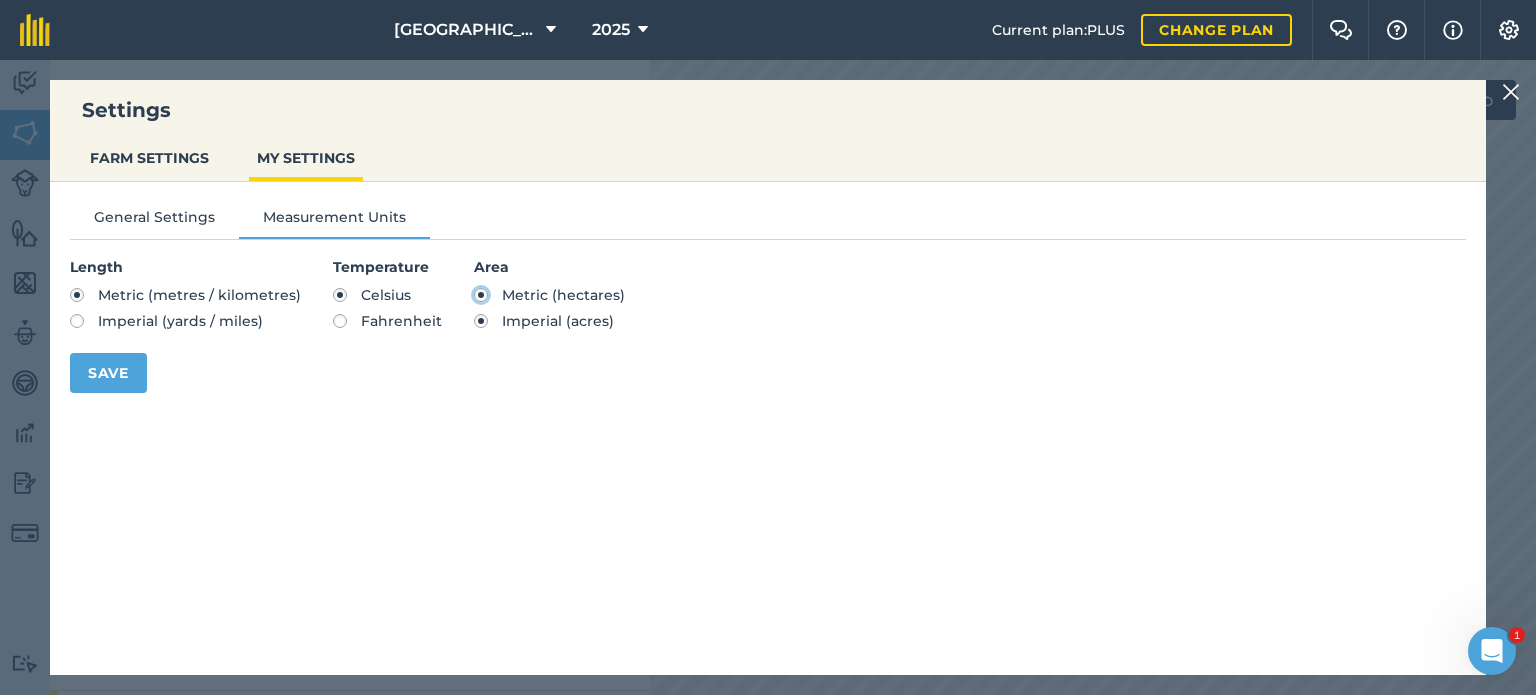 radio on "true" 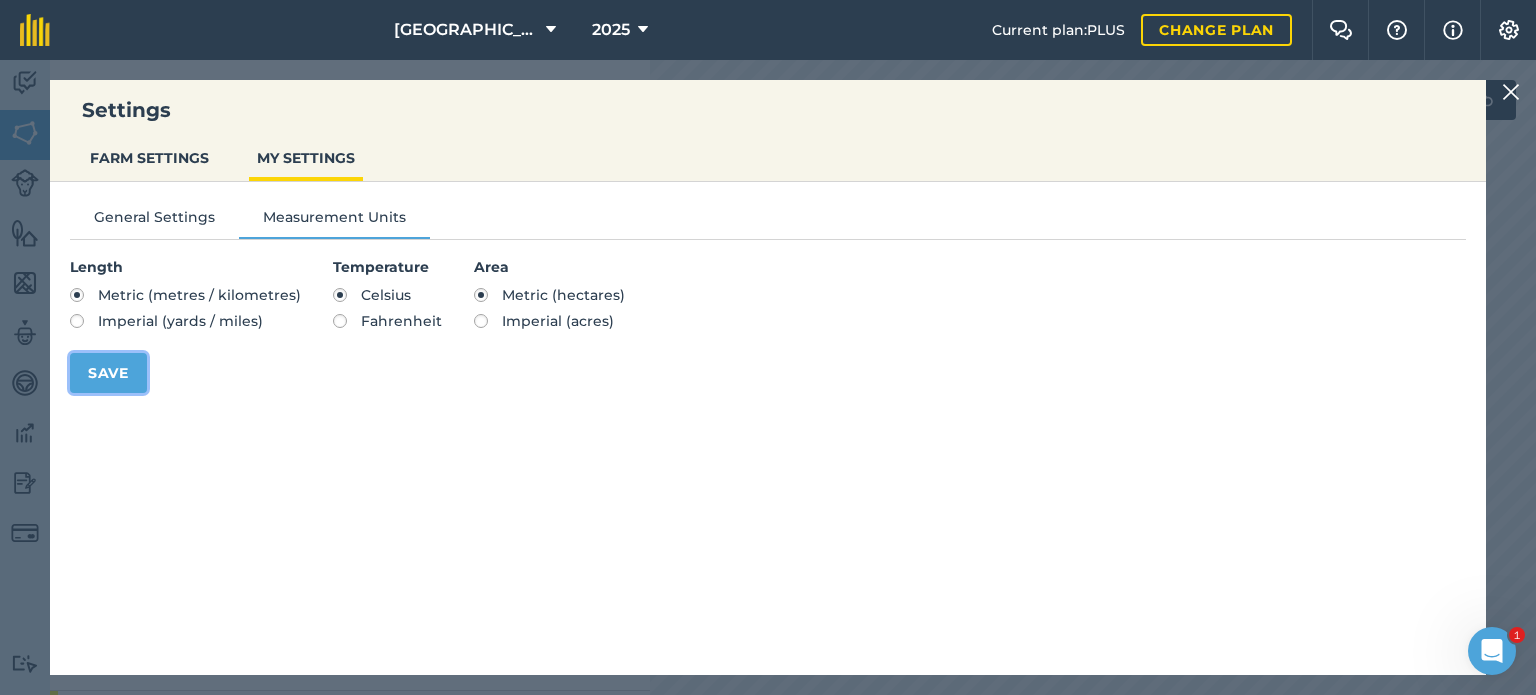 click on "Save" at bounding box center [108, 373] 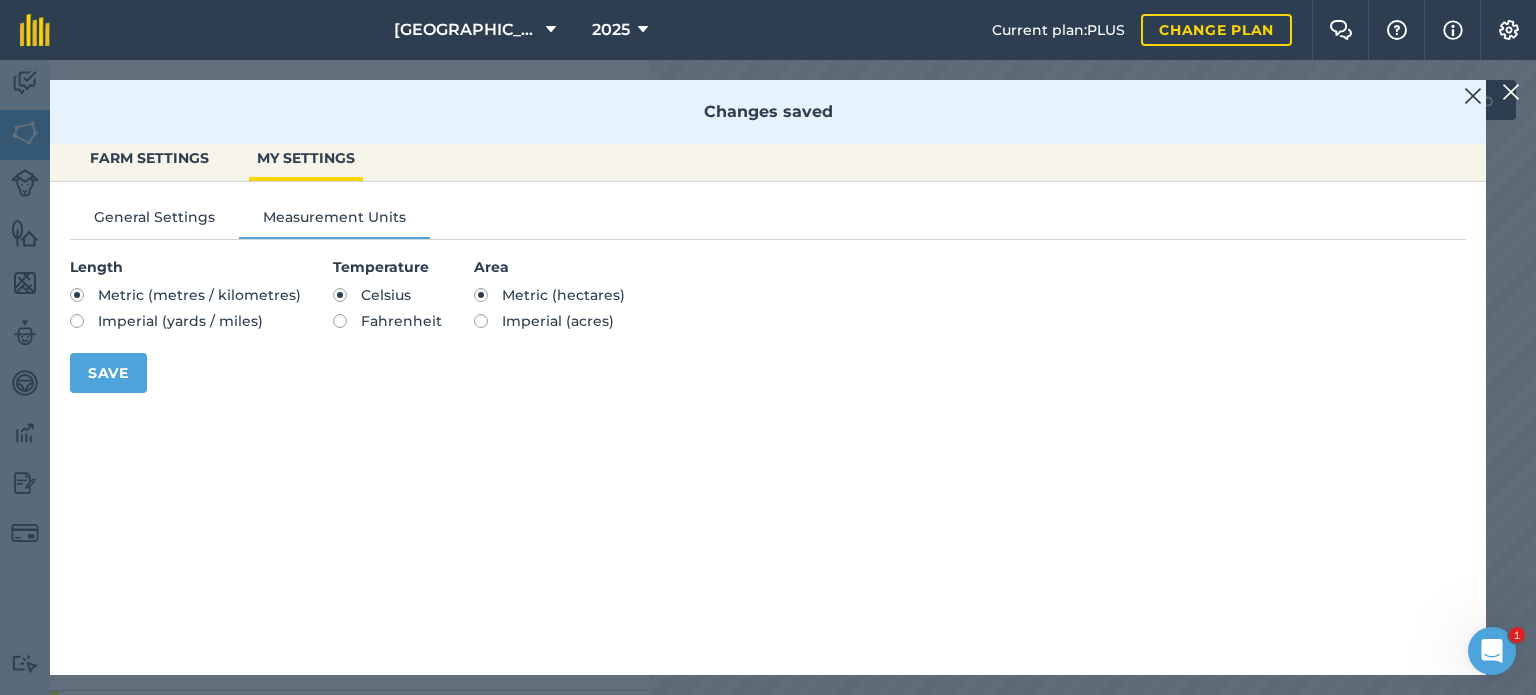 click at bounding box center (1511, 92) 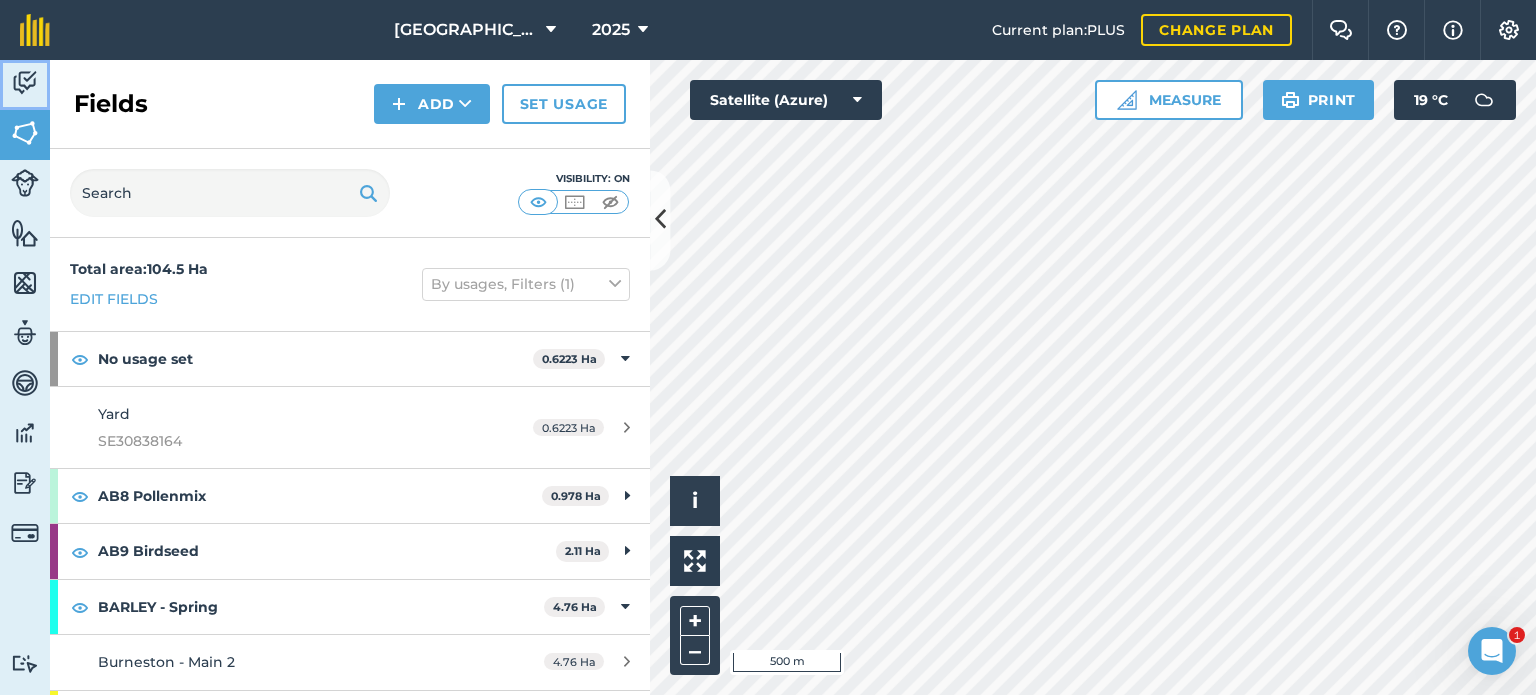 click at bounding box center (25, 83) 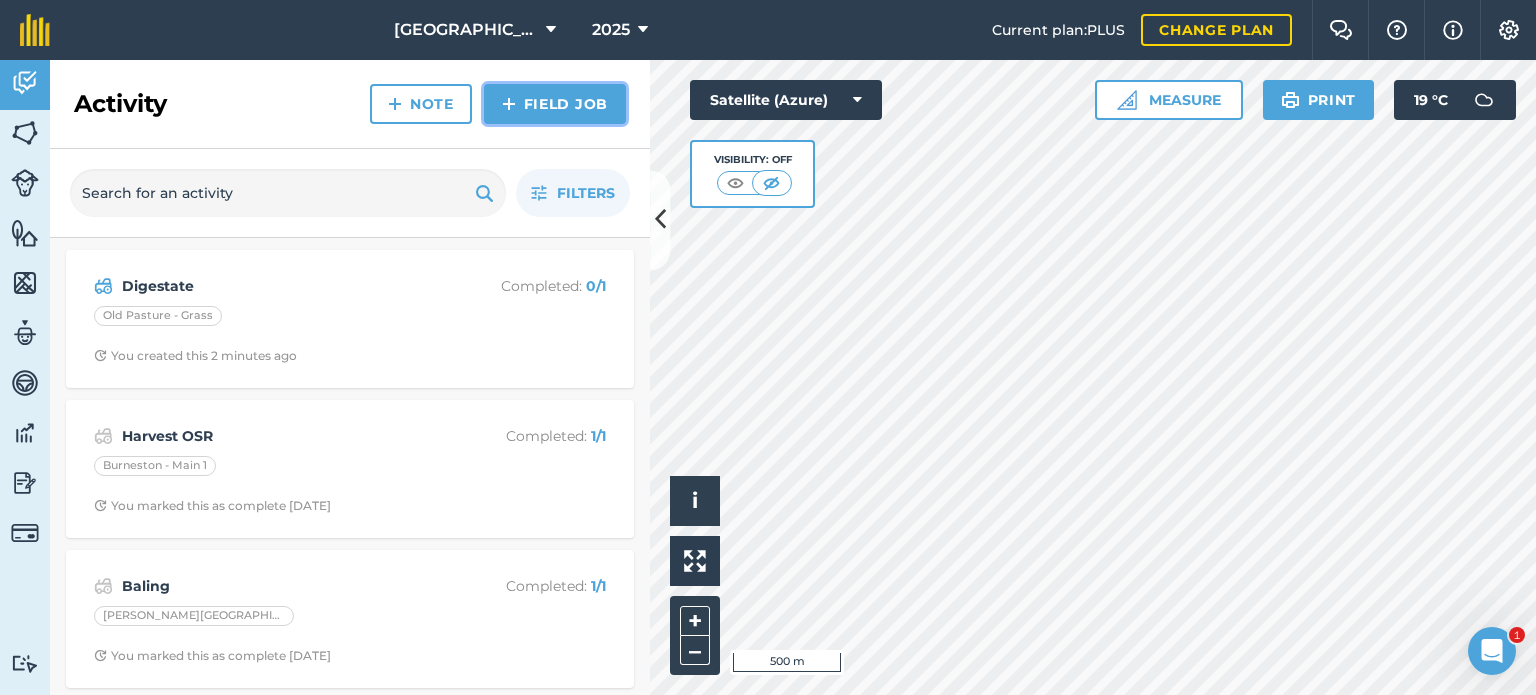 click on "Field Job" at bounding box center [555, 104] 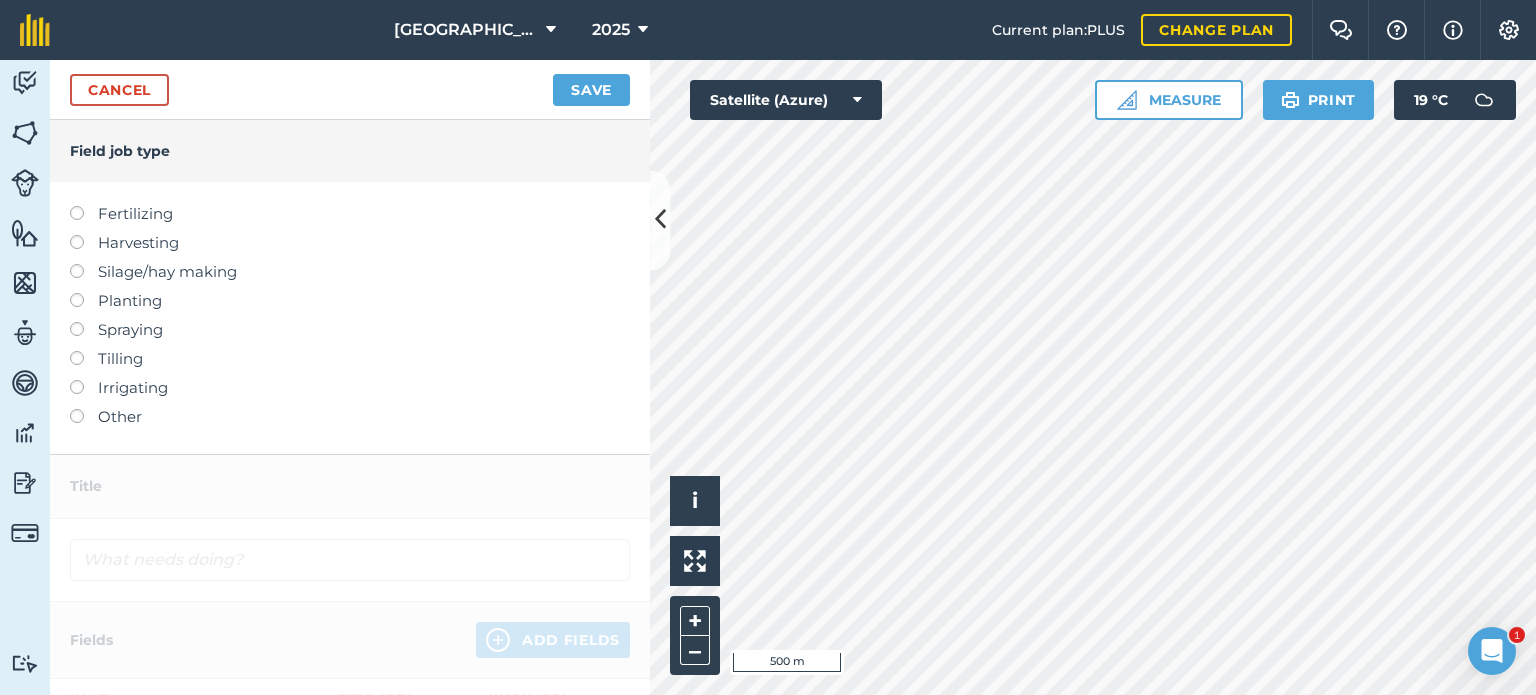 click on "Fertilizing" at bounding box center [350, 214] 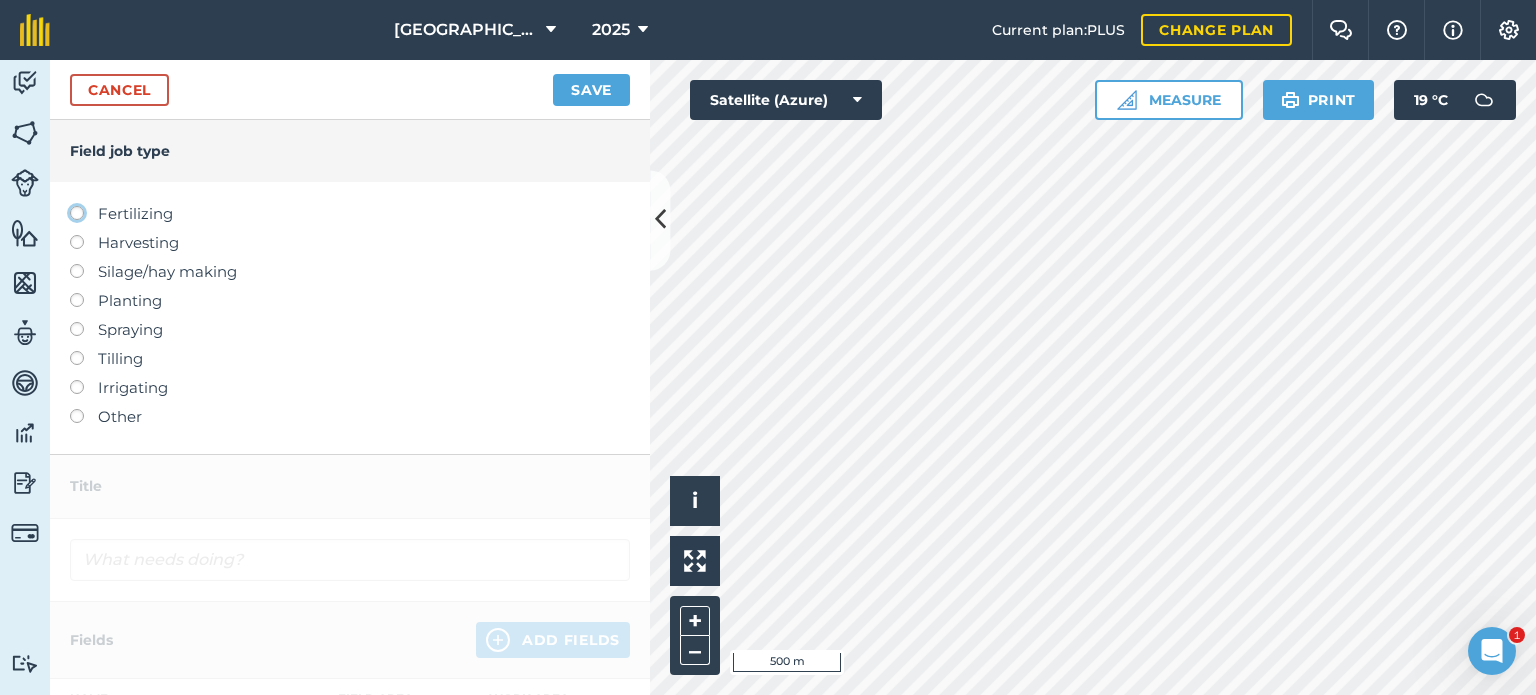 click on "Fertilizing" at bounding box center [-9943, 212] 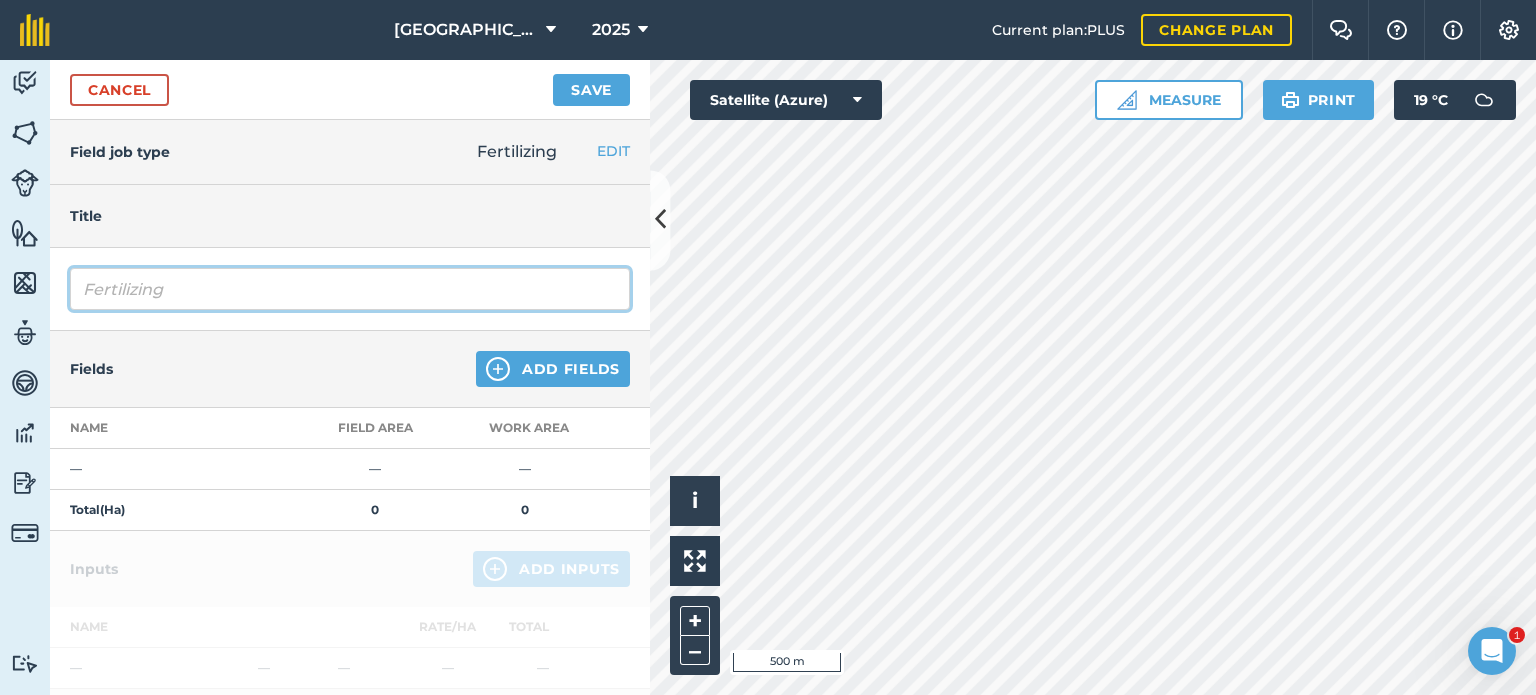 click on "Fertilizing" at bounding box center (350, 289) 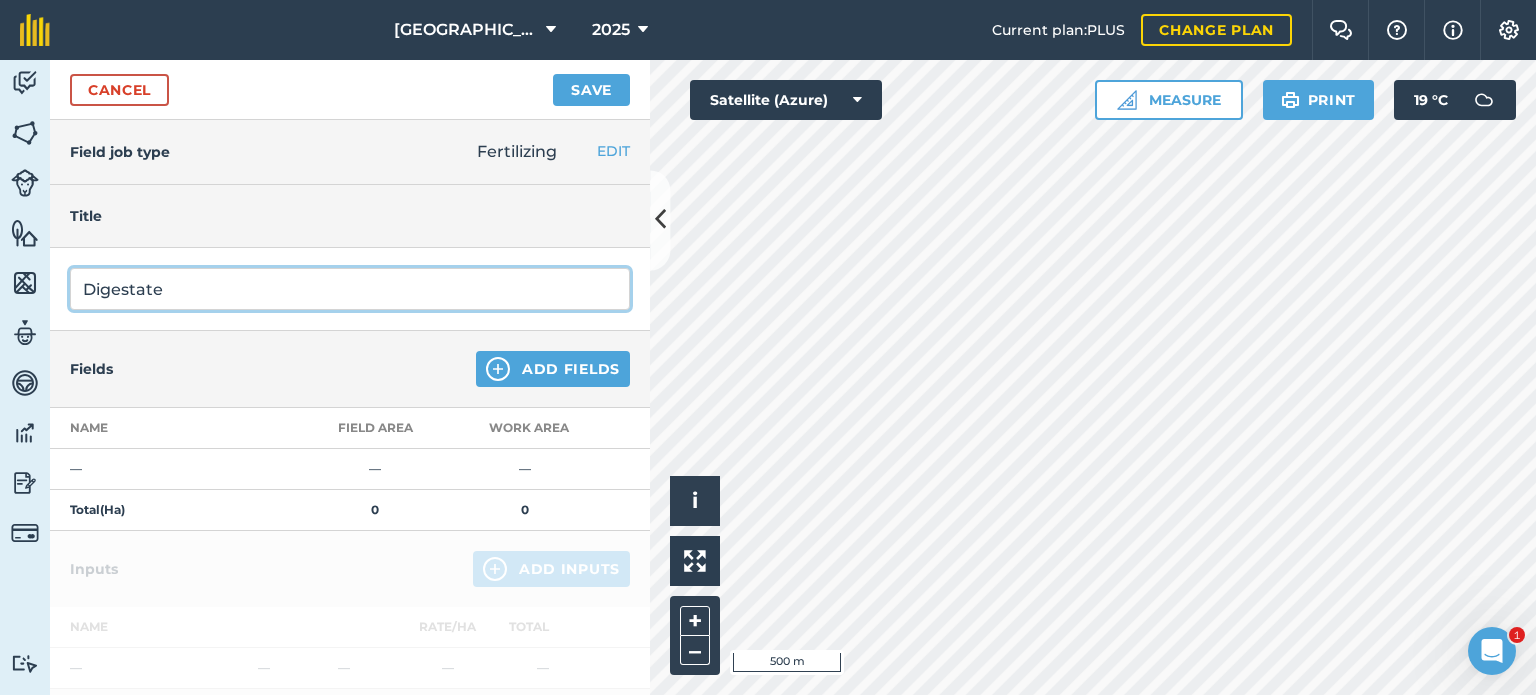 type on "Digestate" 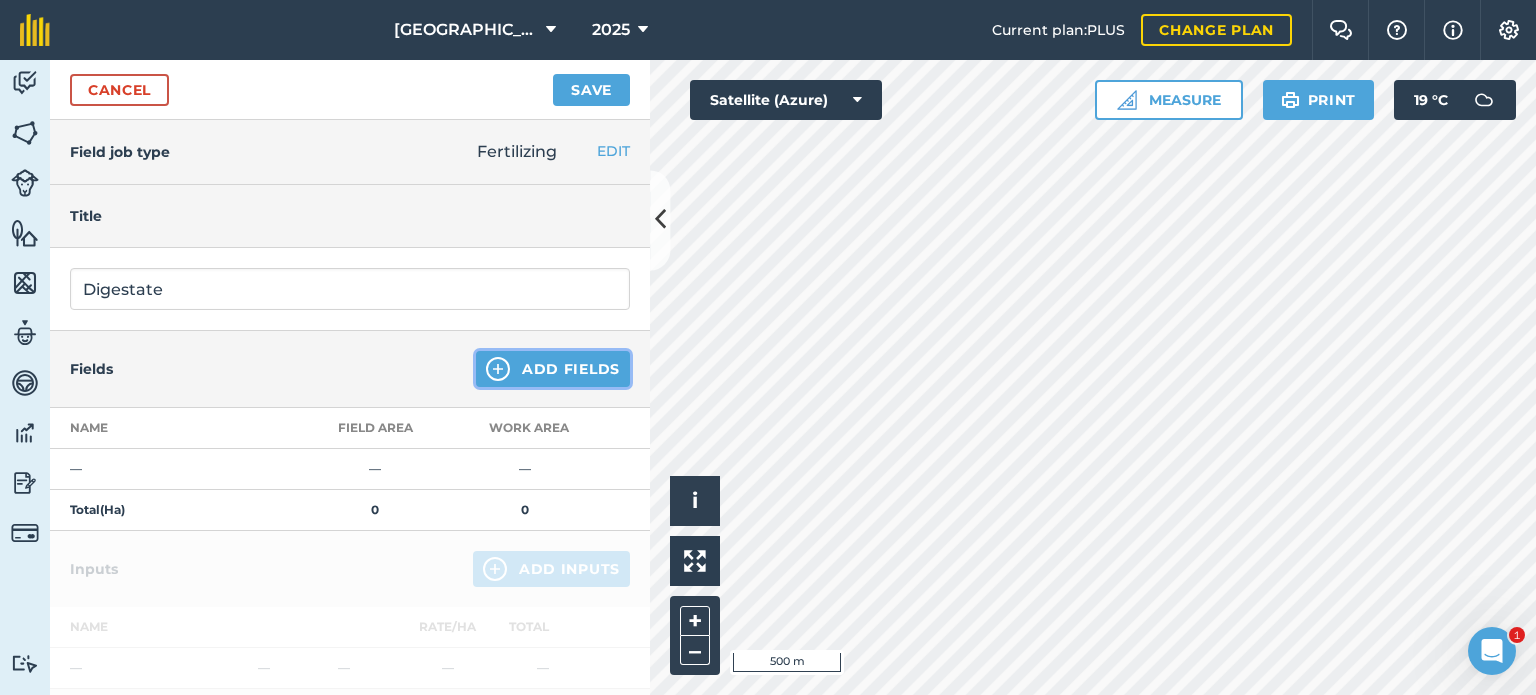 click at bounding box center [498, 369] 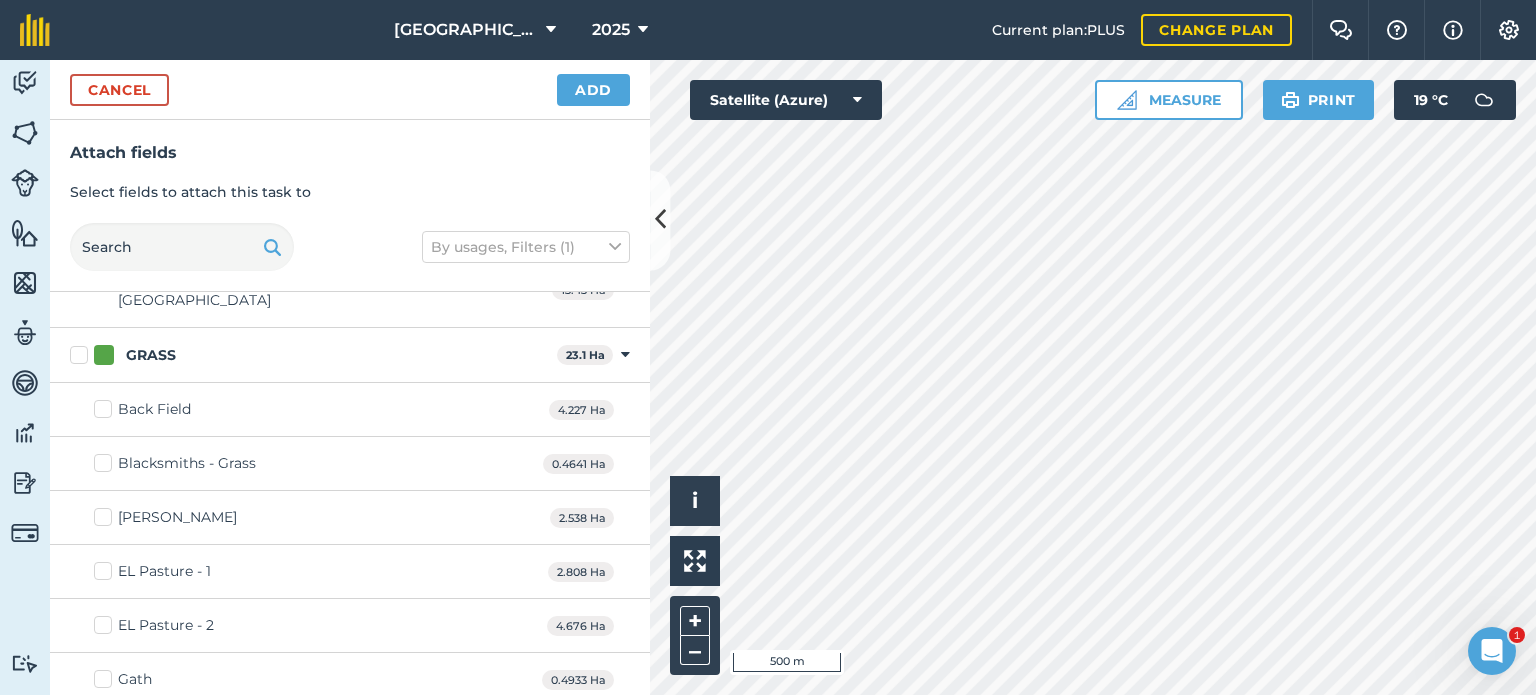 scroll, scrollTop: 900, scrollLeft: 0, axis: vertical 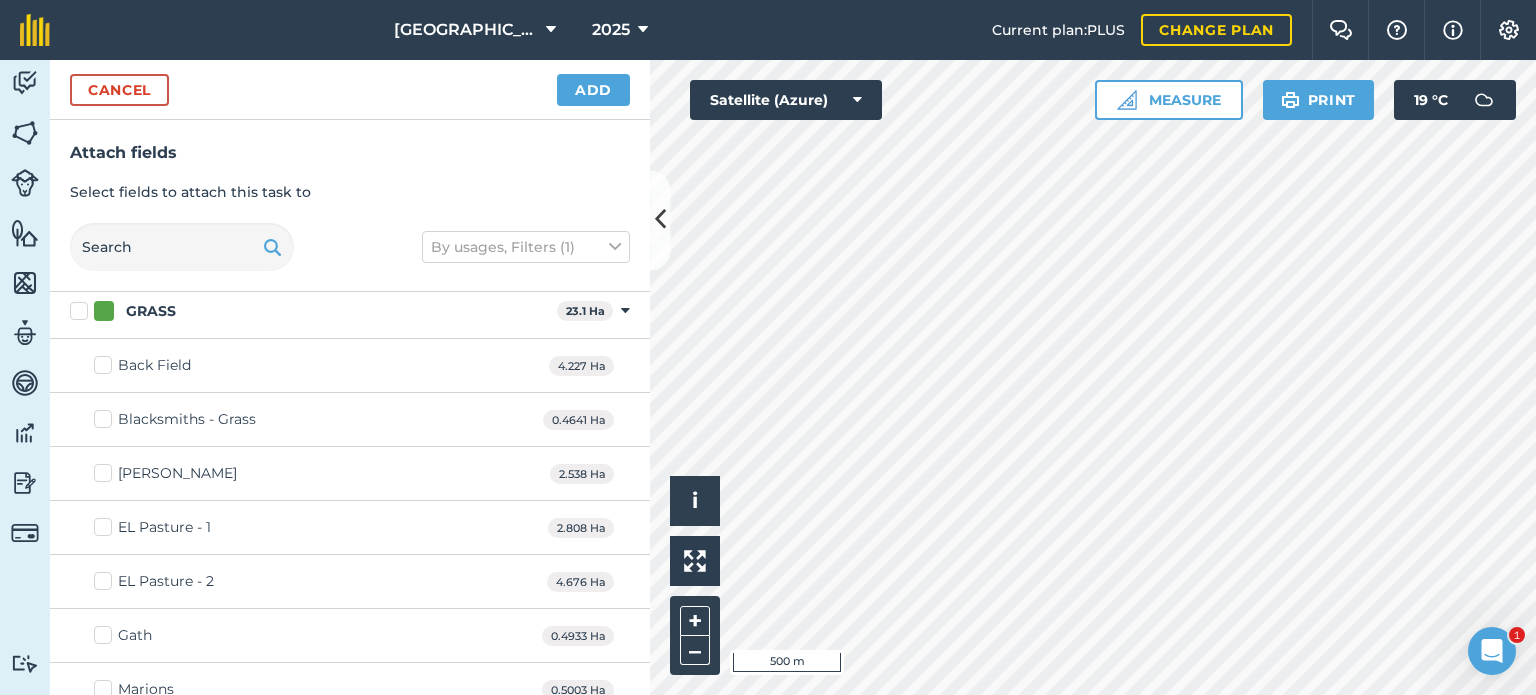 click on "[PERSON_NAME]" at bounding box center [165, 473] 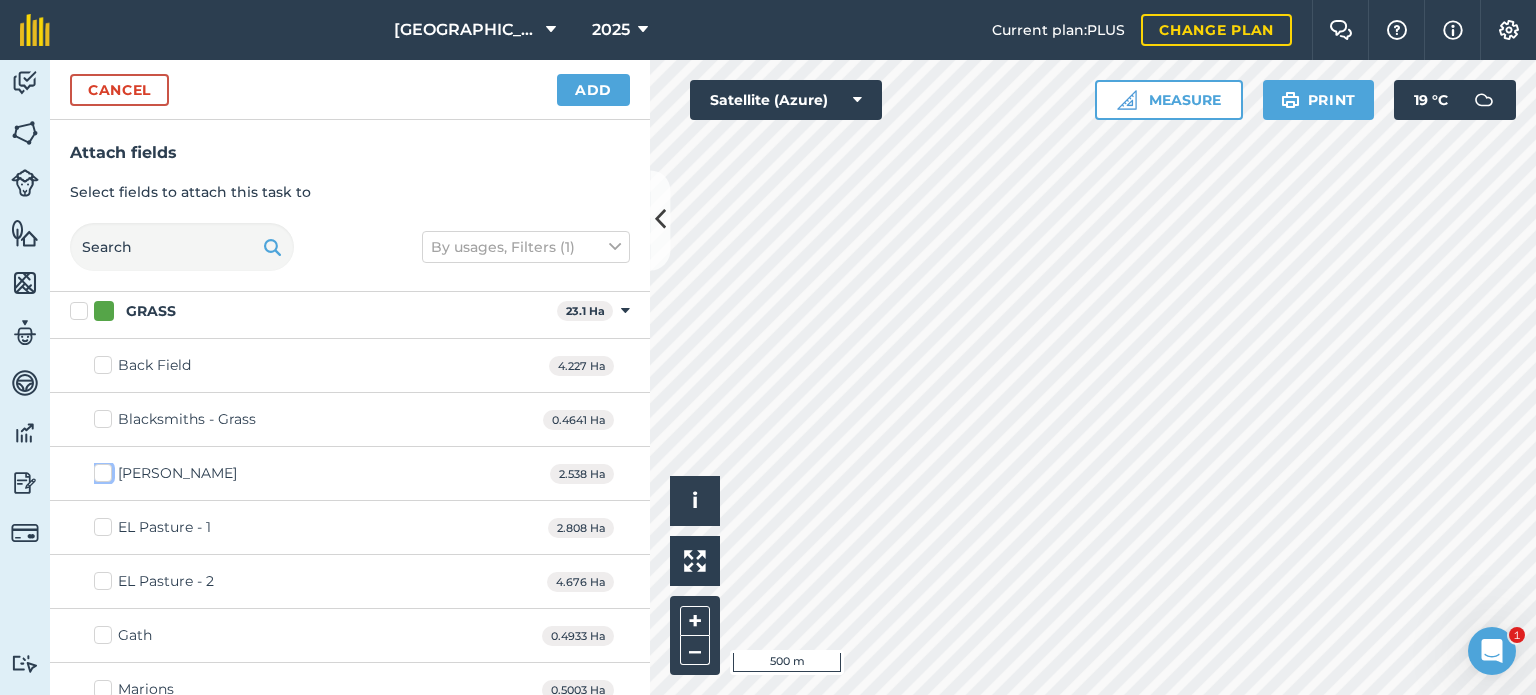 click on "[PERSON_NAME]" at bounding box center (100, 469) 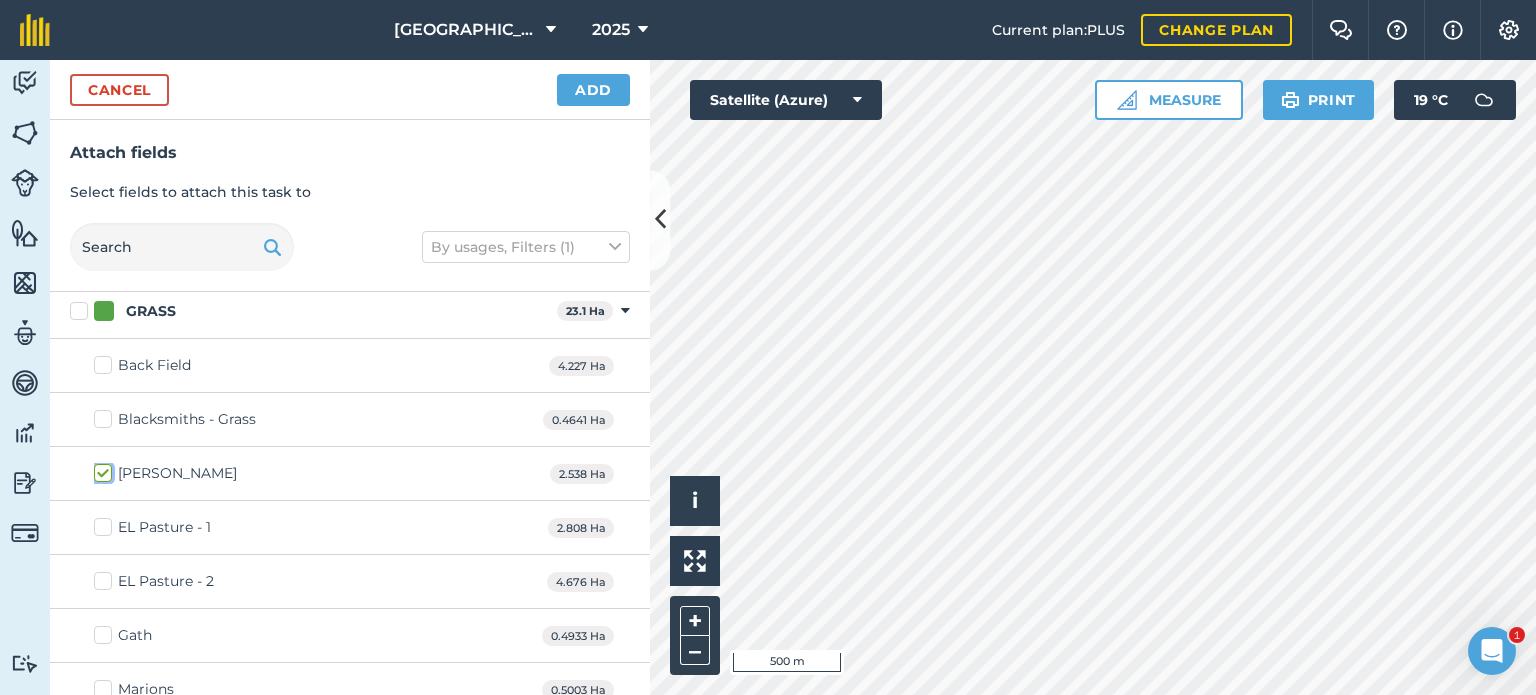 checkbox on "true" 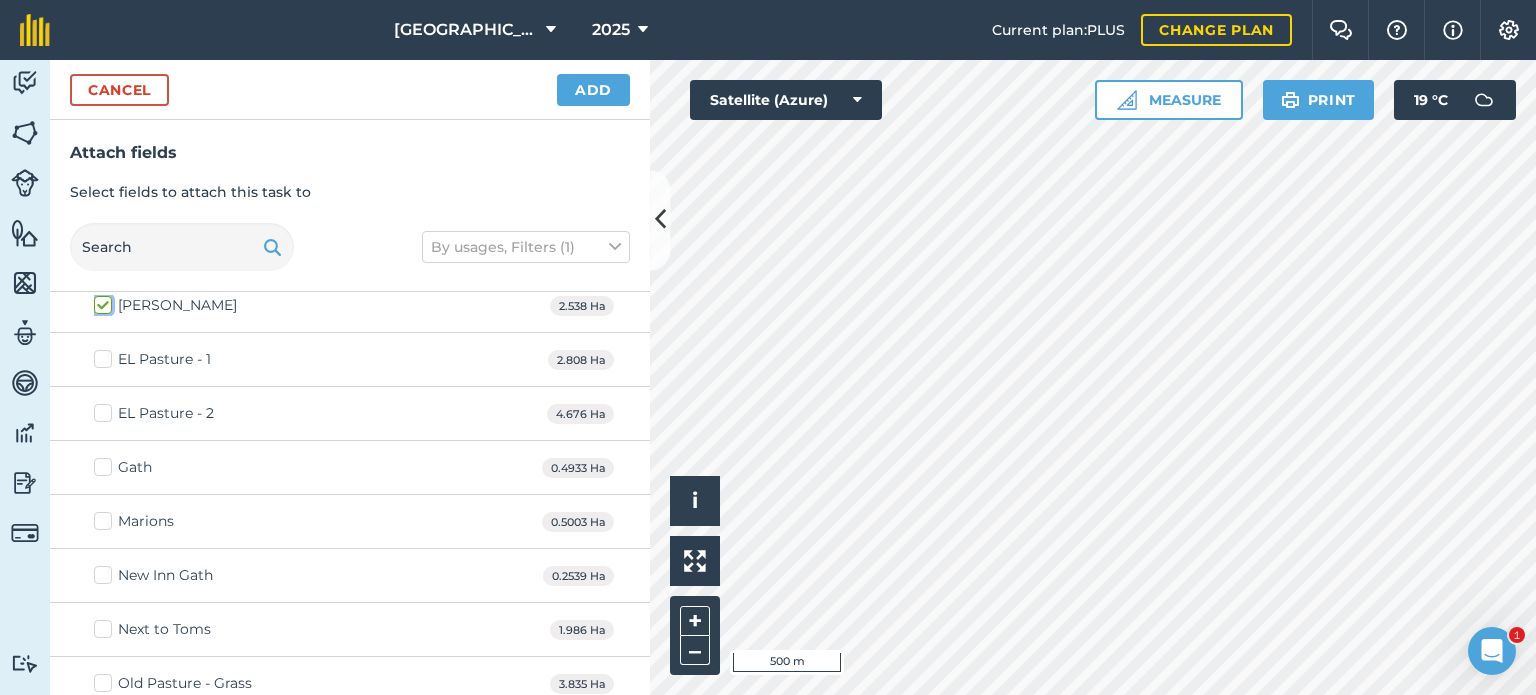 scroll, scrollTop: 1200, scrollLeft: 0, axis: vertical 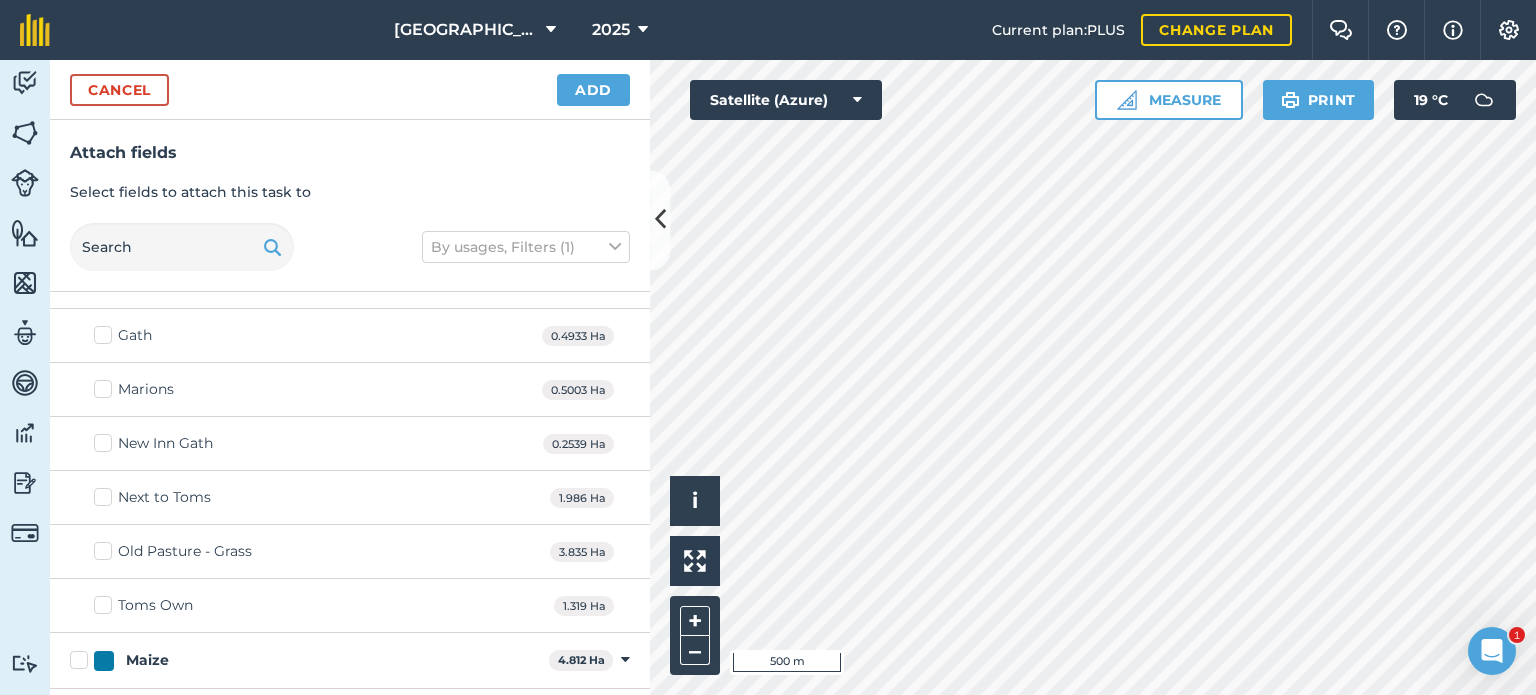drag, startPoint x: 99, startPoint y: 465, endPoint x: 123, endPoint y: 475, distance: 26 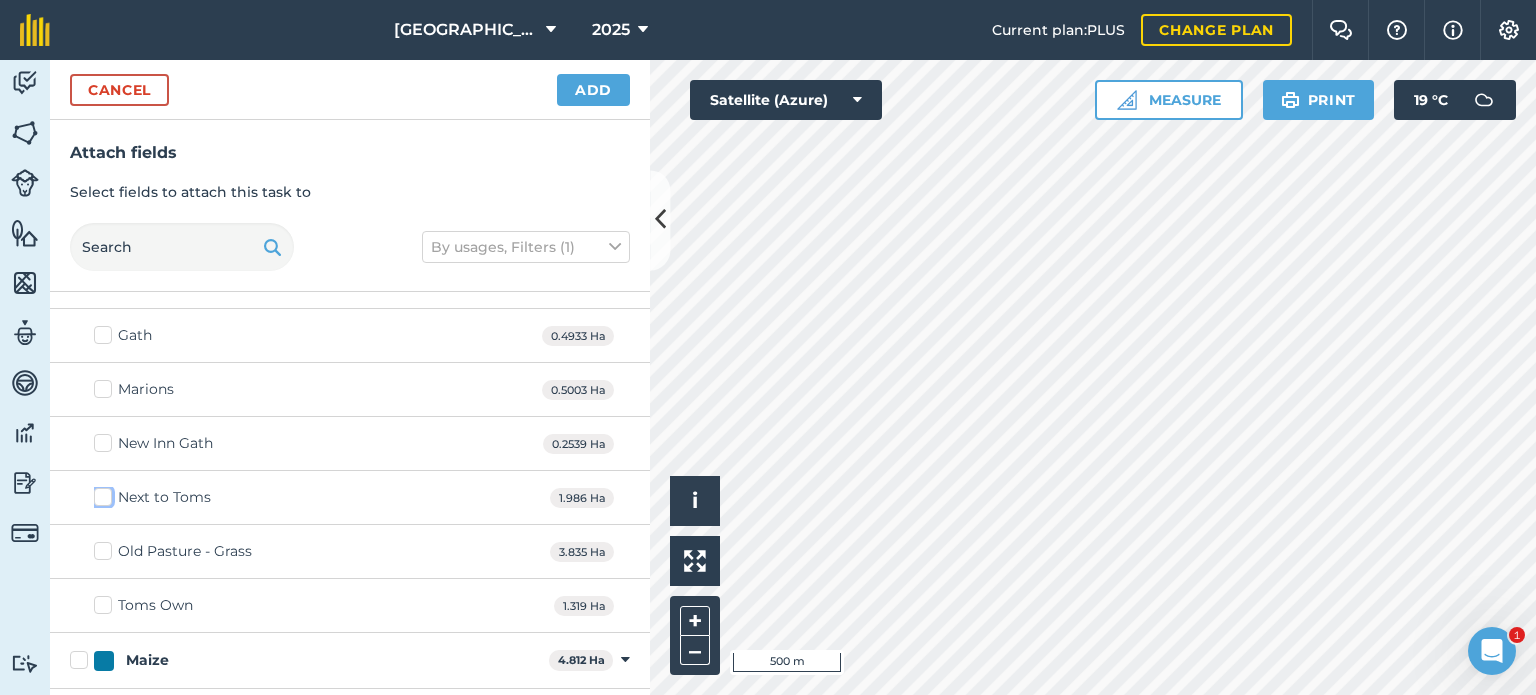 click on "Next to Toms" at bounding box center (100, 493) 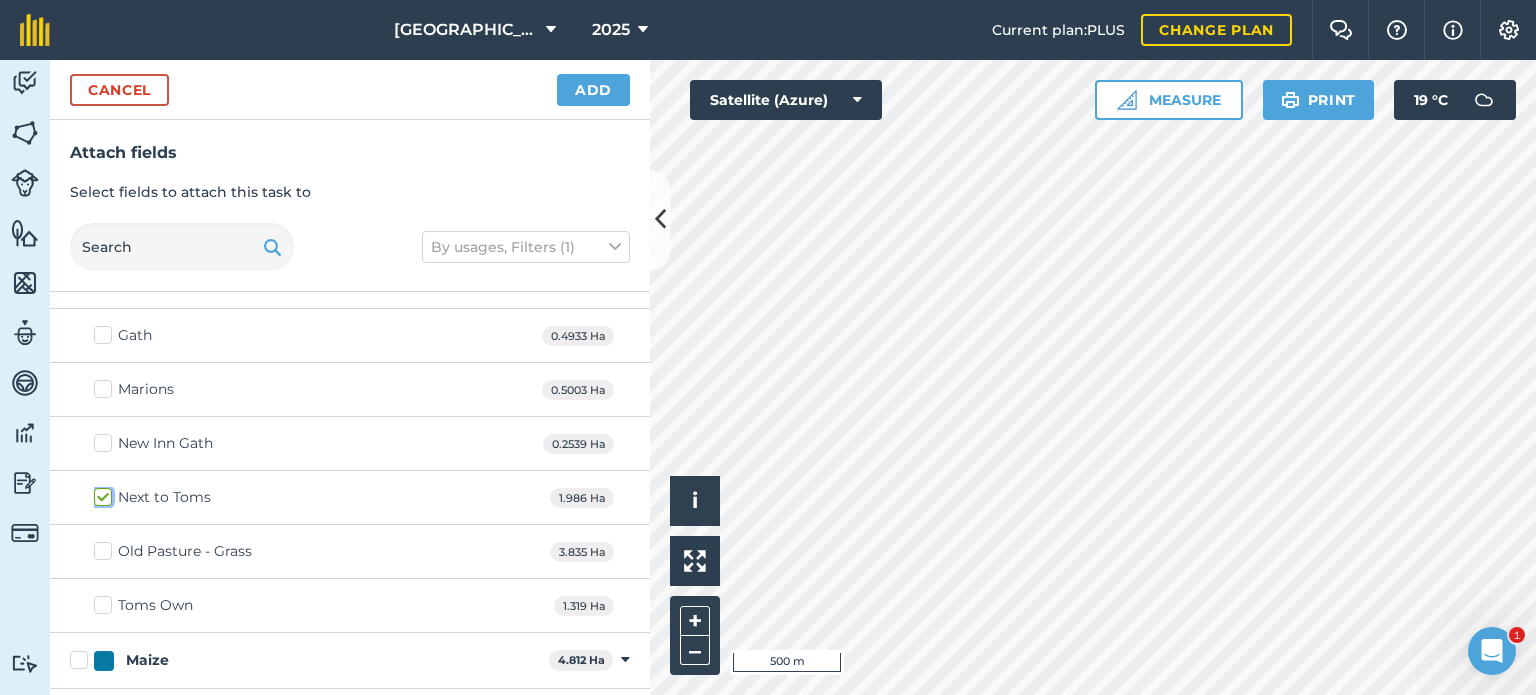 checkbox on "true" 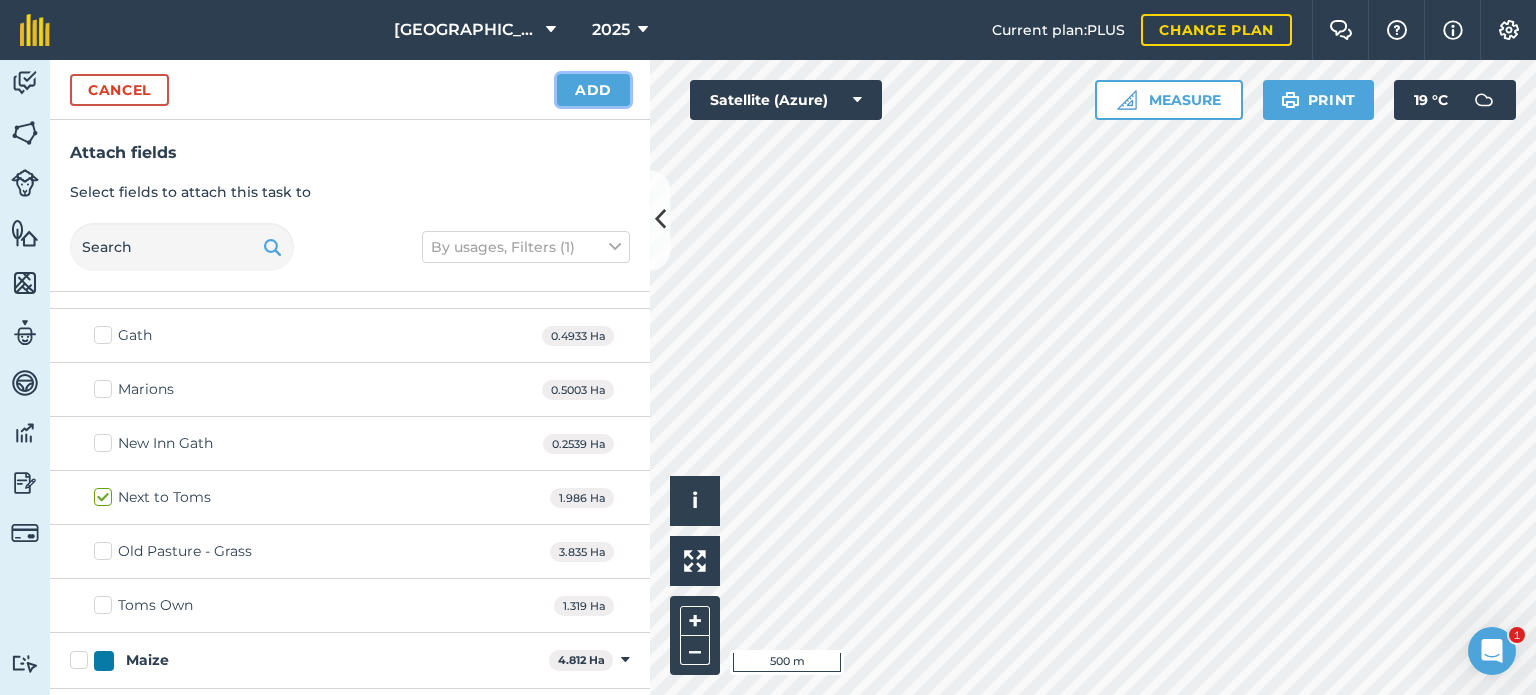 click on "Add" at bounding box center (593, 90) 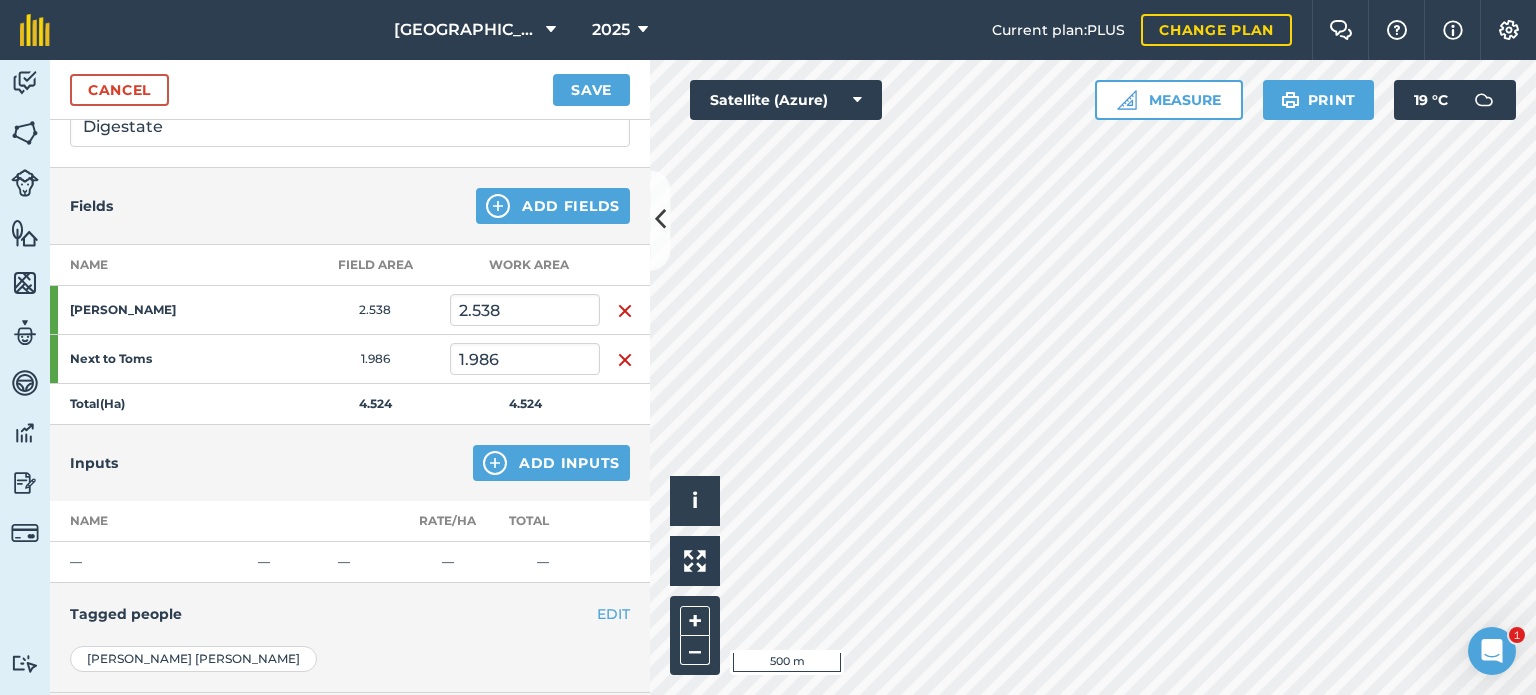 scroll, scrollTop: 200, scrollLeft: 0, axis: vertical 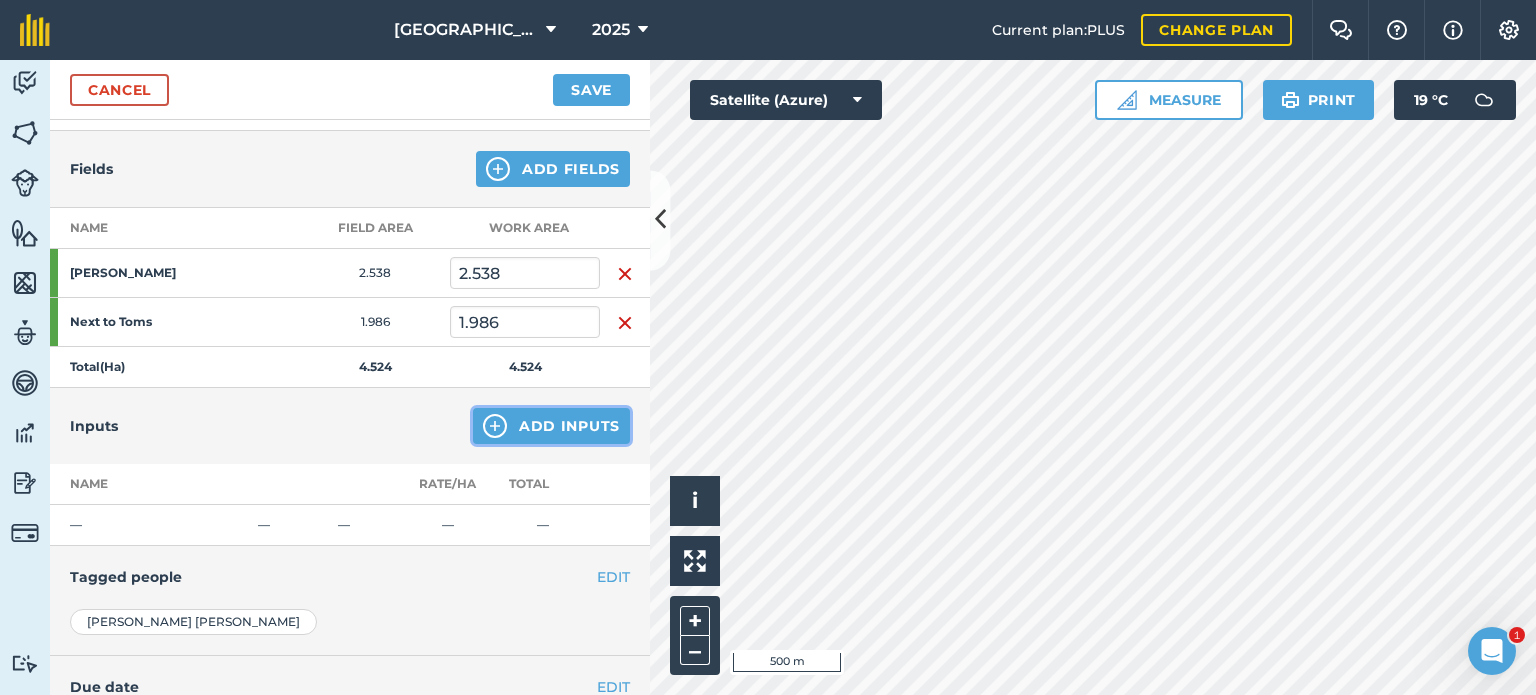 click at bounding box center (495, 426) 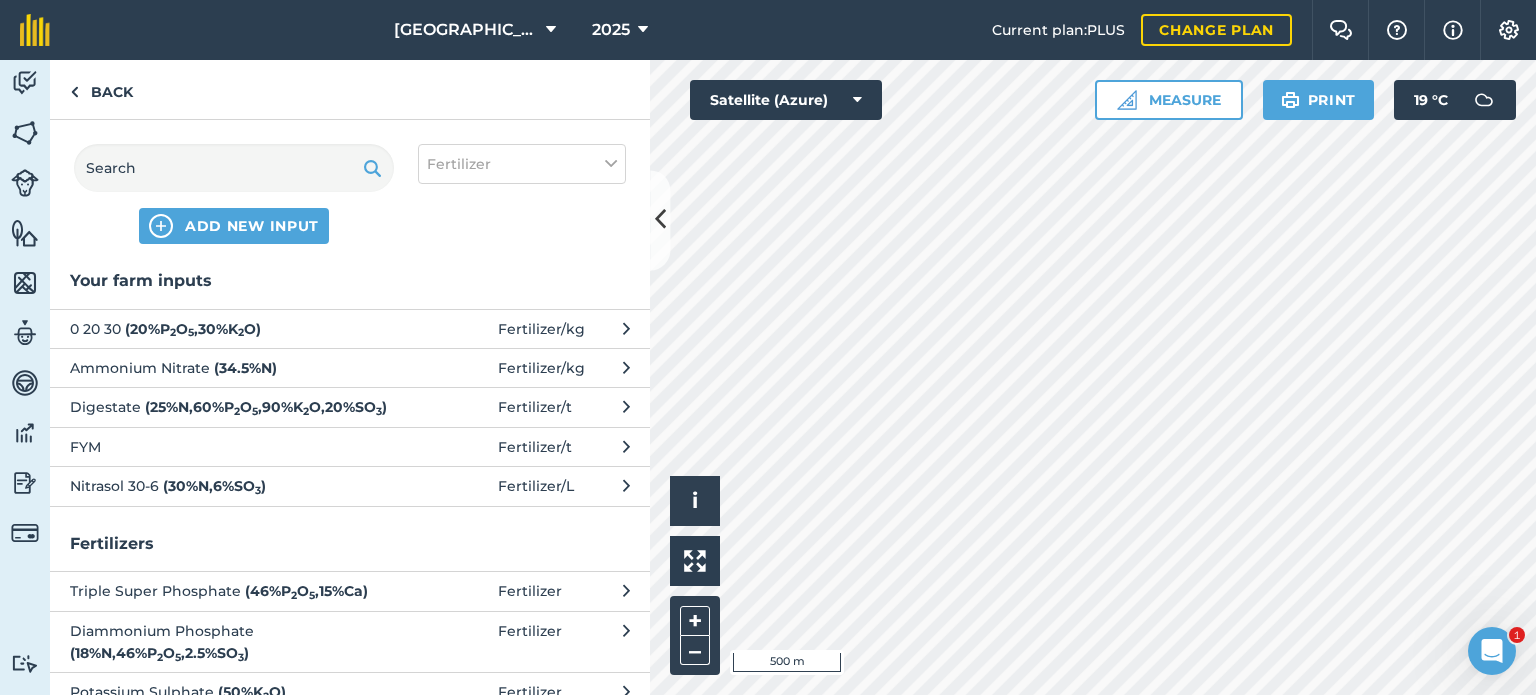 click on "( 25 %  N ,  60 %  P 2 O 5 ,  90 %  K 2 O ,  20 %  SO 3 )" at bounding box center [266, 407] 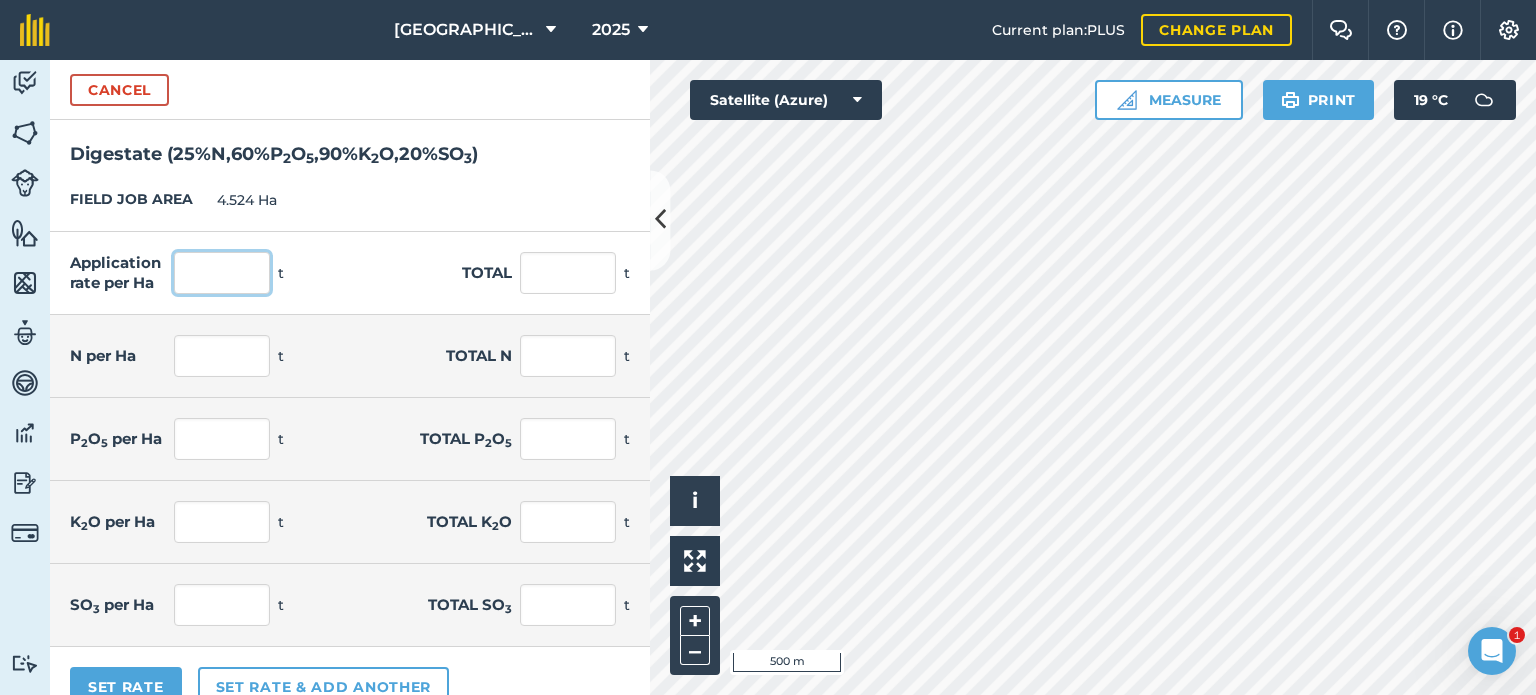 click at bounding box center [222, 273] 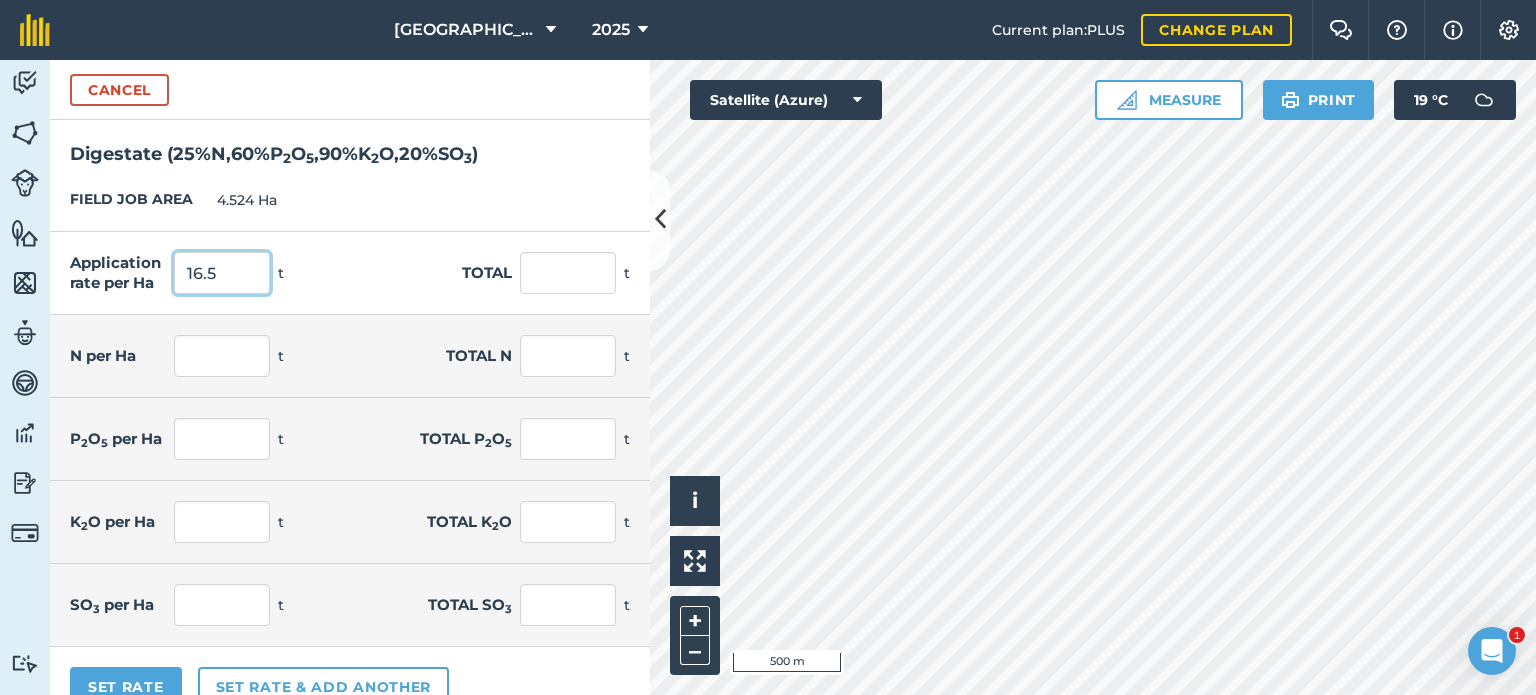 type on "16.5" 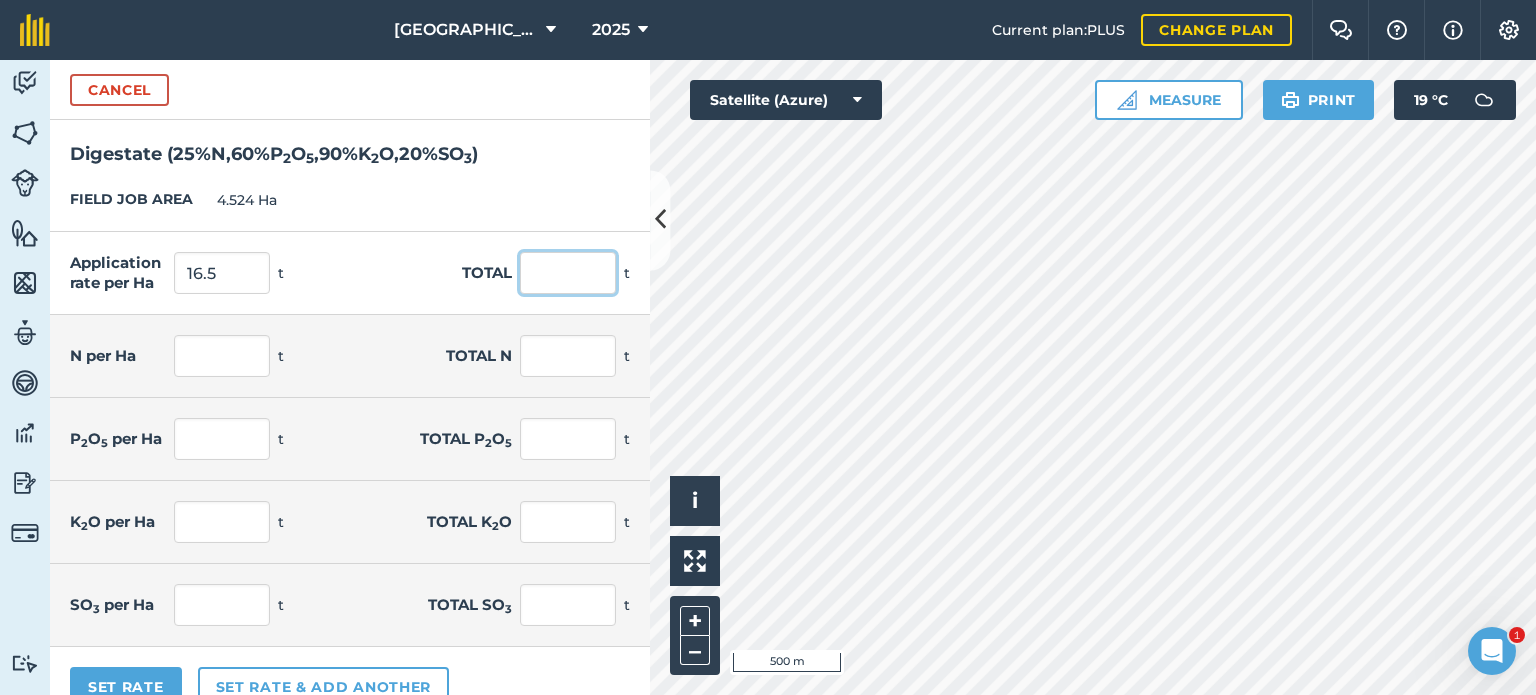 type on "74.646" 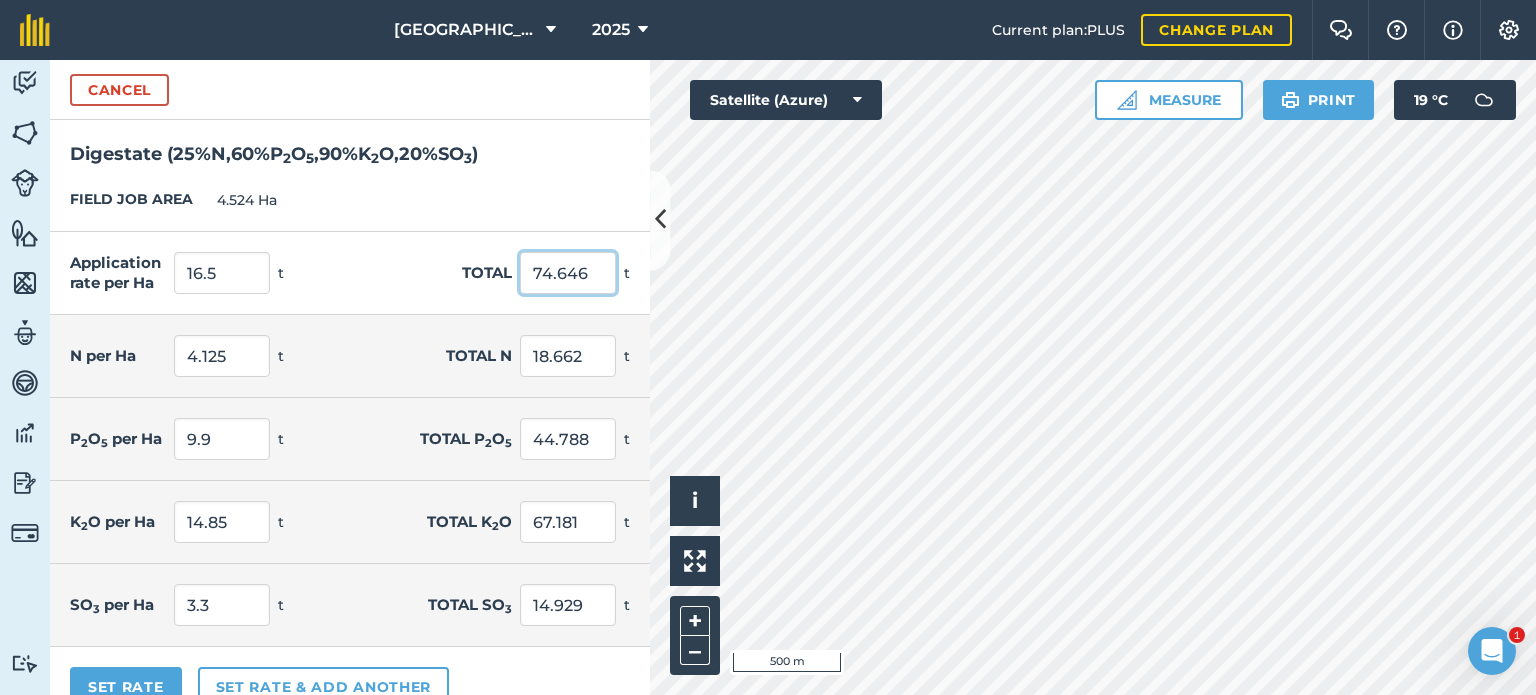 click on "74.646" at bounding box center (568, 273) 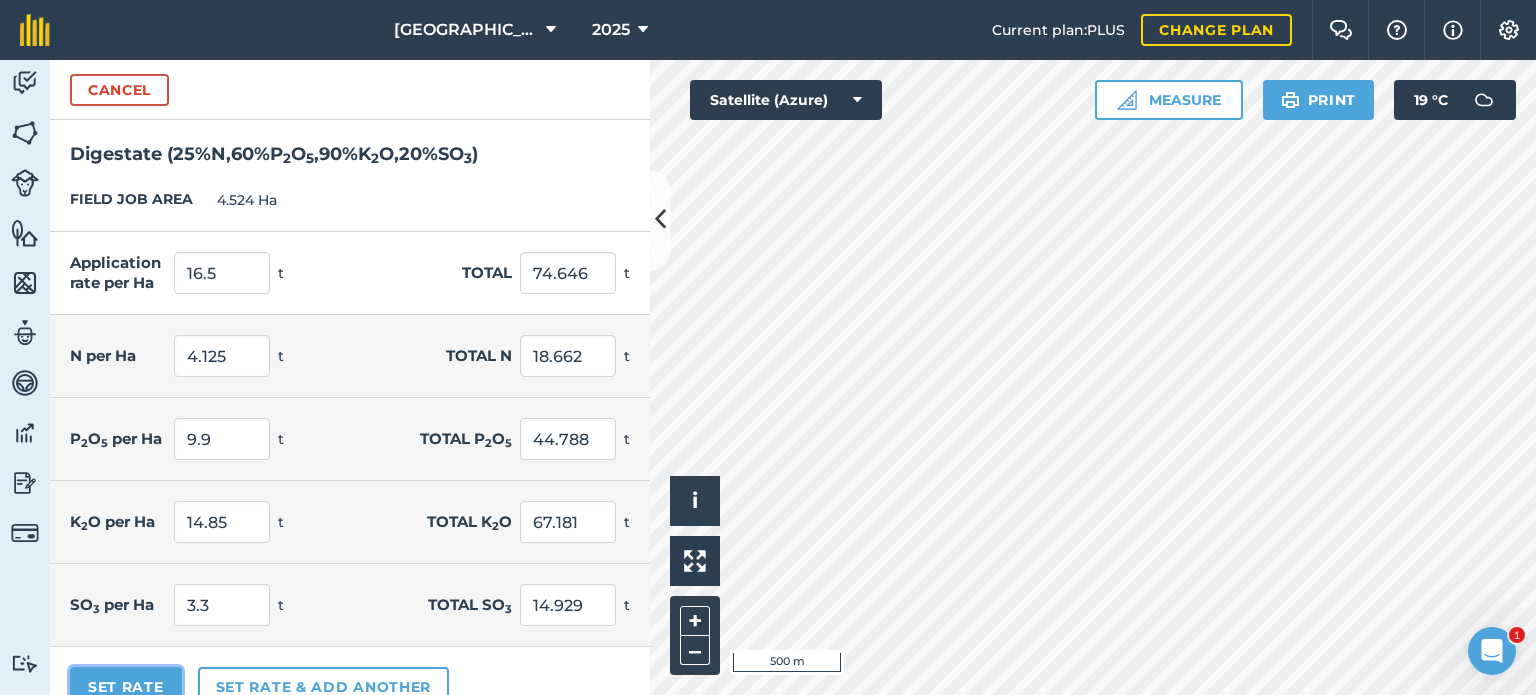 click on "Set Rate" at bounding box center [126, 687] 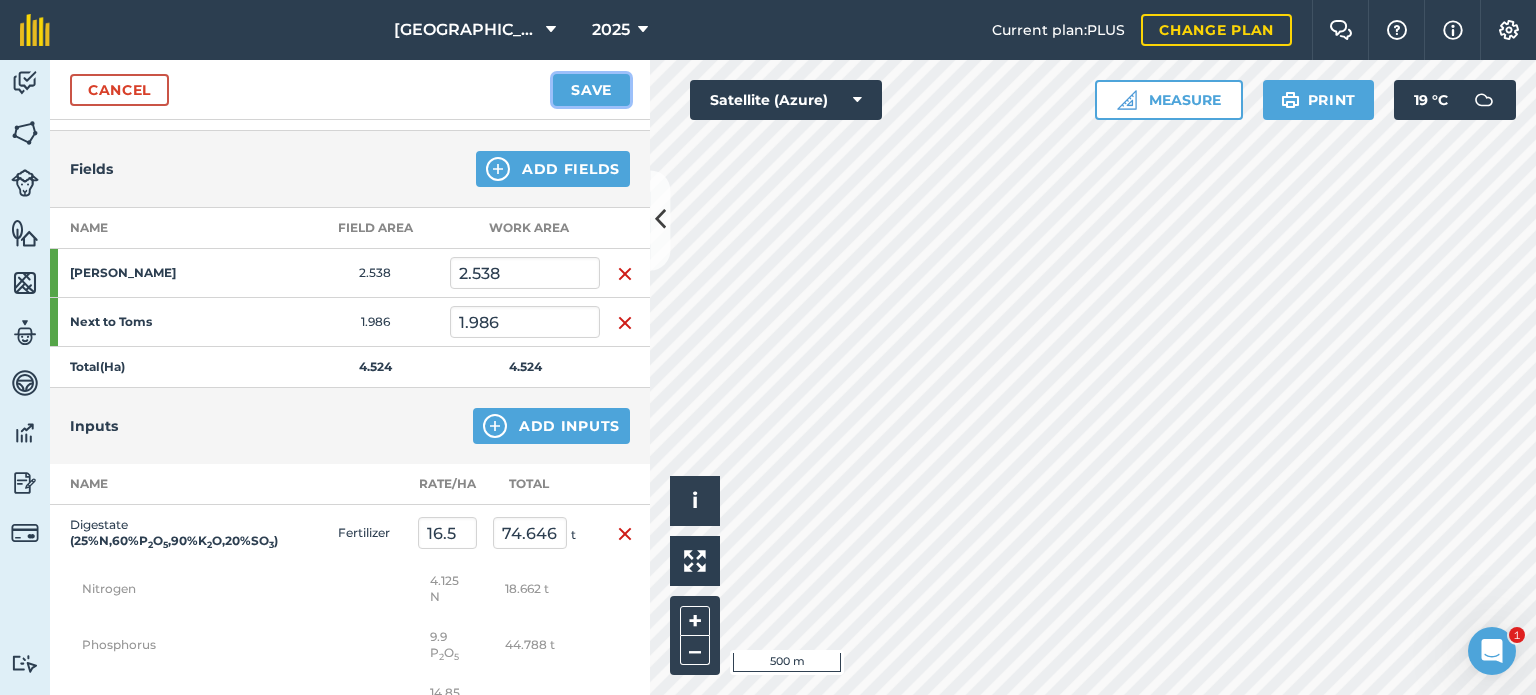 click on "Save" at bounding box center (591, 90) 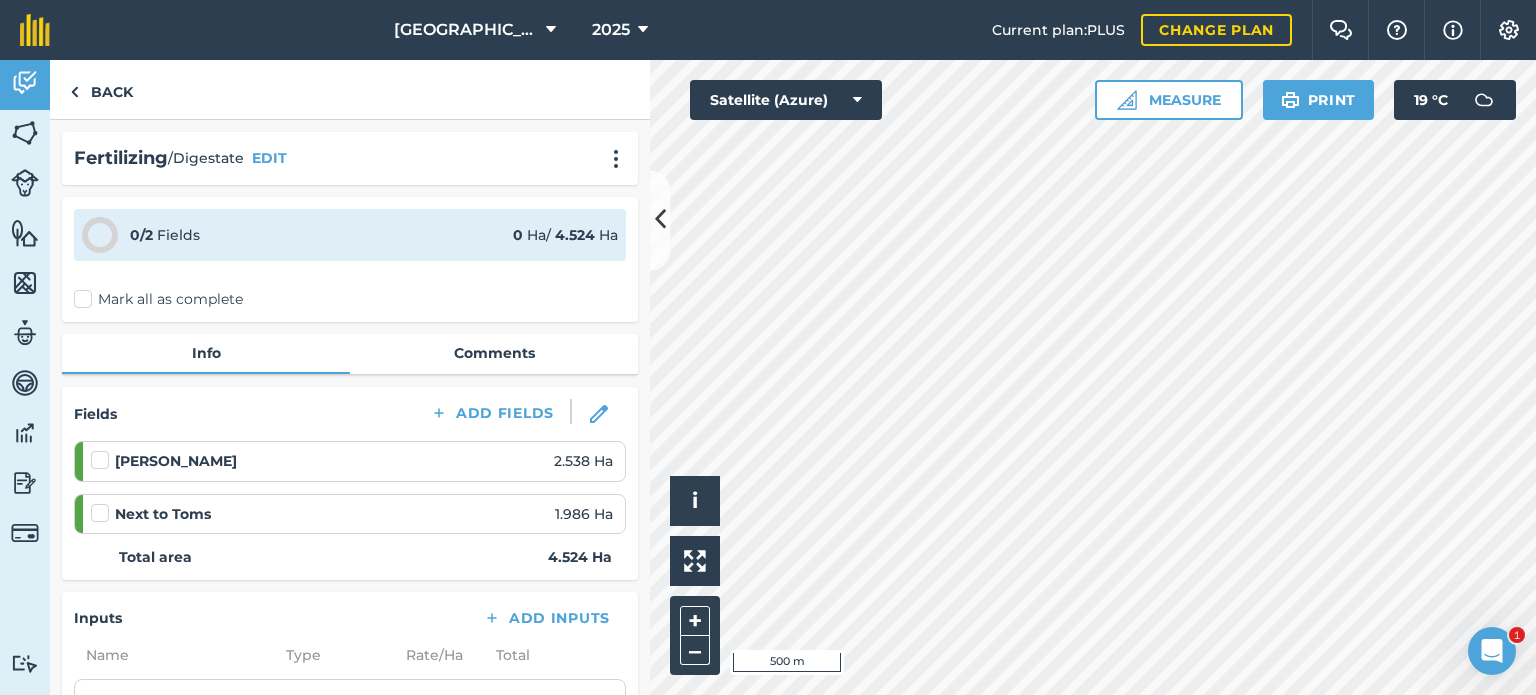 click on "Mark all as complete" at bounding box center (158, 299) 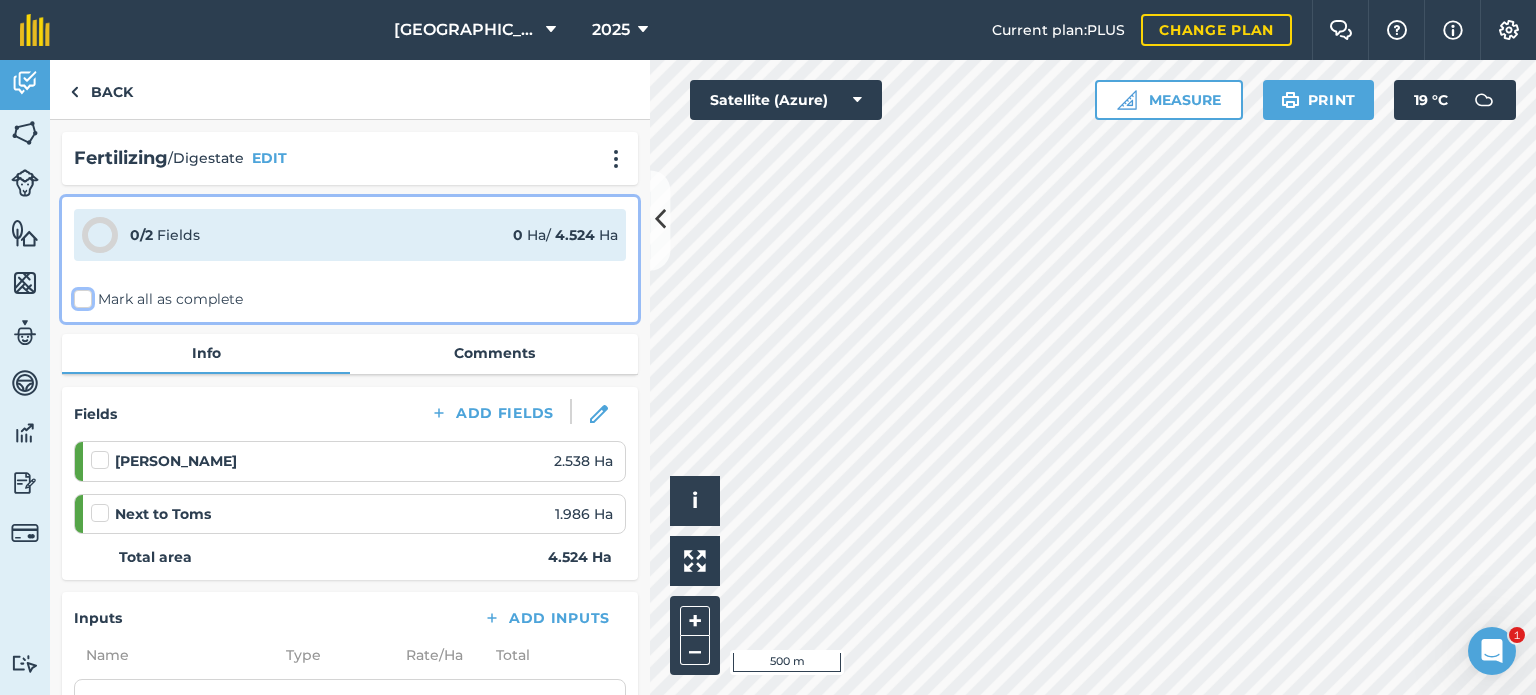 click on "Mark all as complete" at bounding box center (80, 295) 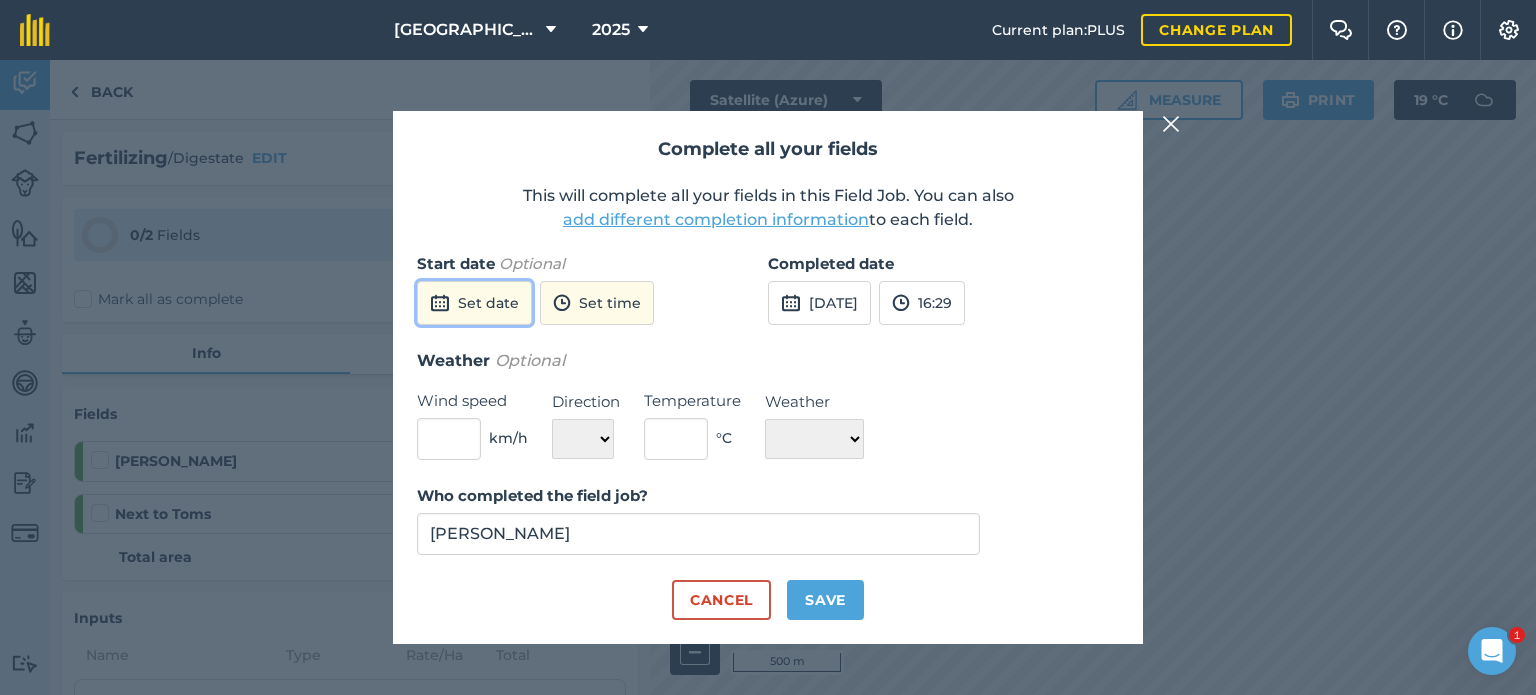 click on "Set date" at bounding box center (474, 303) 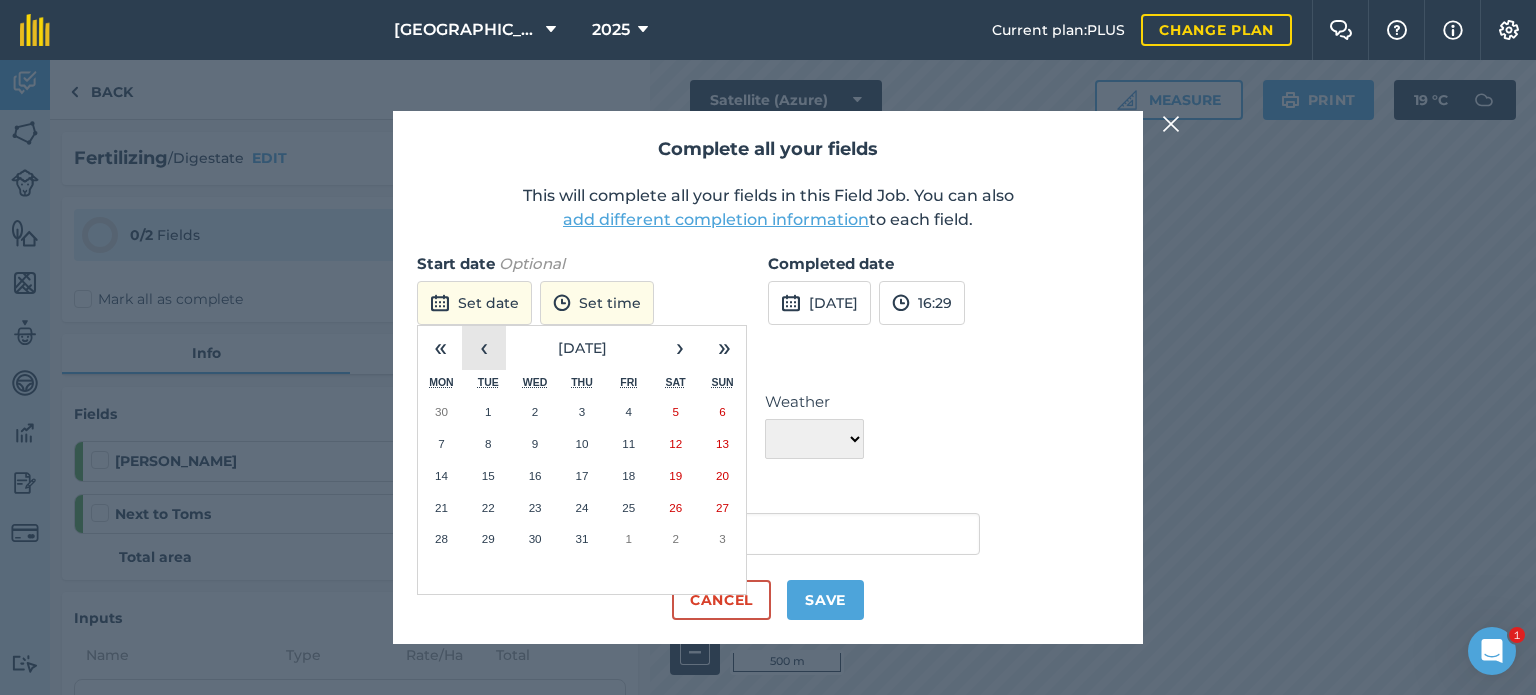 click on "‹" at bounding box center (484, 348) 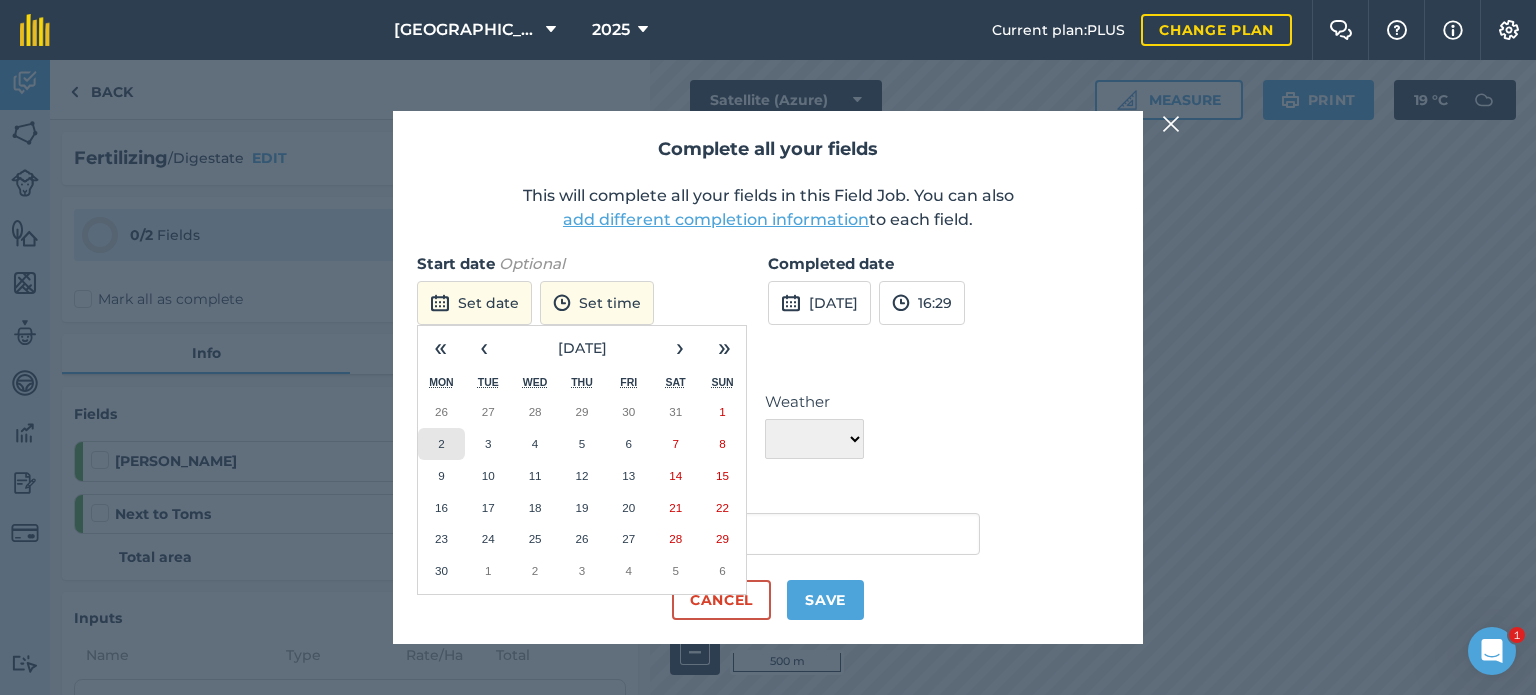 click on "2" at bounding box center (441, 444) 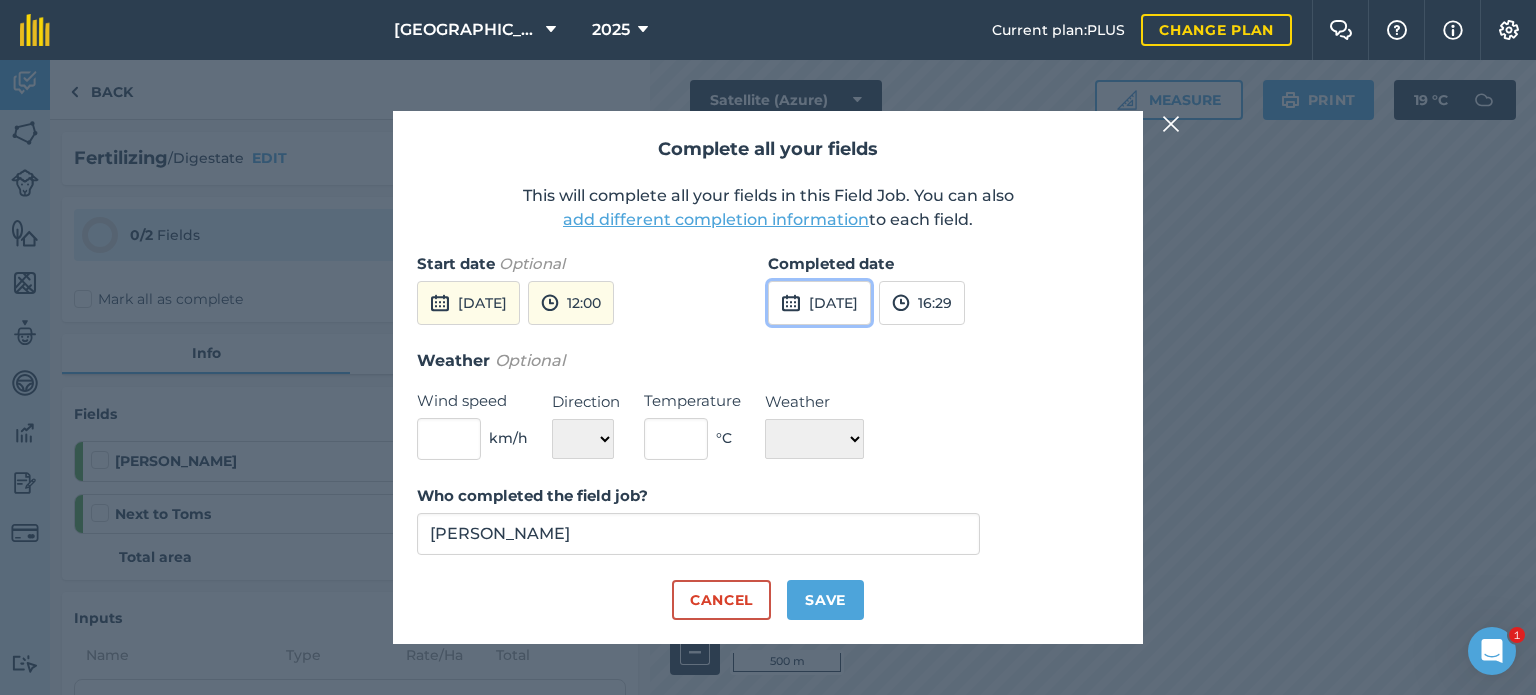 click on "[DATE]" at bounding box center [819, 303] 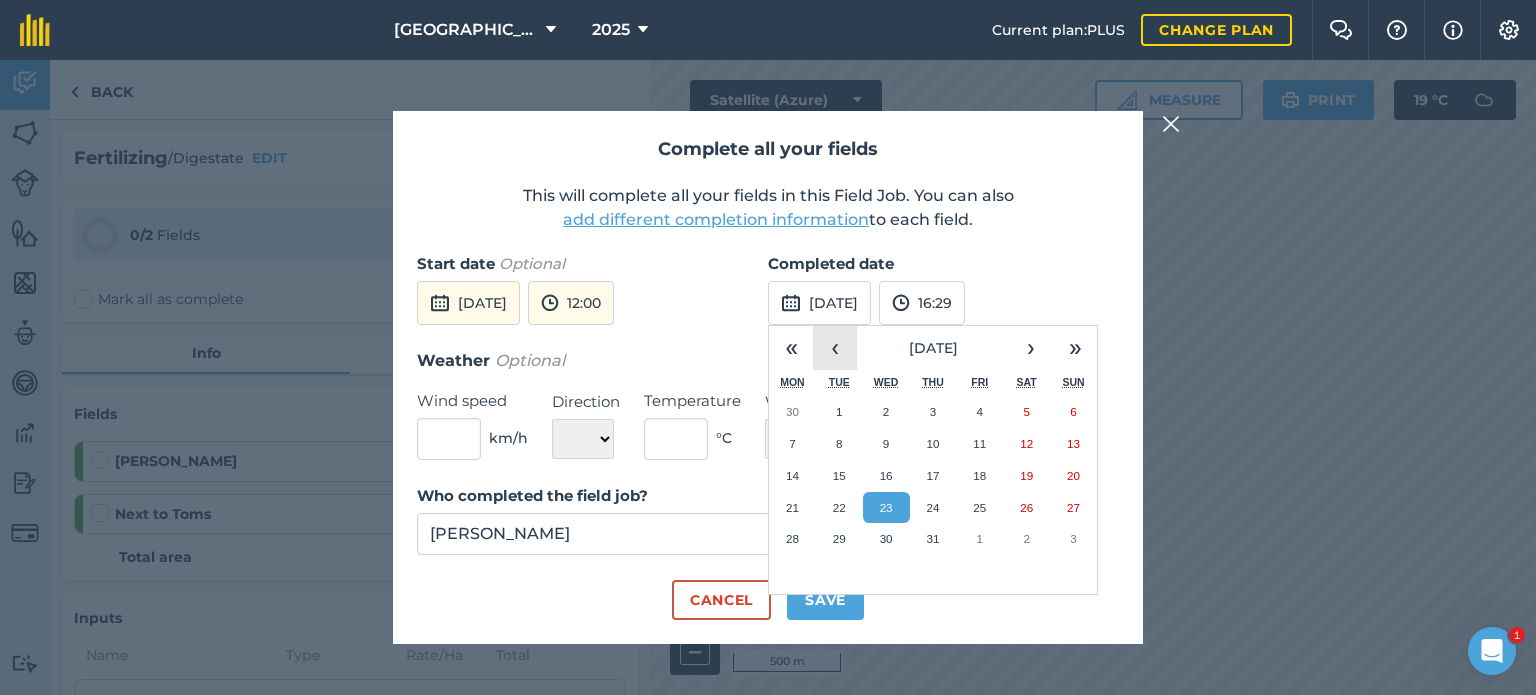 click on "‹" at bounding box center (835, 348) 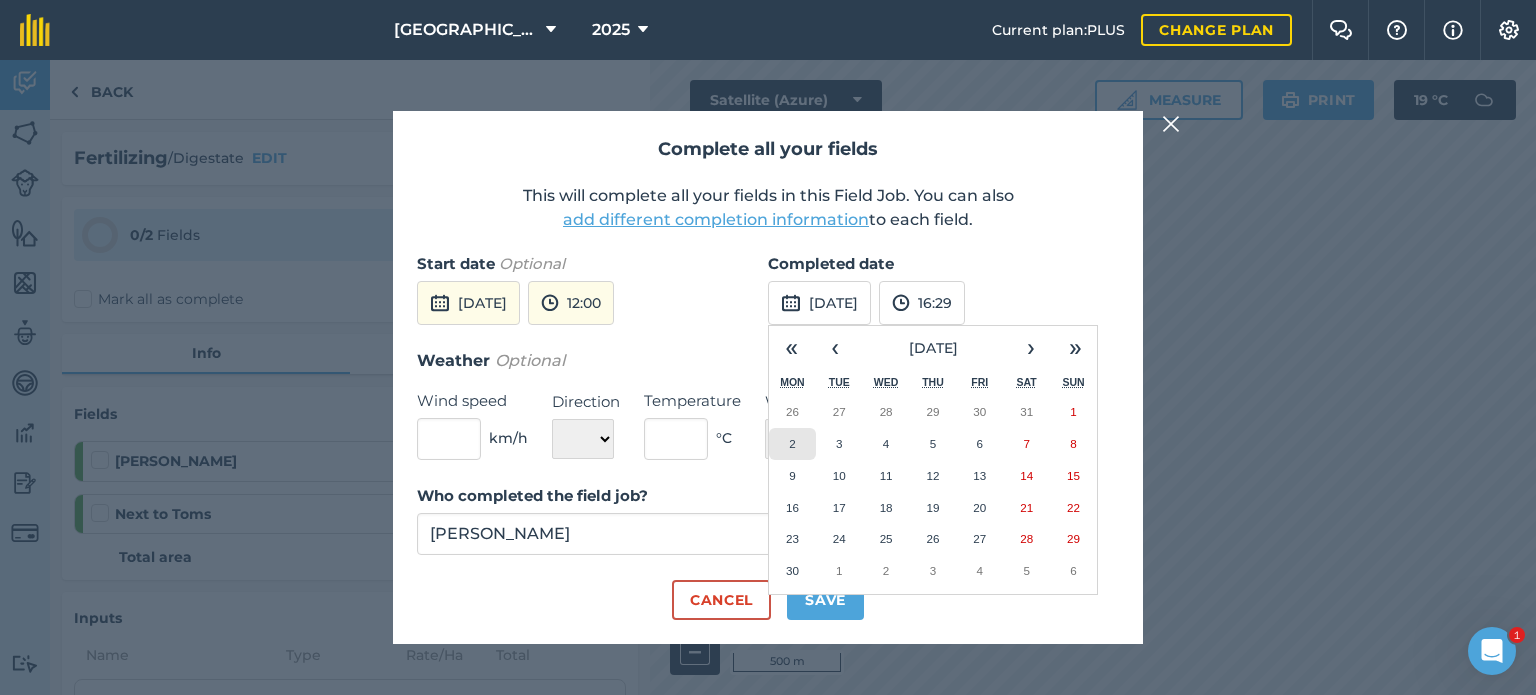 click on "2" at bounding box center (792, 443) 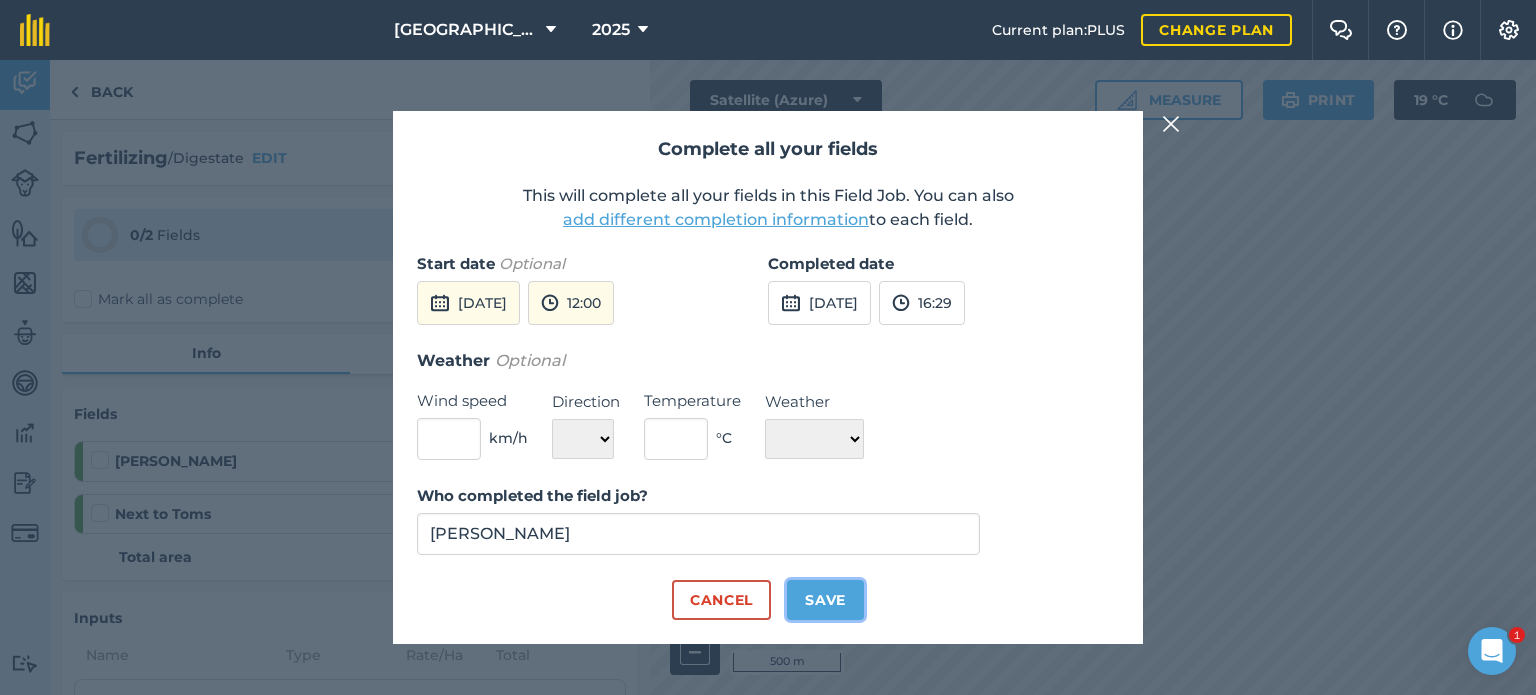 click on "Save" at bounding box center (825, 600) 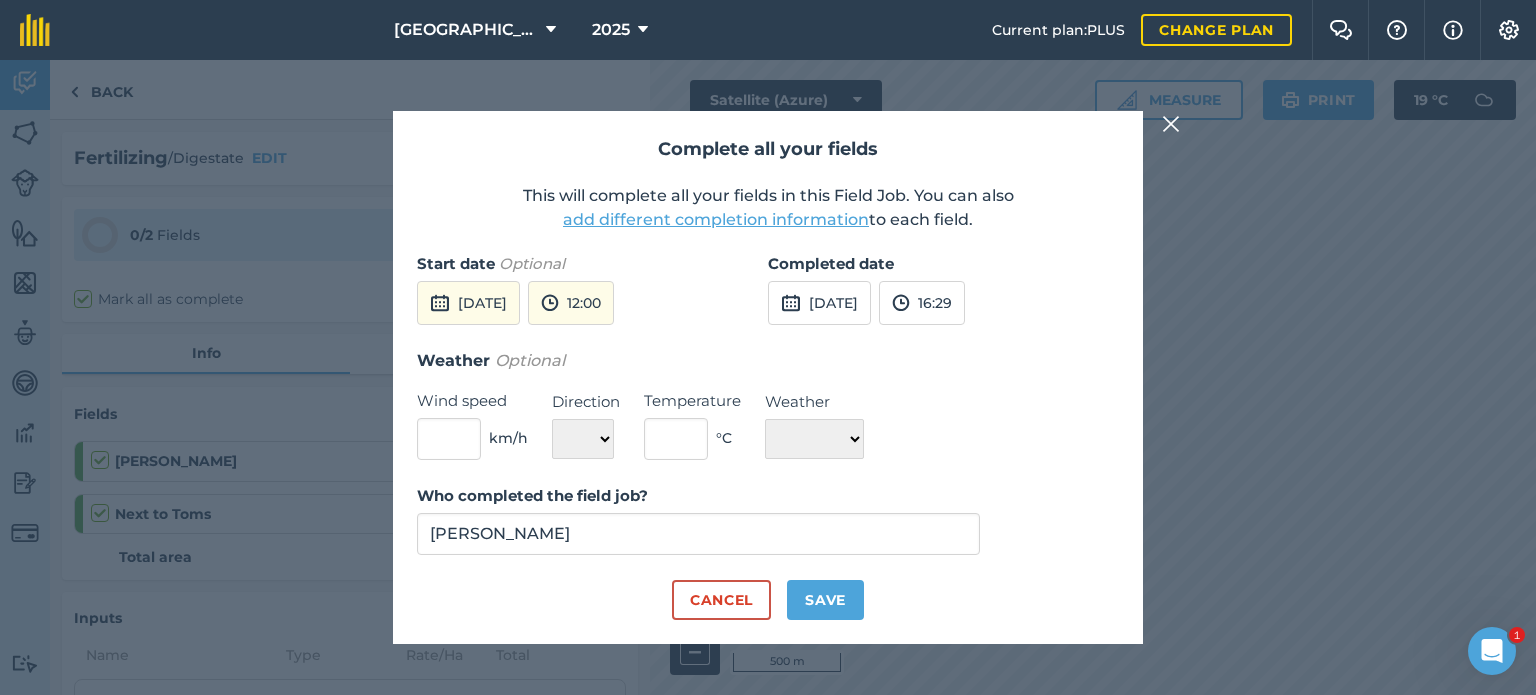 checkbox on "true" 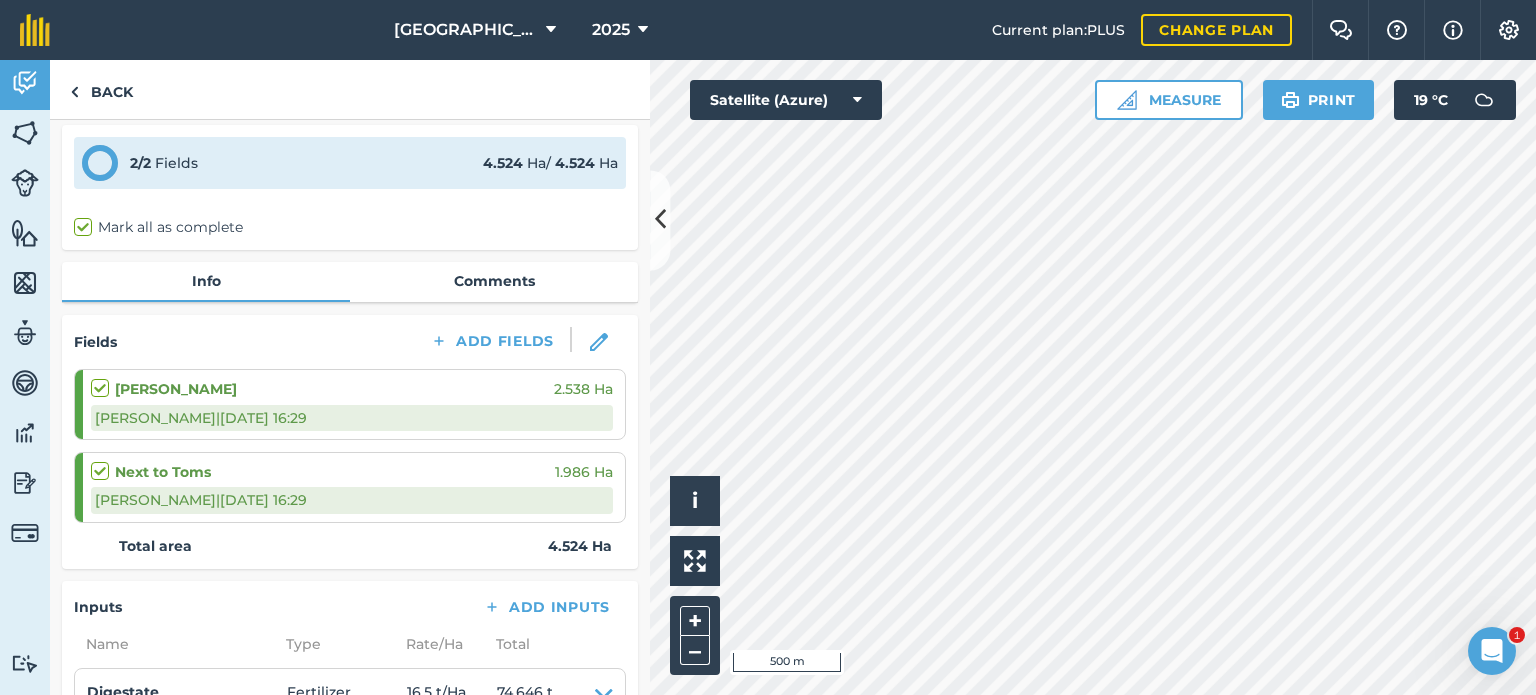 scroll, scrollTop: 0, scrollLeft: 0, axis: both 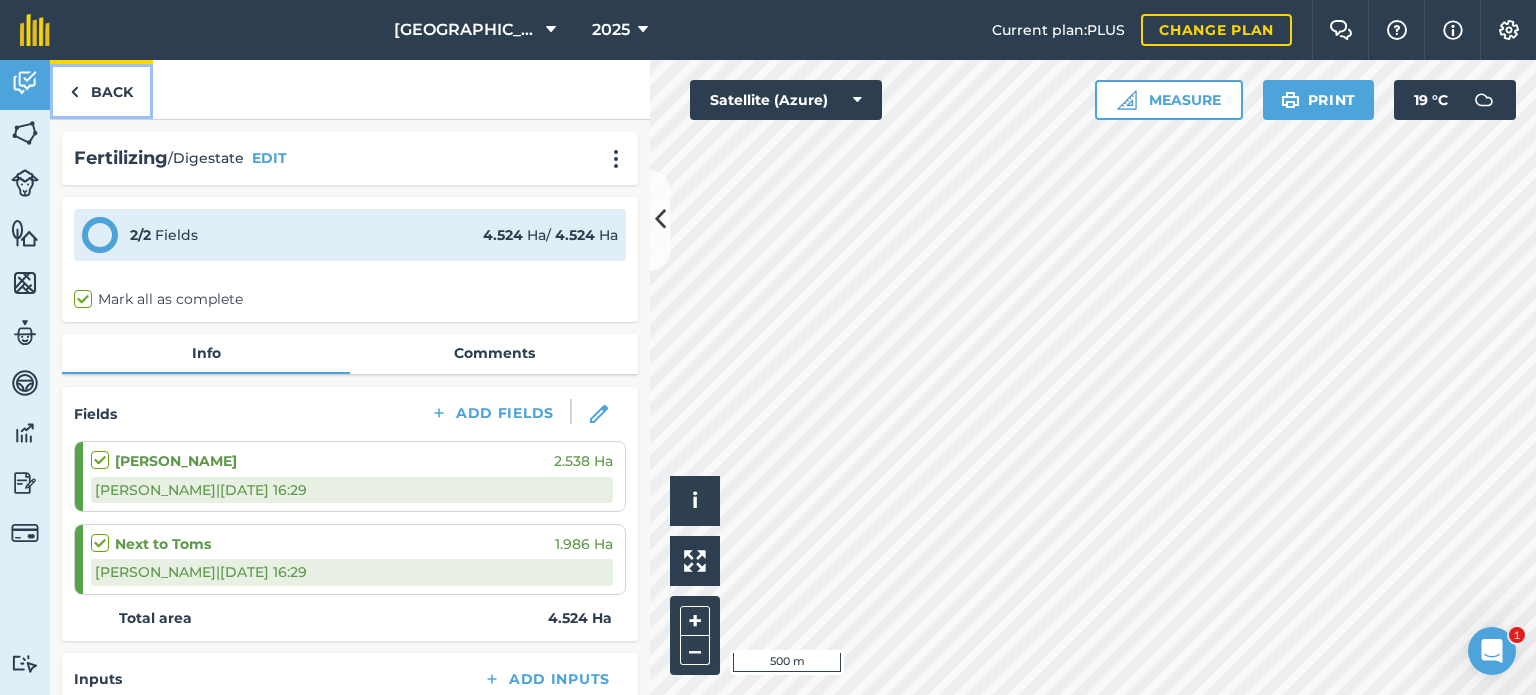 click on "Back" at bounding box center (101, 89) 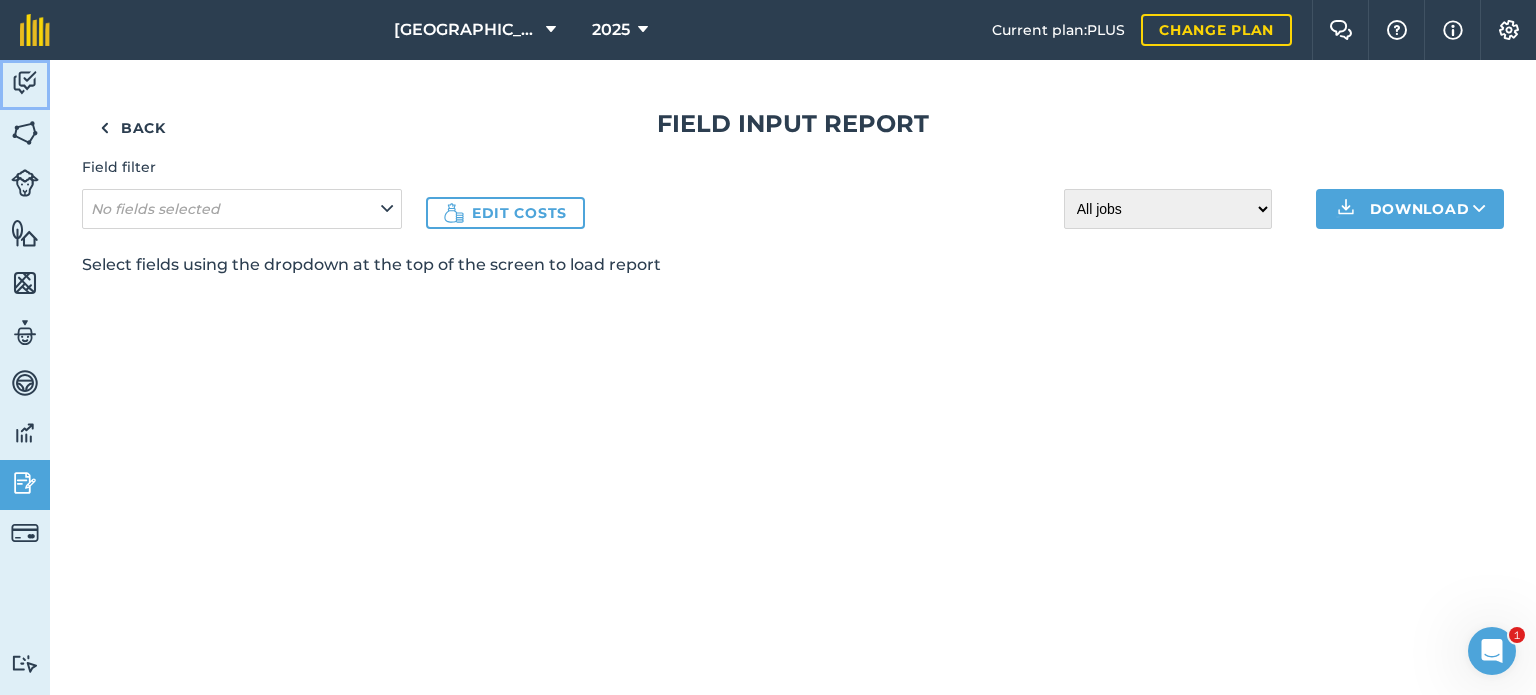 click at bounding box center [25, 83] 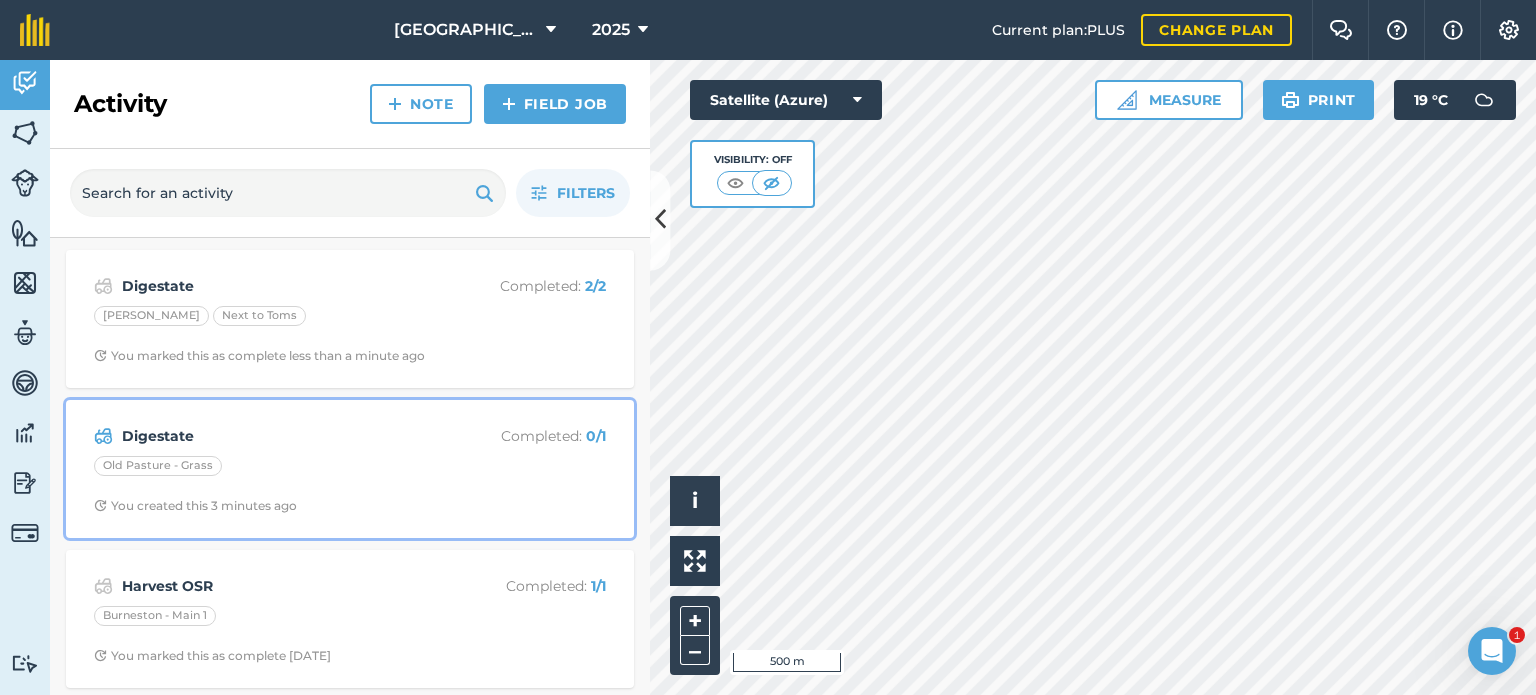 click on "Digestate Completed :   0 / 1 Old Pasture - Grass You created this 3 minutes ago" at bounding box center [350, 469] 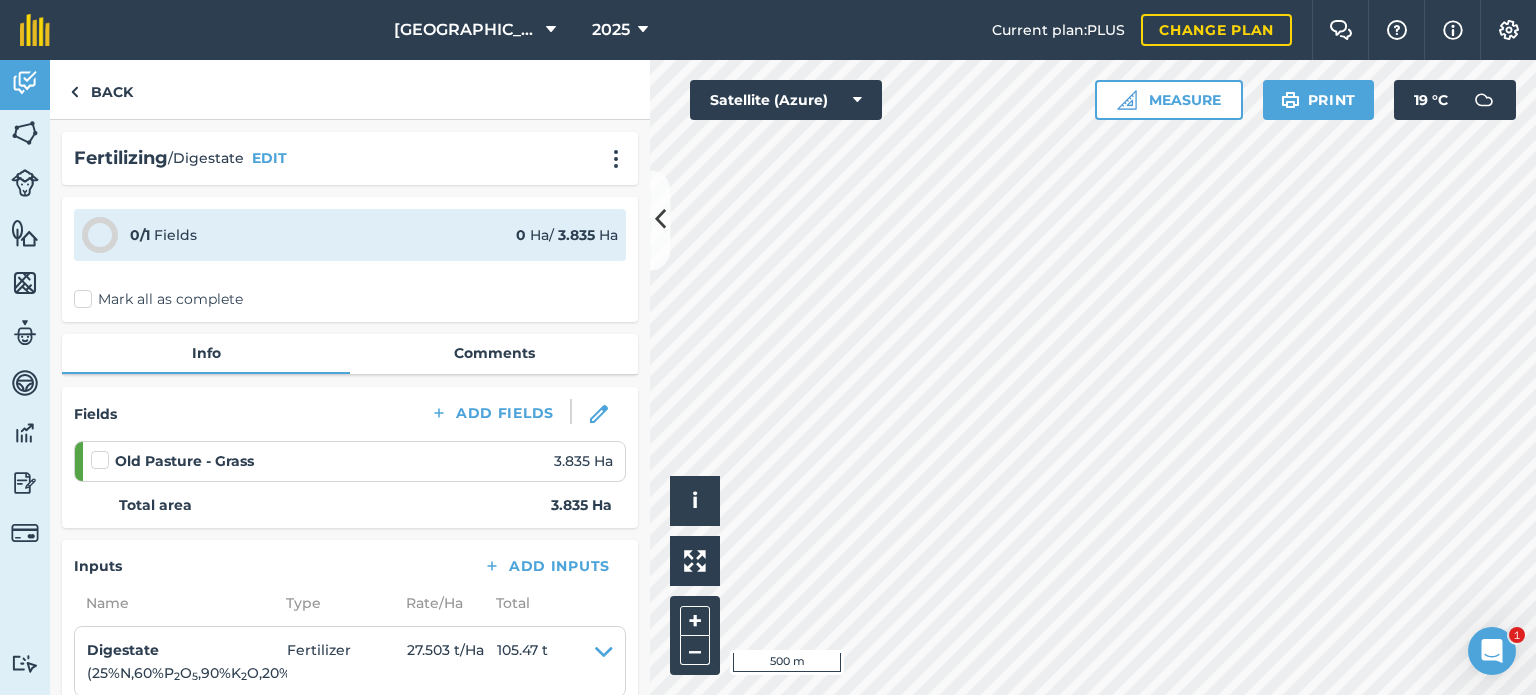 click on "Mark all as complete" at bounding box center [158, 299] 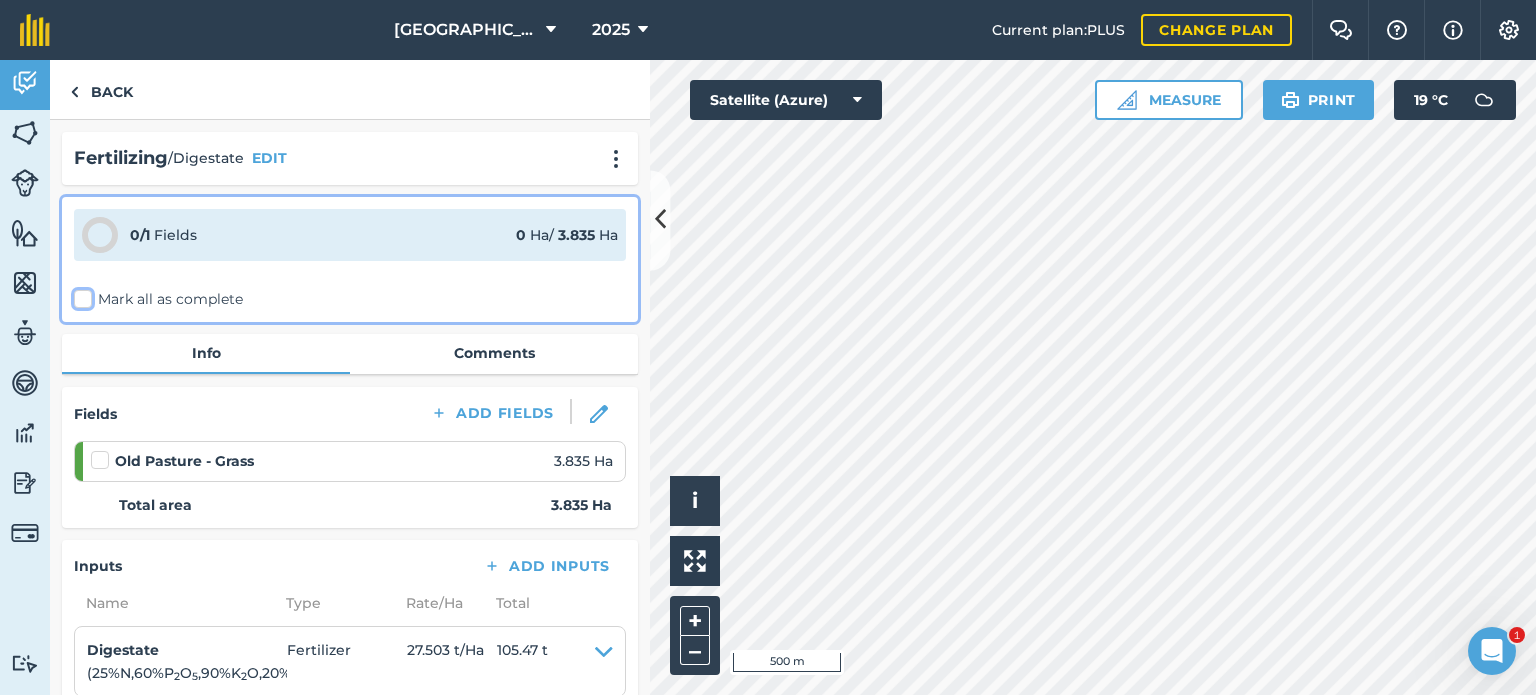 click on "Mark all as complete" at bounding box center (80, 295) 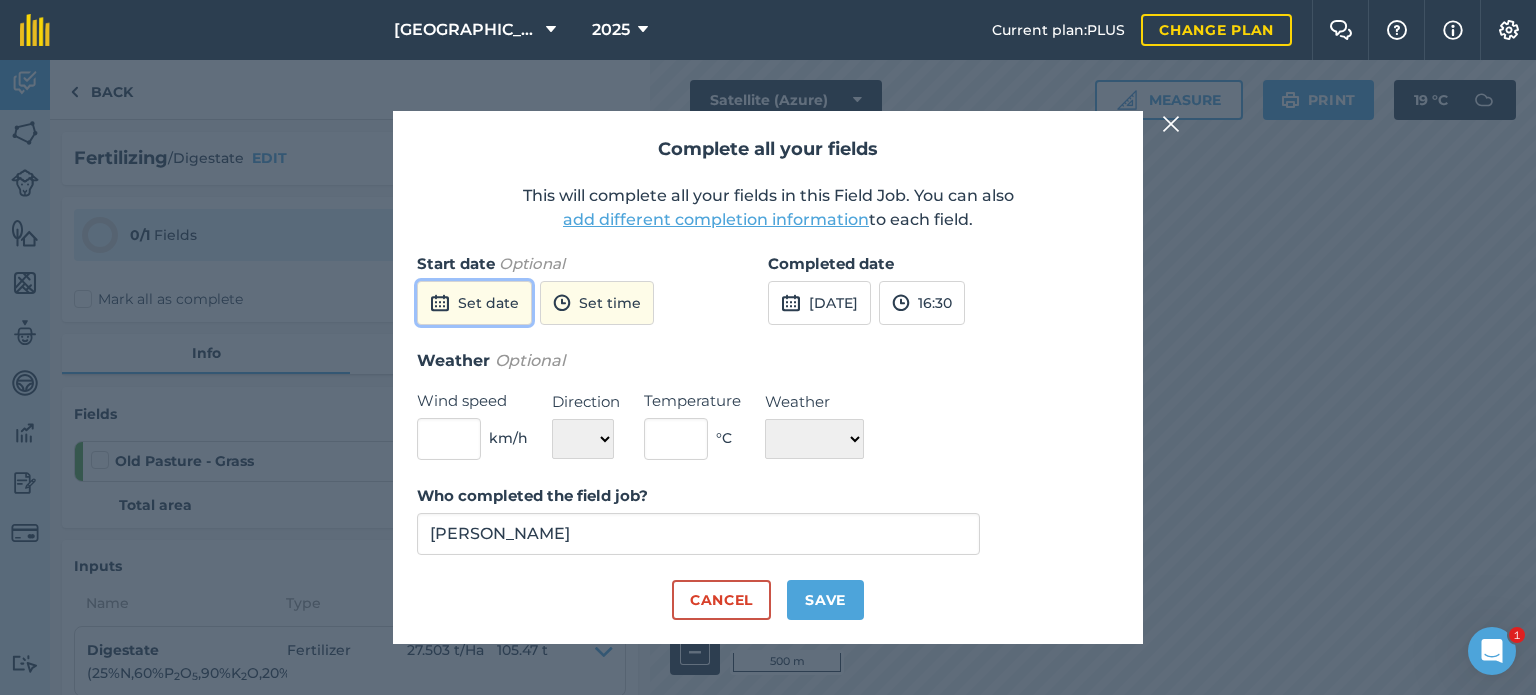 click on "Set date" at bounding box center [474, 303] 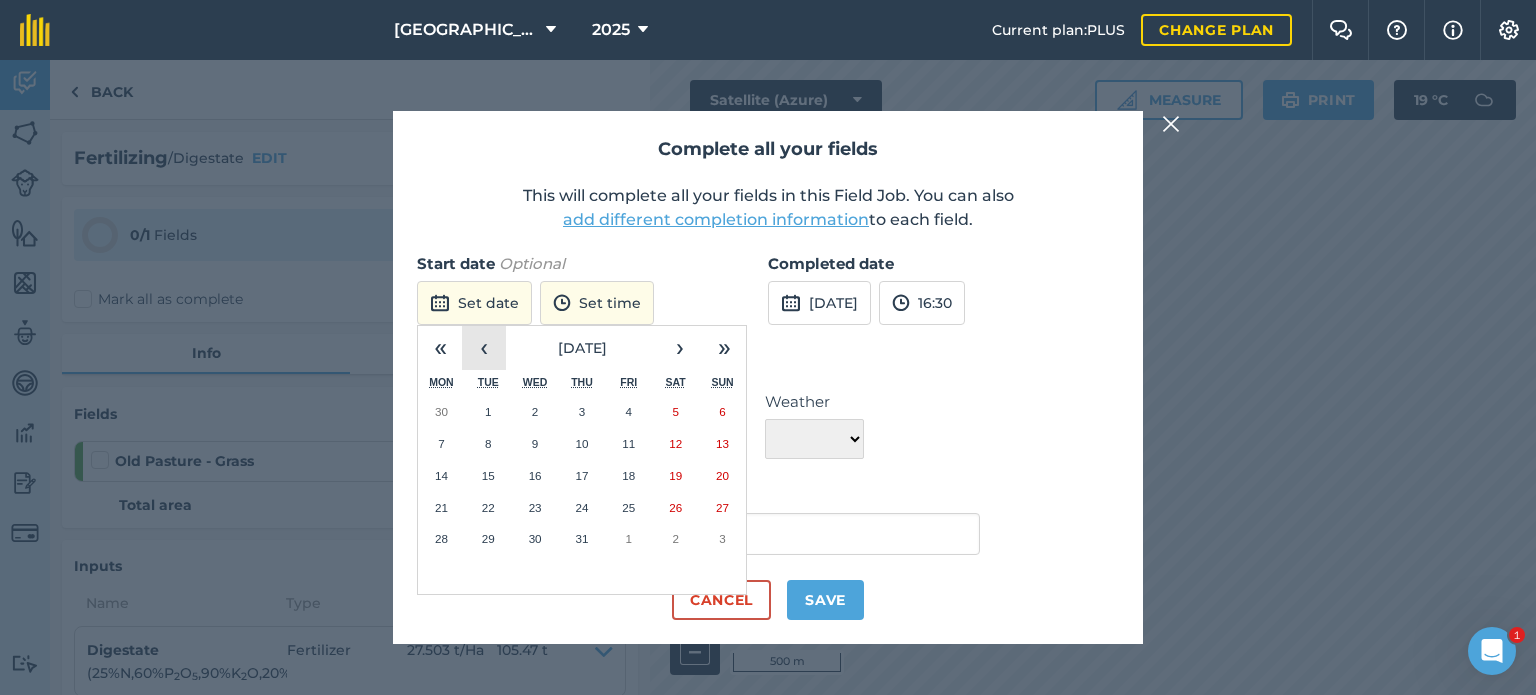 click on "‹" at bounding box center (484, 348) 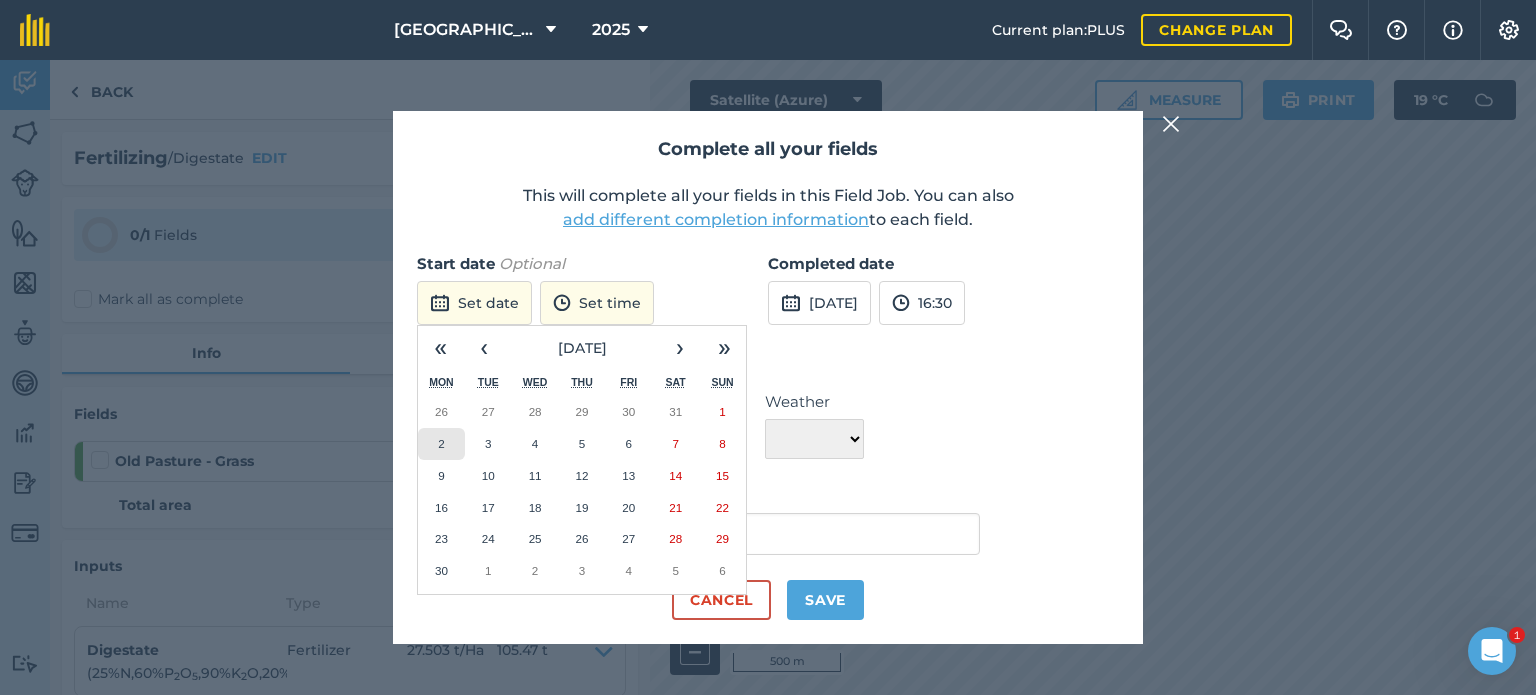 click on "2" at bounding box center (441, 443) 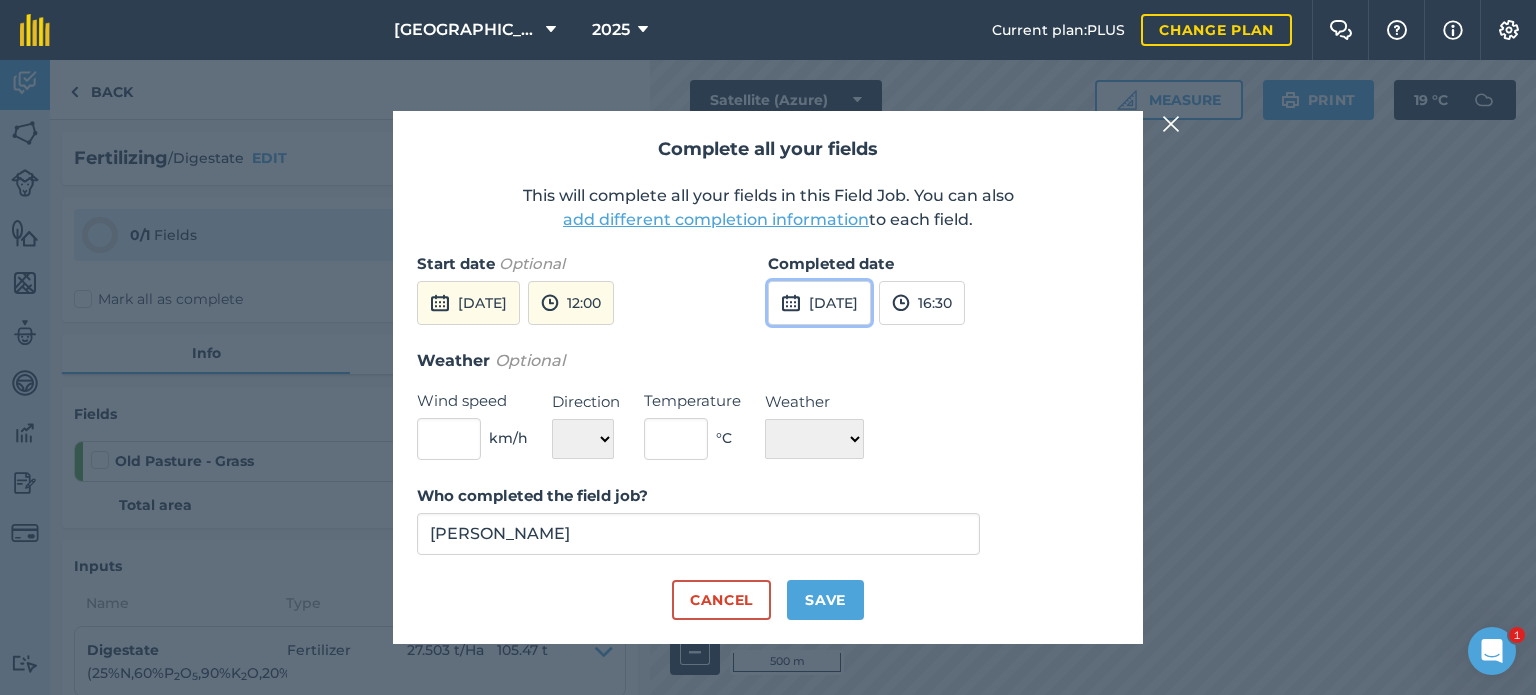 click on "[DATE]" at bounding box center [819, 303] 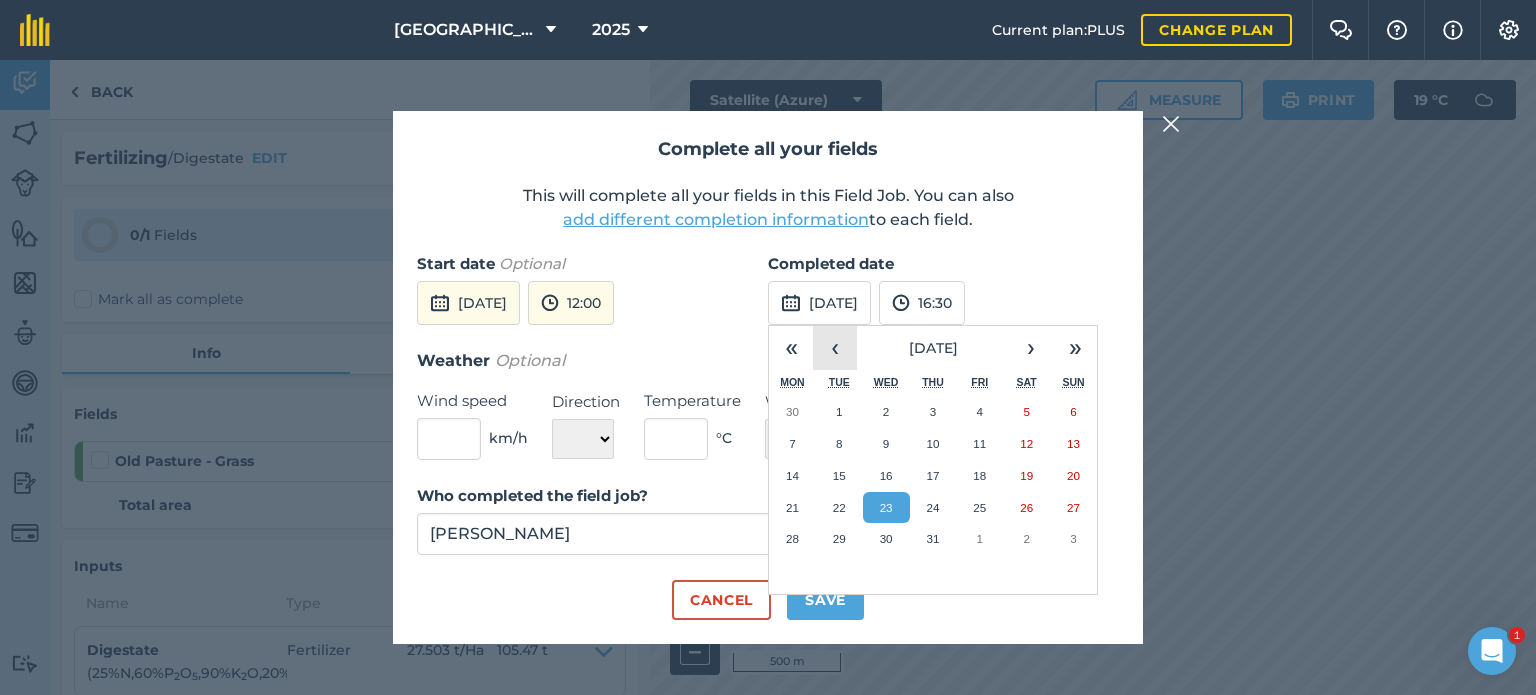click on "‹" at bounding box center (835, 348) 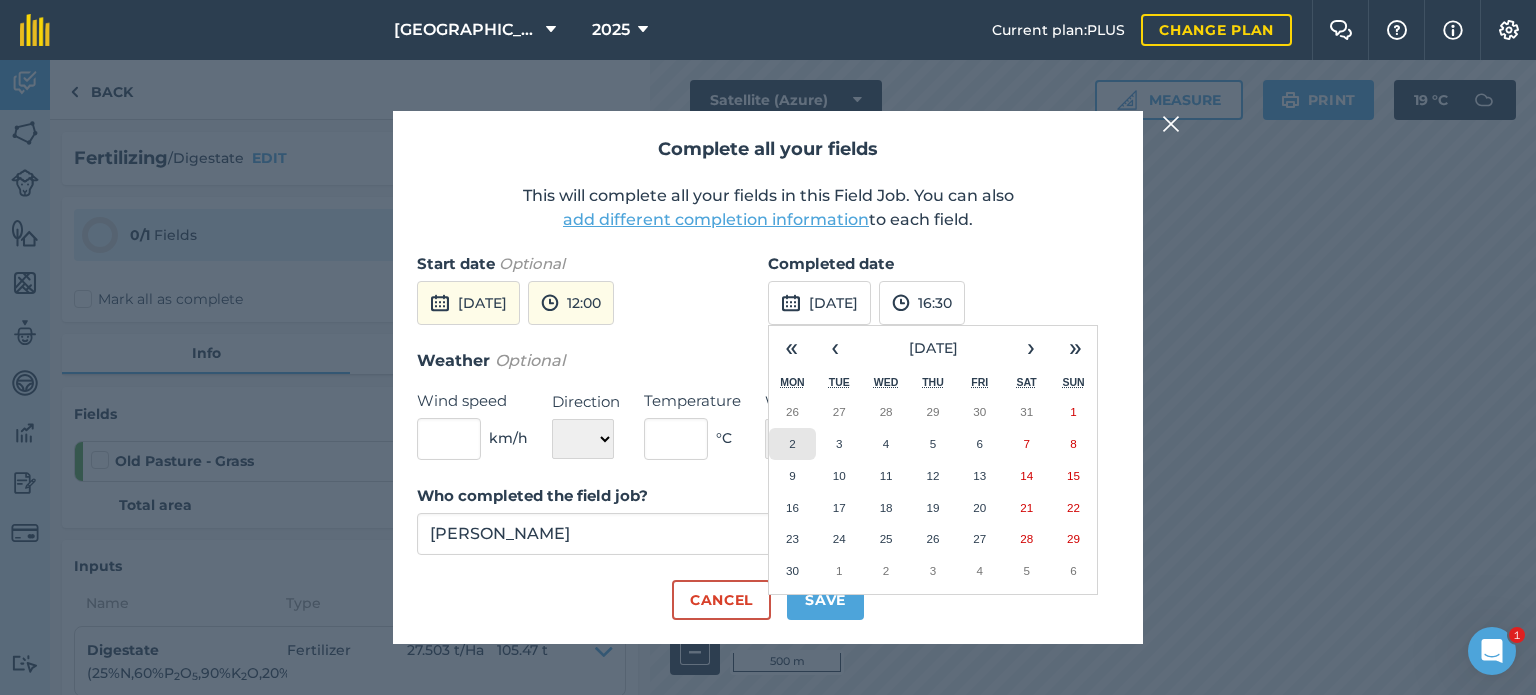 click on "2" at bounding box center (792, 444) 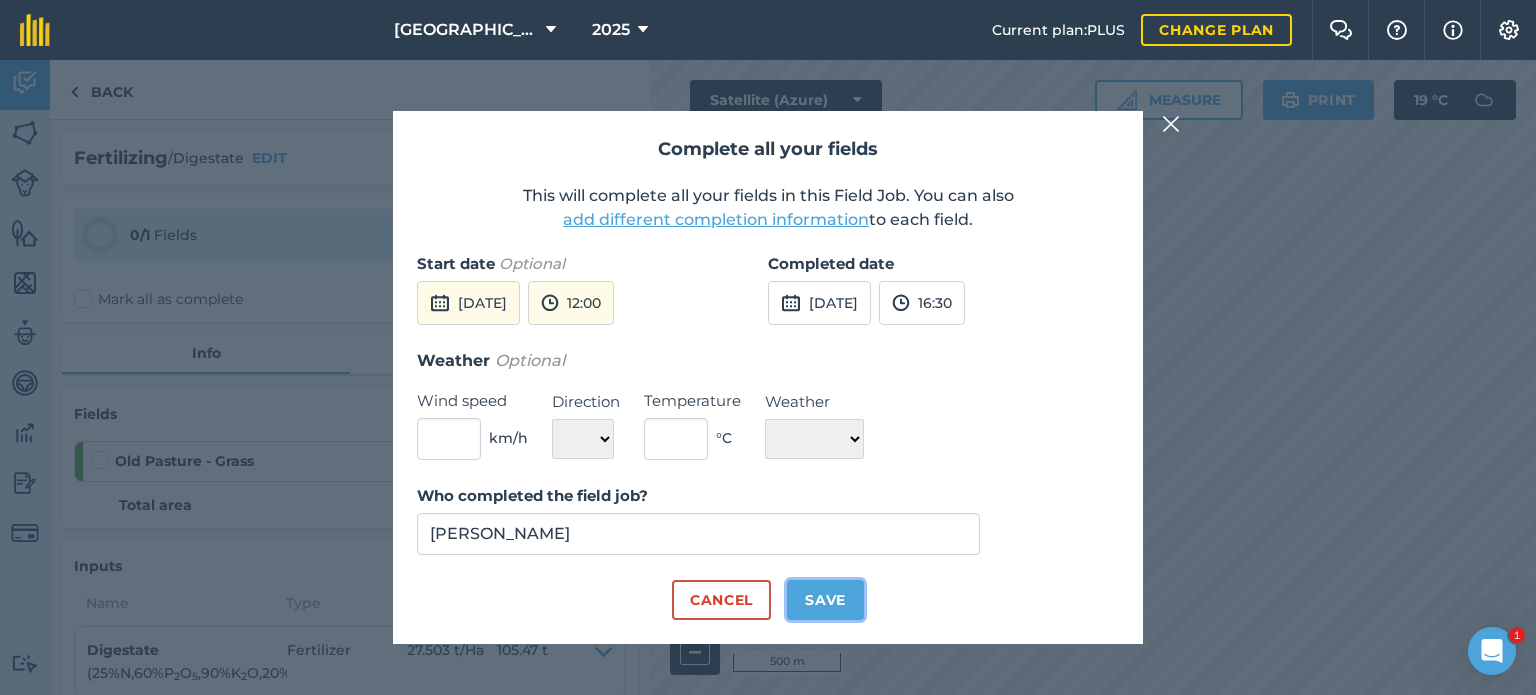 click on "Save" at bounding box center (825, 600) 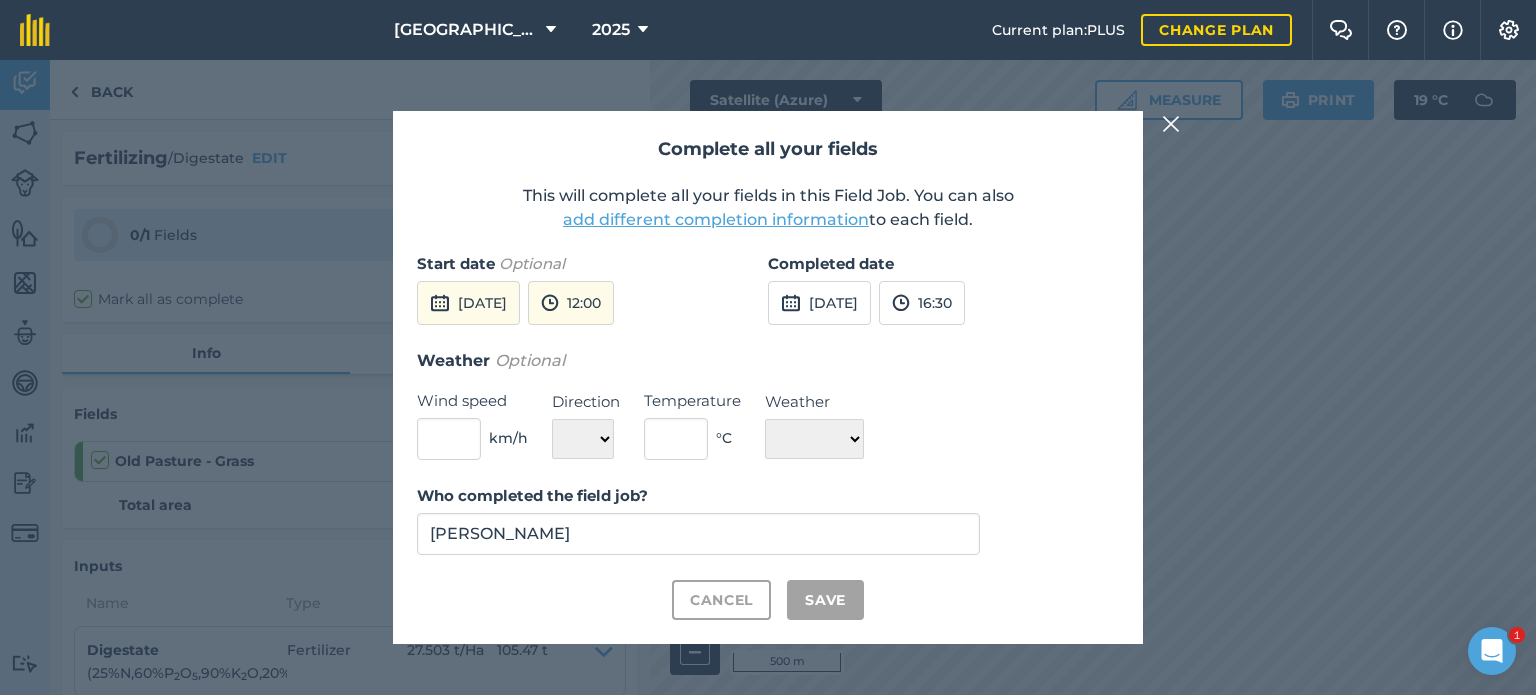 checkbox on "true" 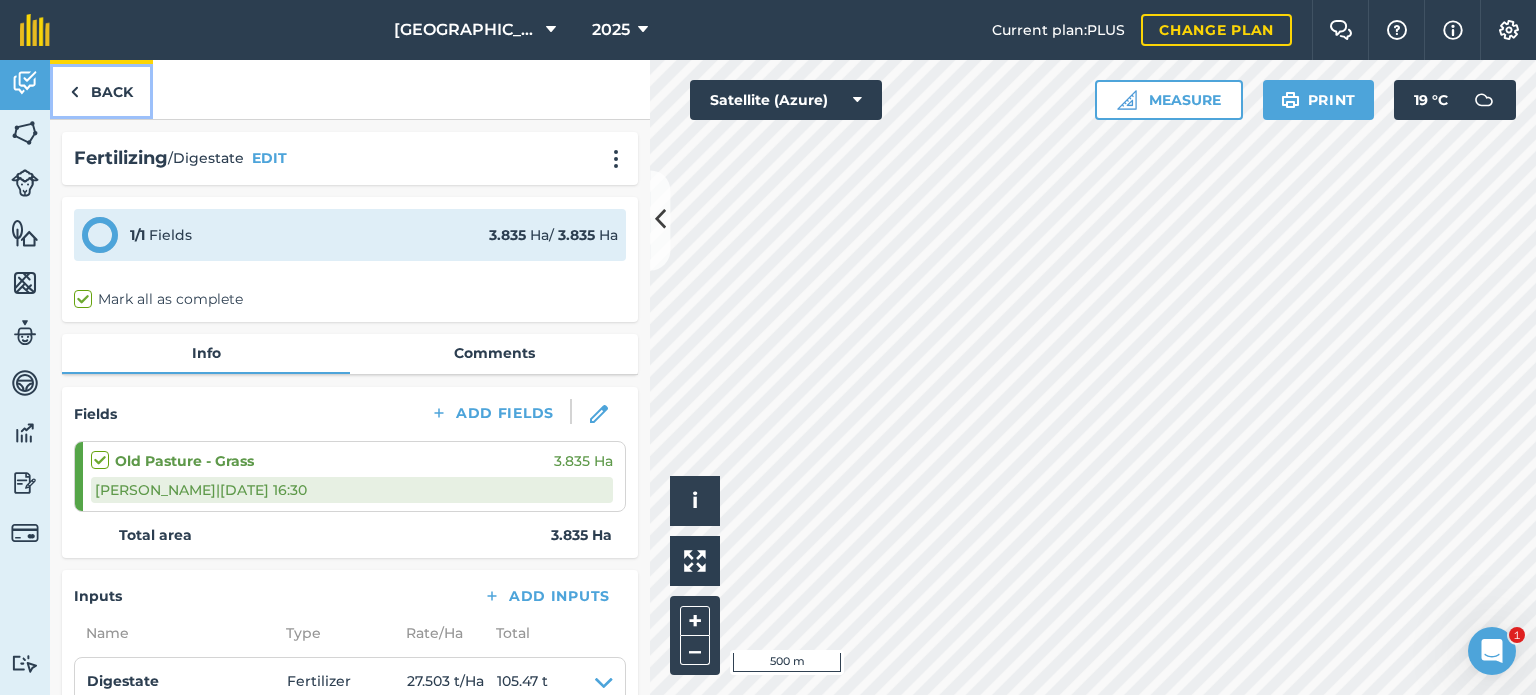 click on "Back" at bounding box center [101, 89] 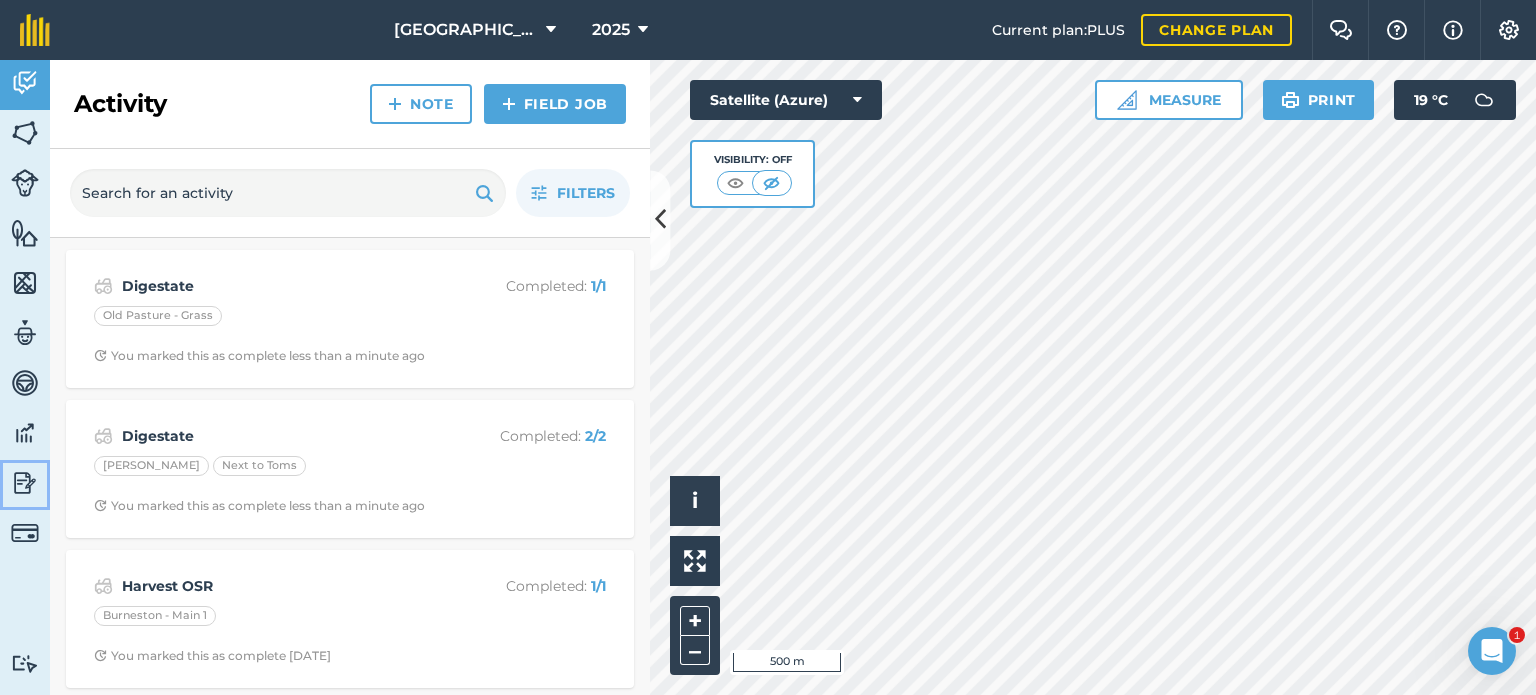click at bounding box center (25, 483) 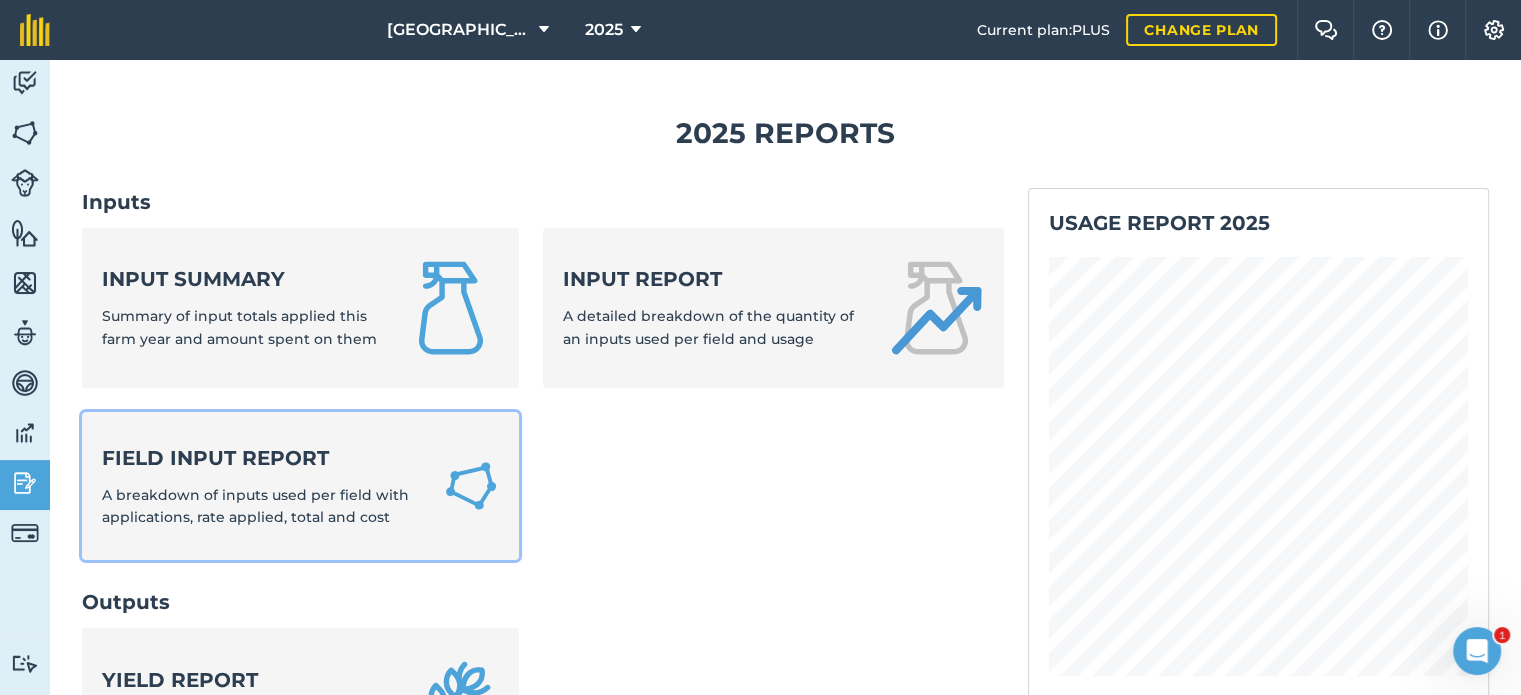 click on "Field Input Report" at bounding box center [260, 458] 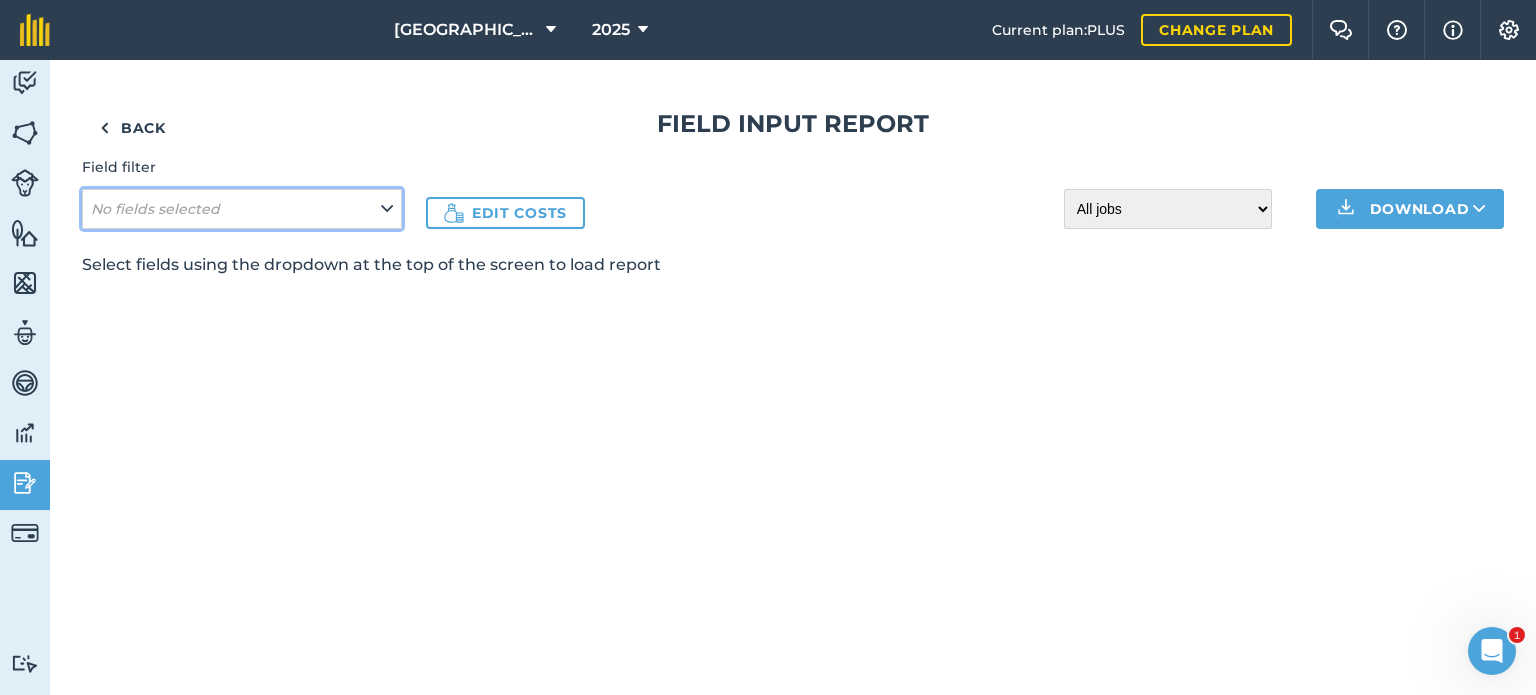click on "No fields selected" at bounding box center (242, 209) 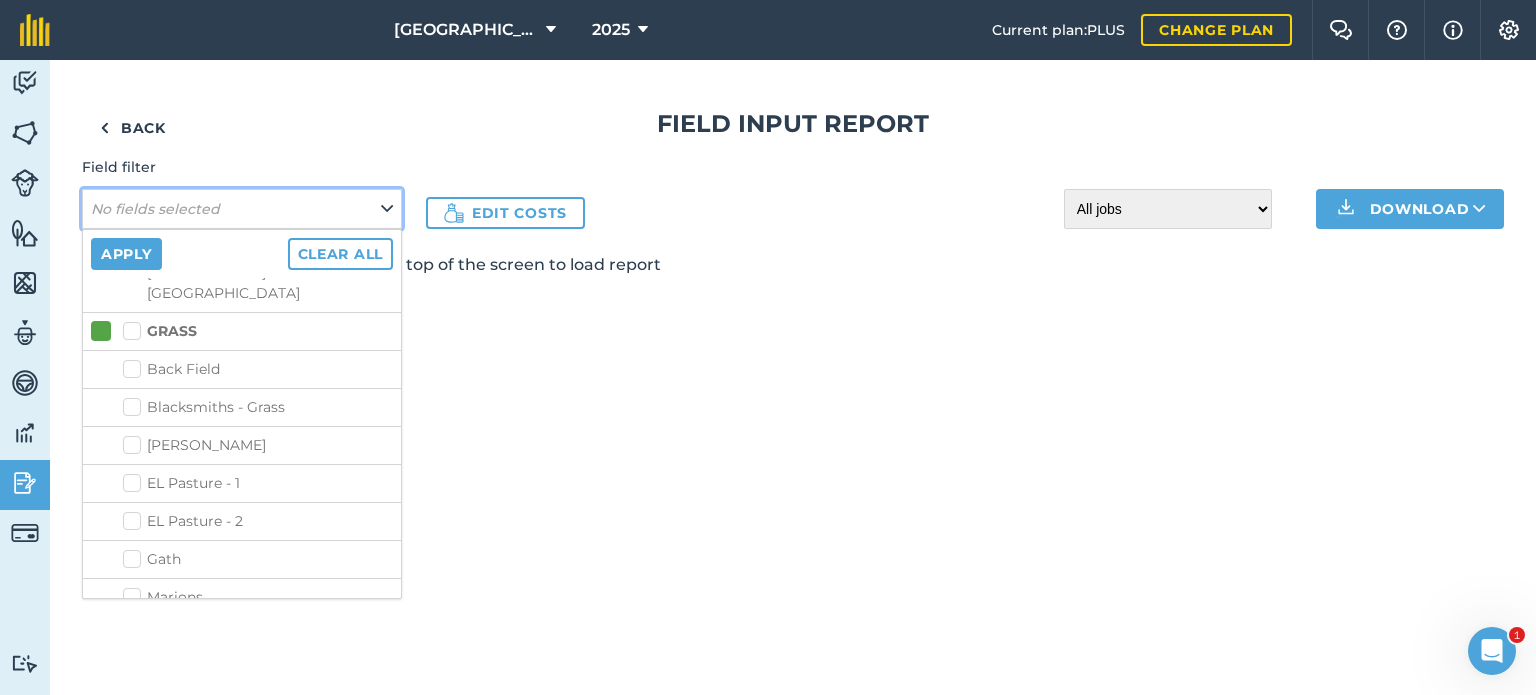 scroll, scrollTop: 600, scrollLeft: 0, axis: vertical 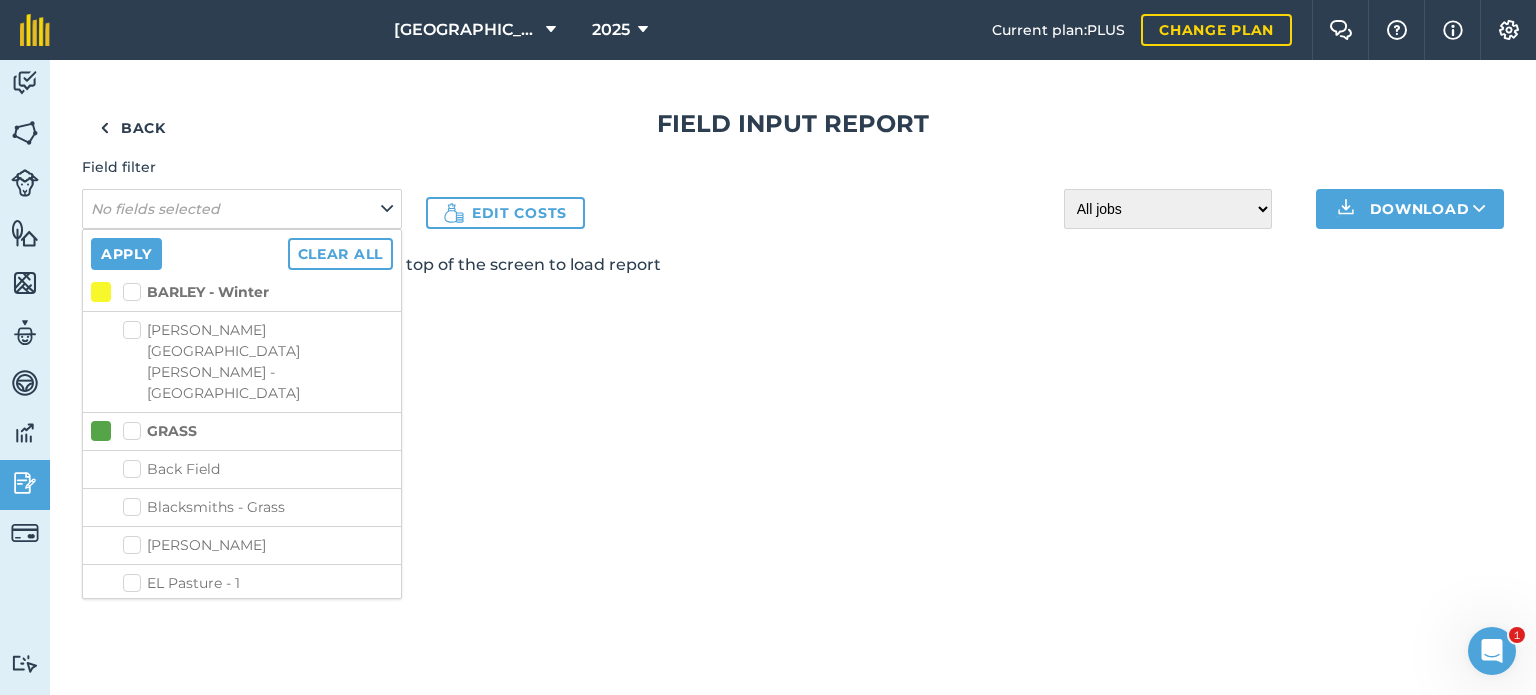 click on "[PERSON_NAME]" at bounding box center (258, 545) 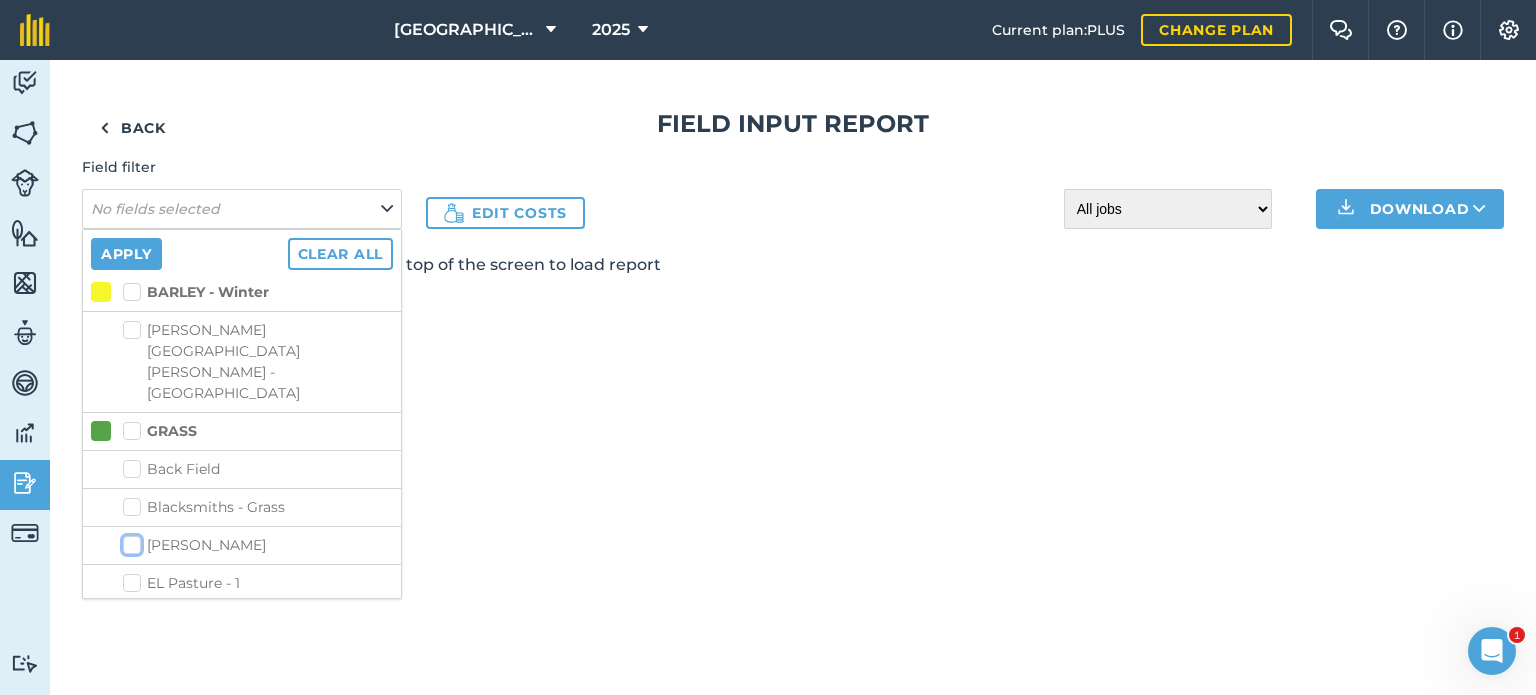 click on "[PERSON_NAME]" at bounding box center [129, 541] 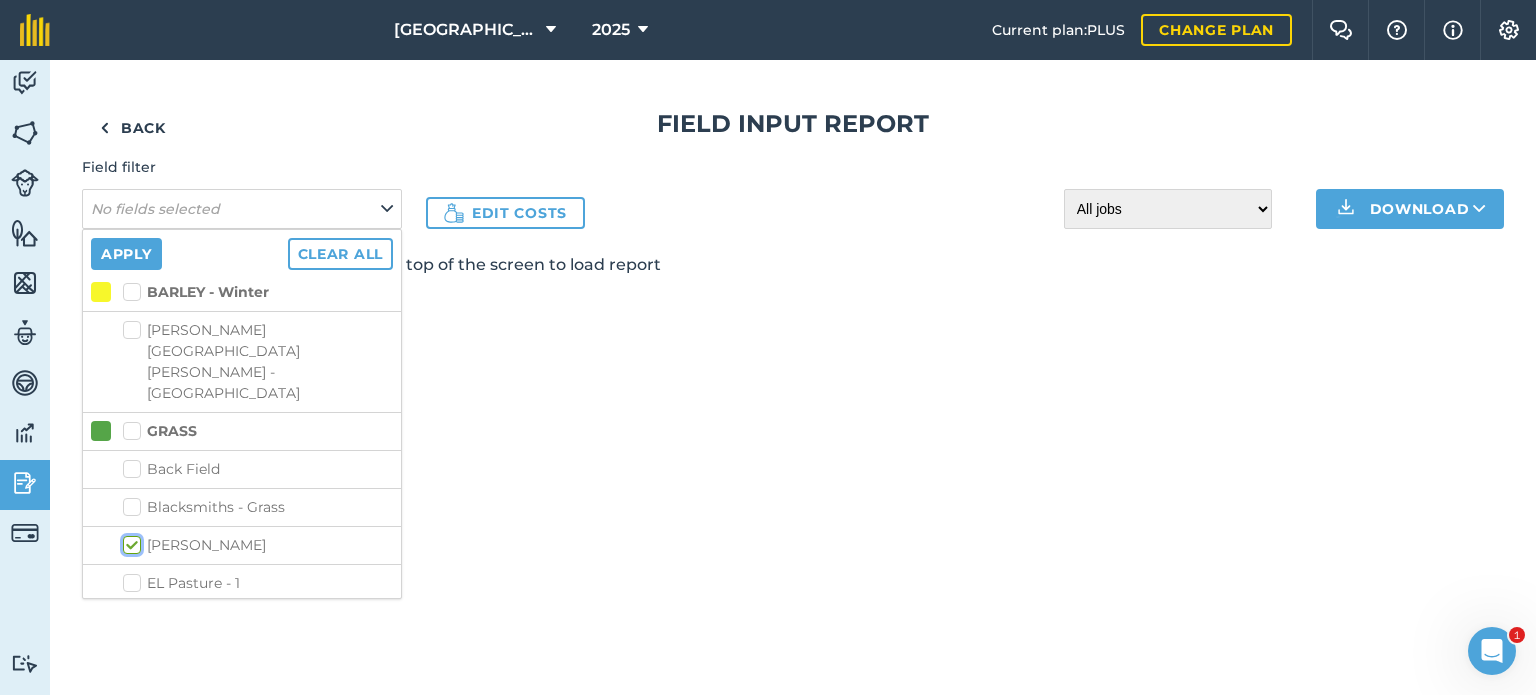 checkbox on "true" 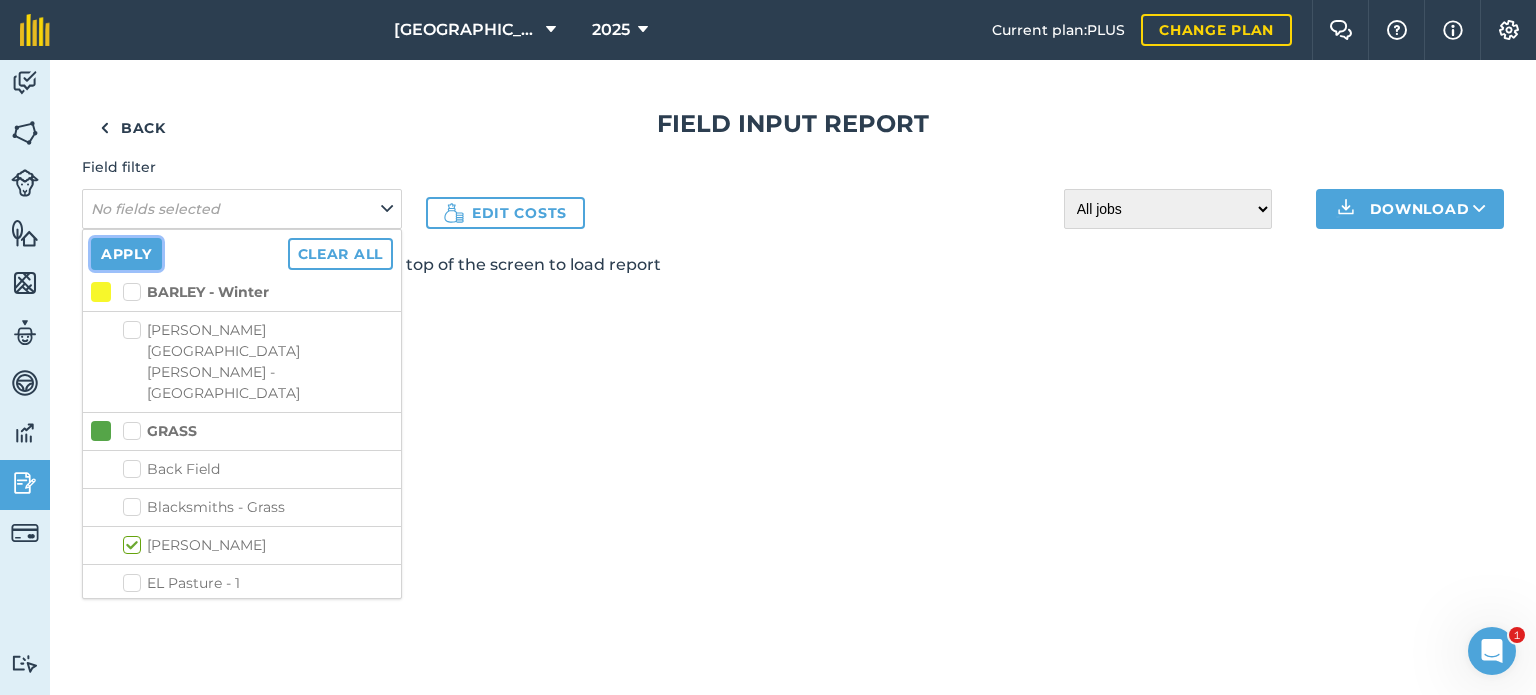 click on "Apply" at bounding box center [126, 254] 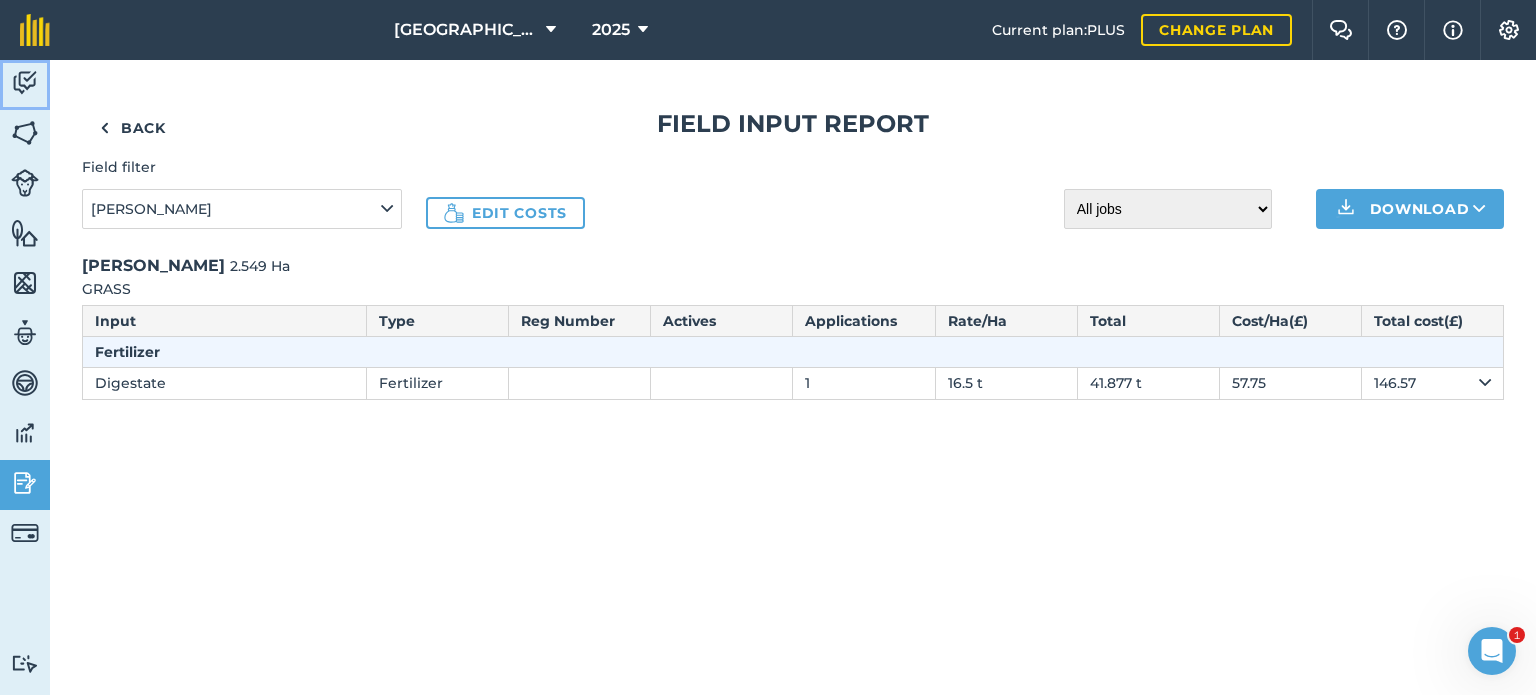 click at bounding box center [25, 83] 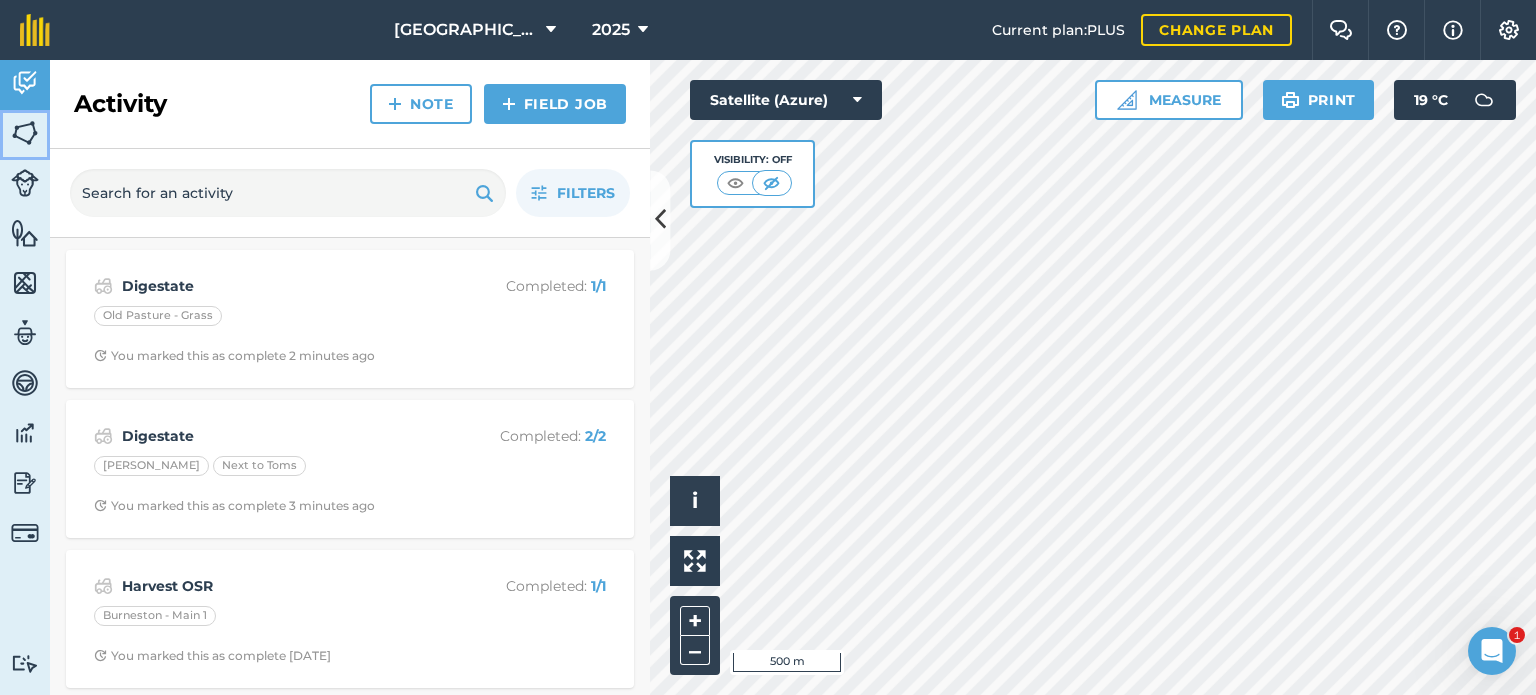 click at bounding box center (25, 133) 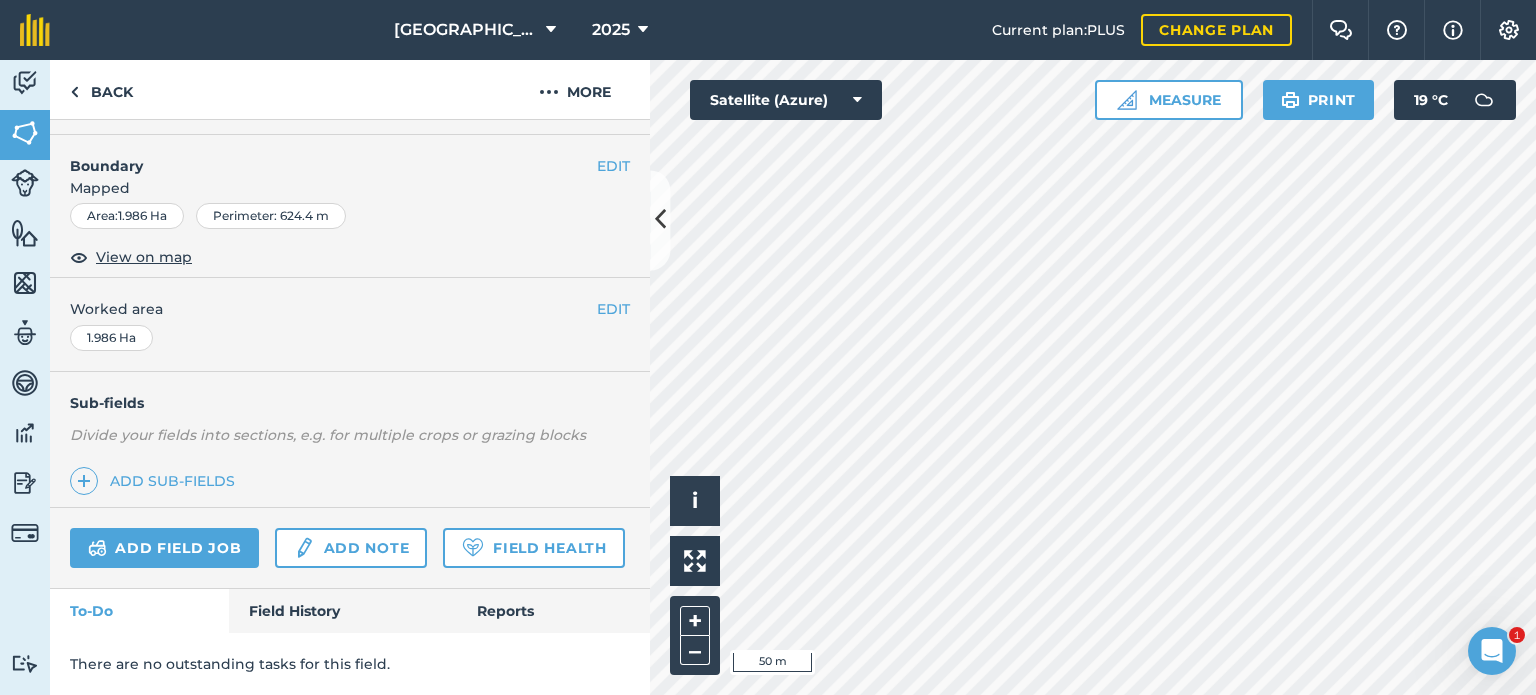 scroll, scrollTop: 323, scrollLeft: 0, axis: vertical 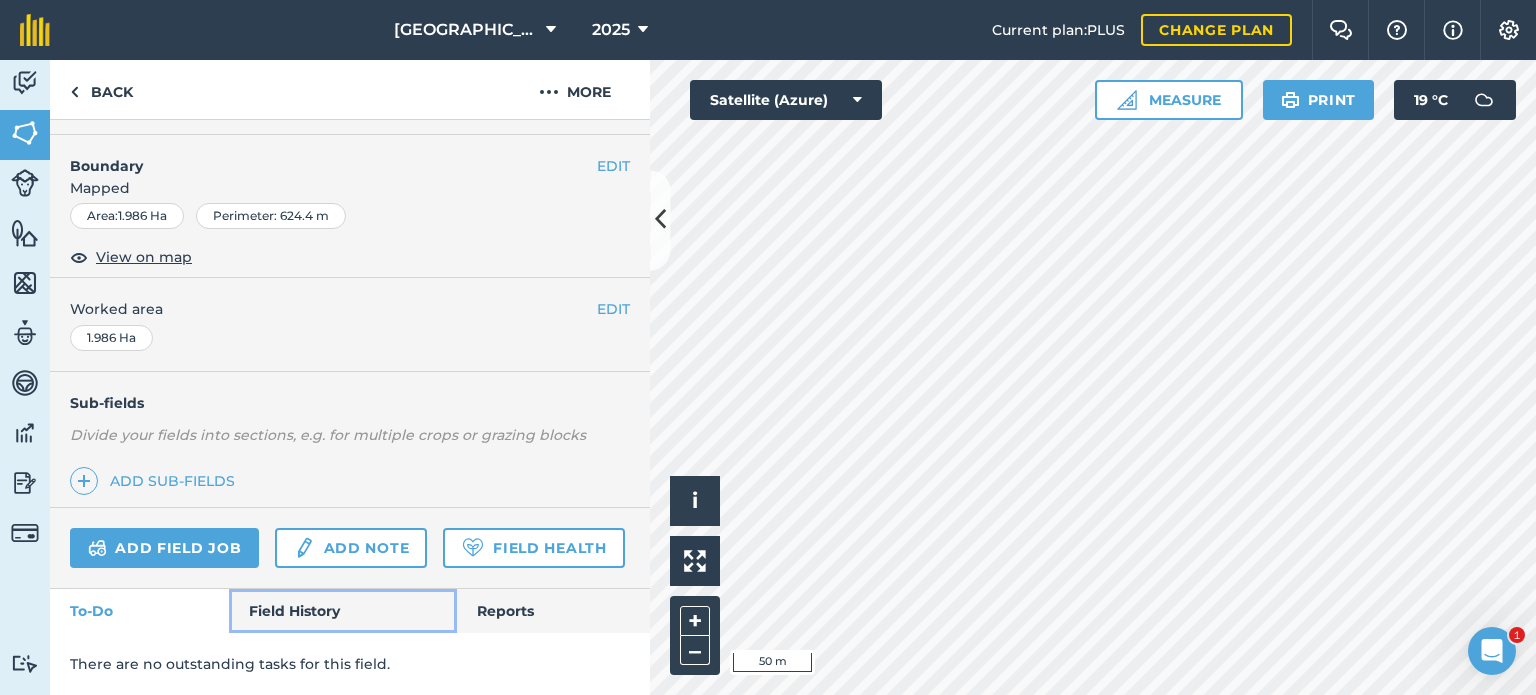 click on "Field History" at bounding box center (342, 611) 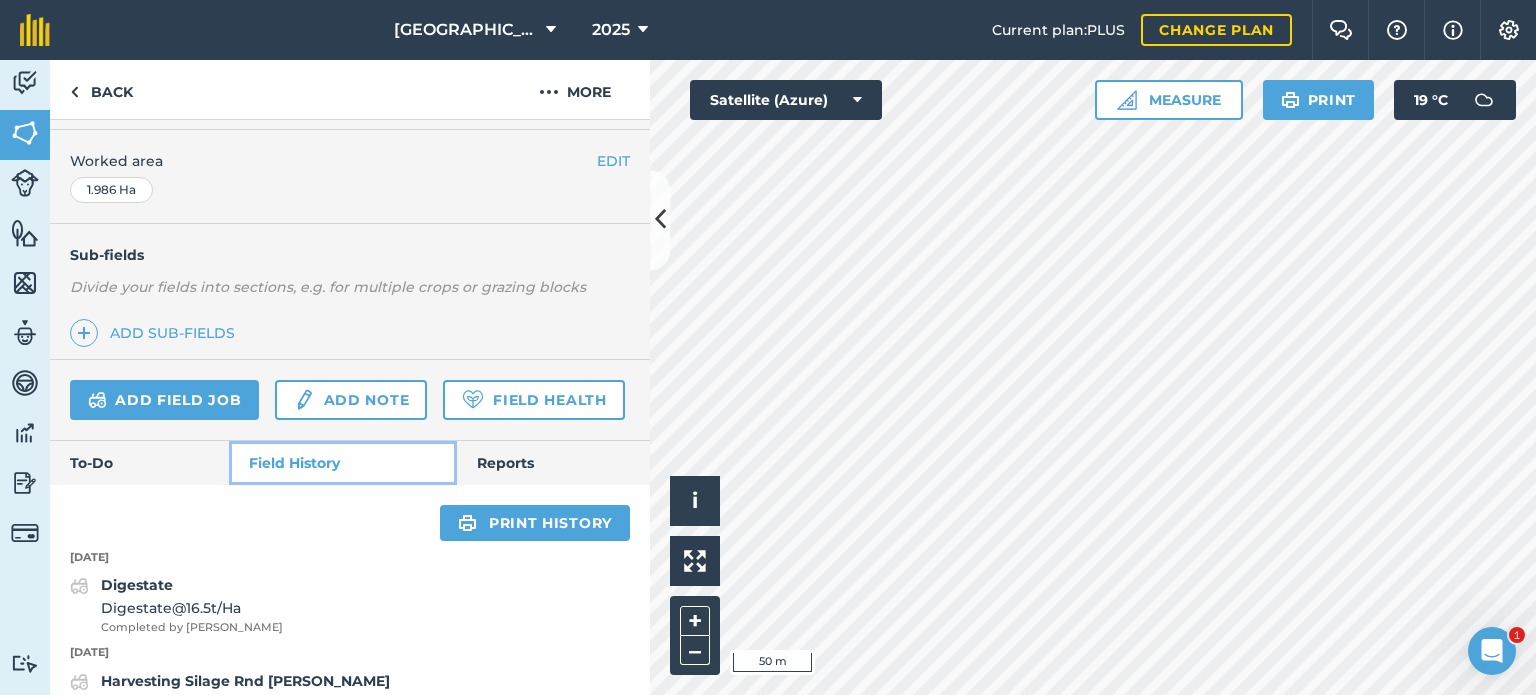 scroll, scrollTop: 505, scrollLeft: 0, axis: vertical 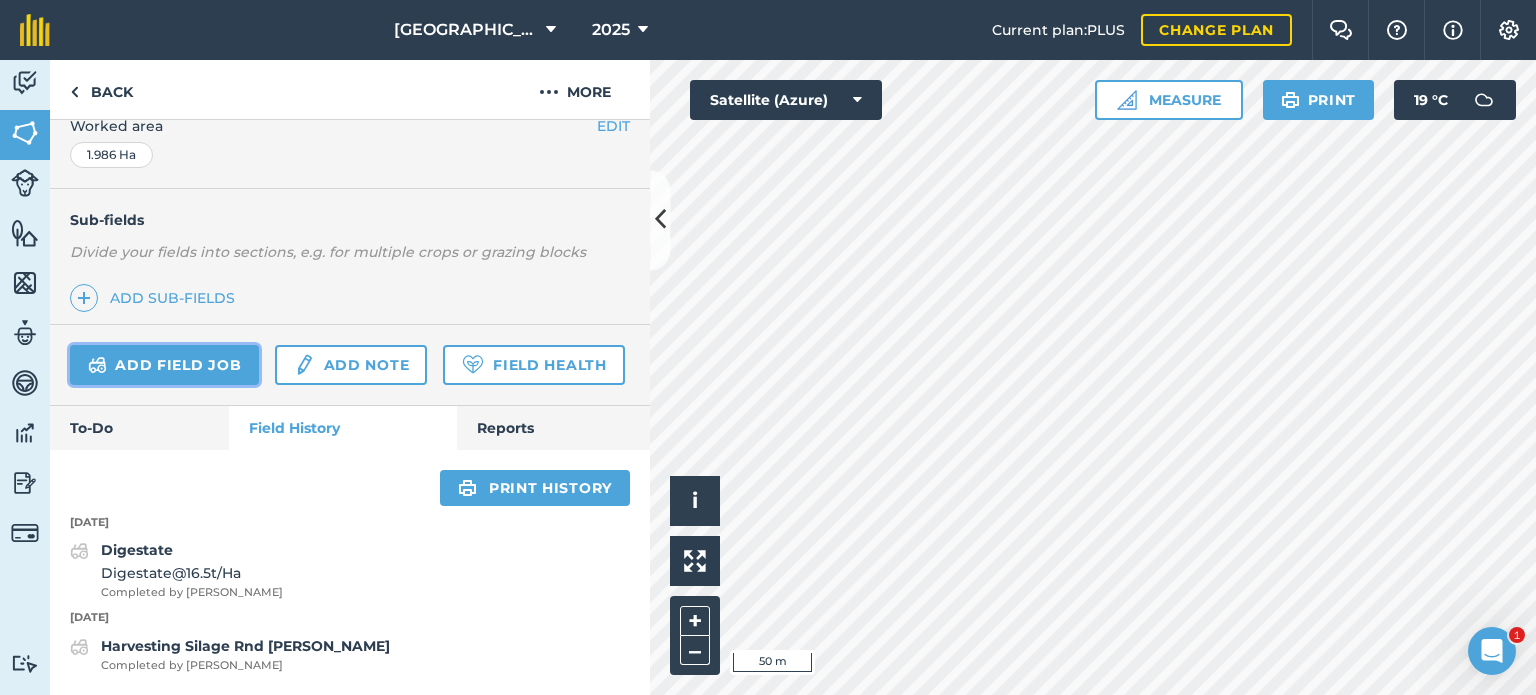 click on "Add field job" at bounding box center [164, 365] 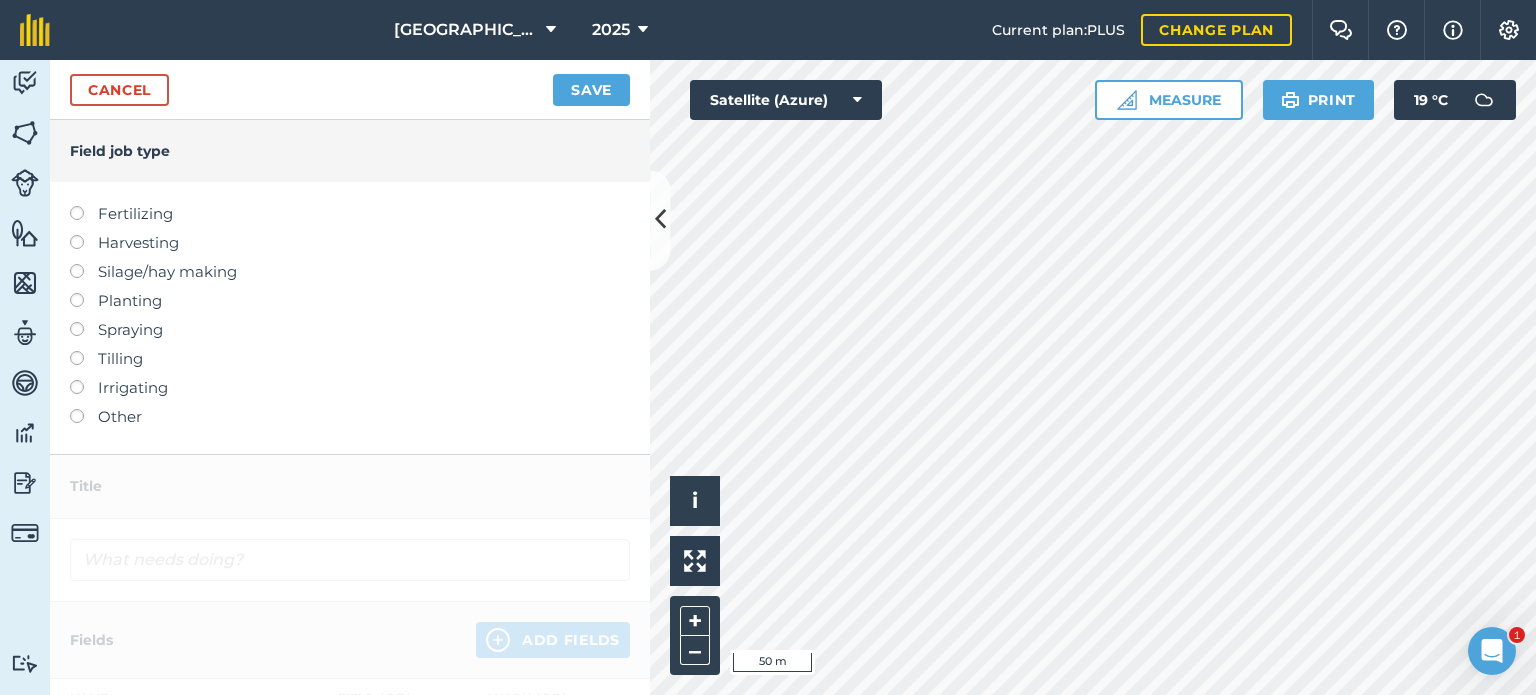 click on "Fertilizing" at bounding box center [350, 214] 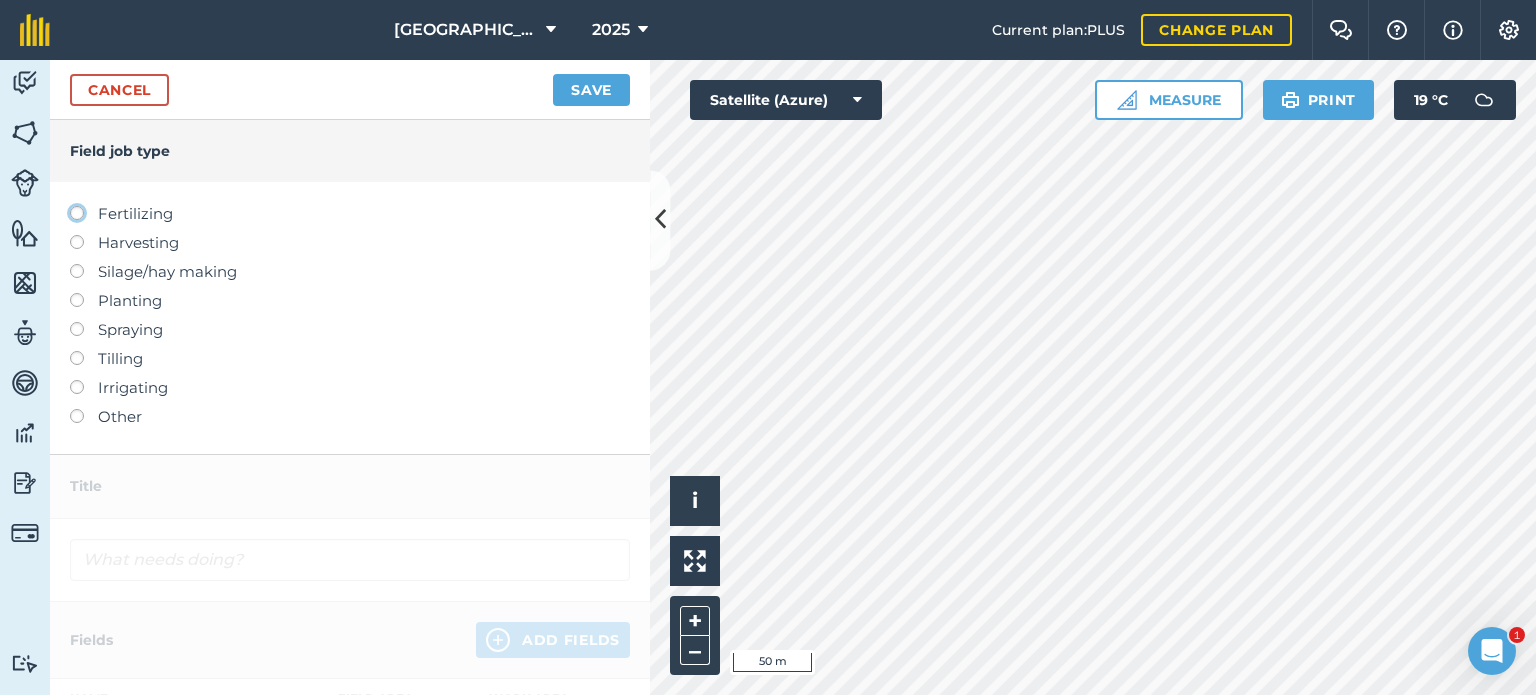 click on "Fertilizing" at bounding box center [-9943, 212] 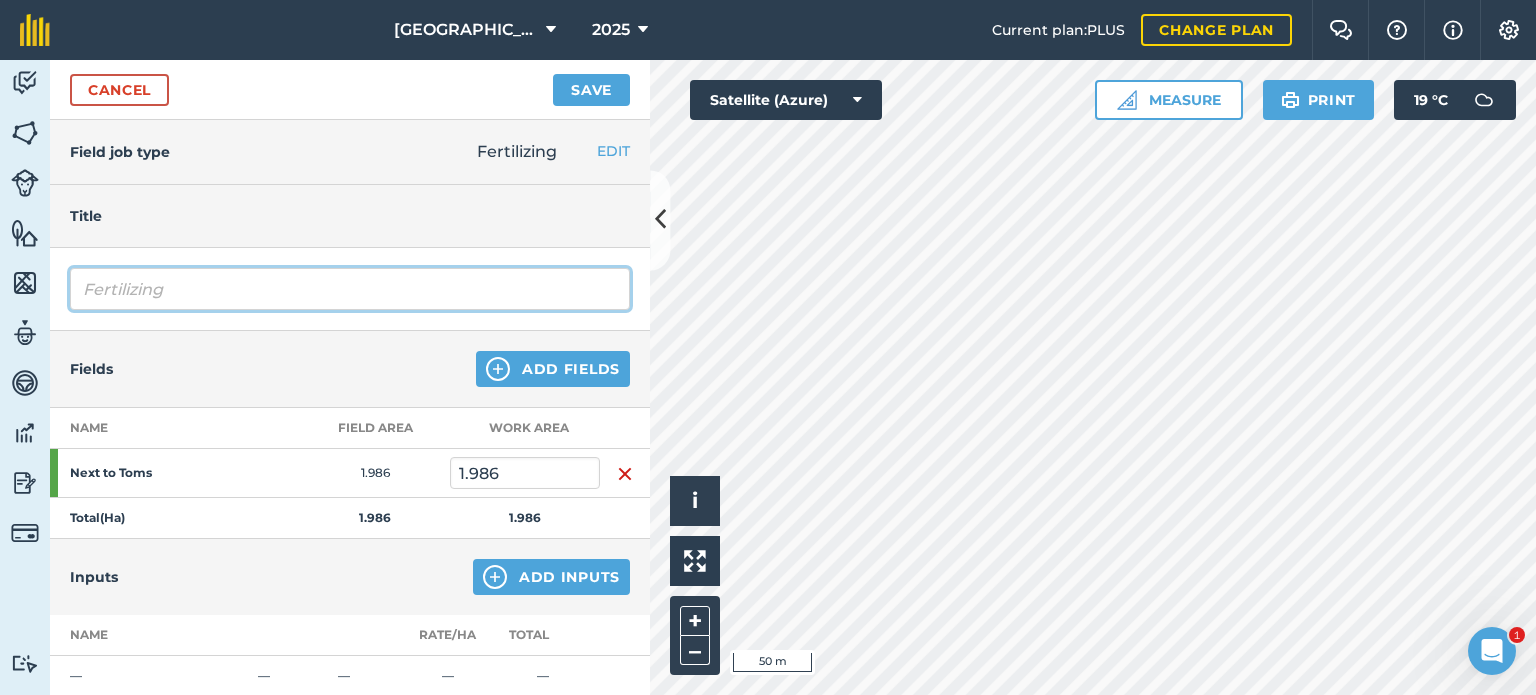 click on "Fertilizing" at bounding box center [350, 289] 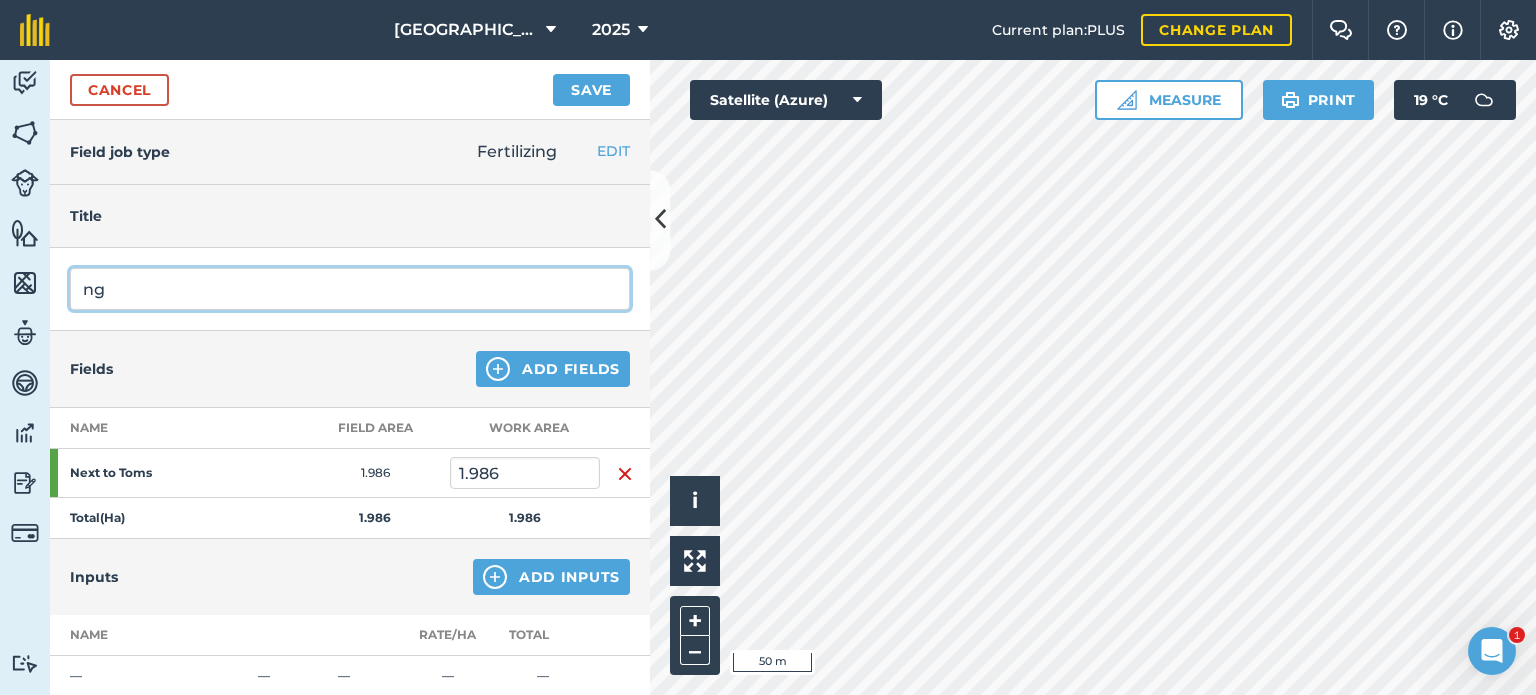 type on "g" 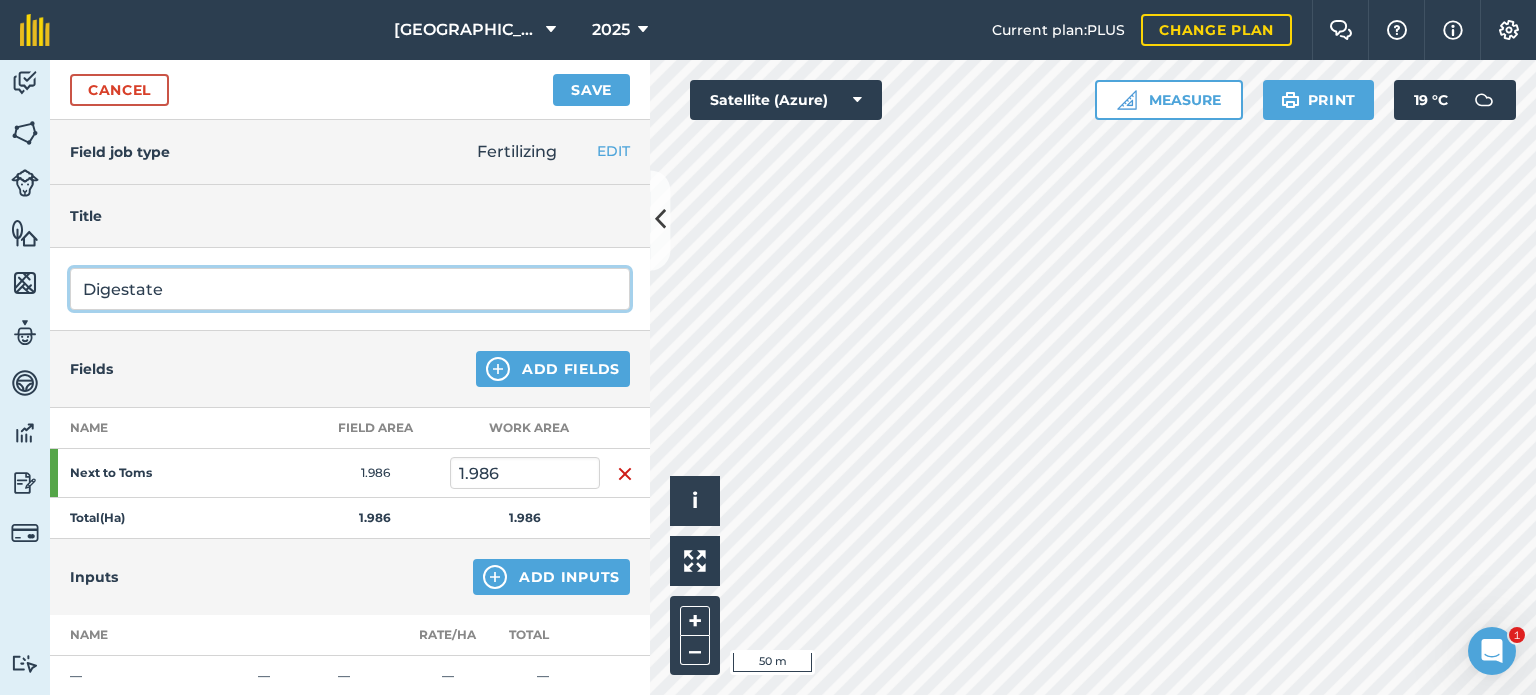 type on "Digestate" 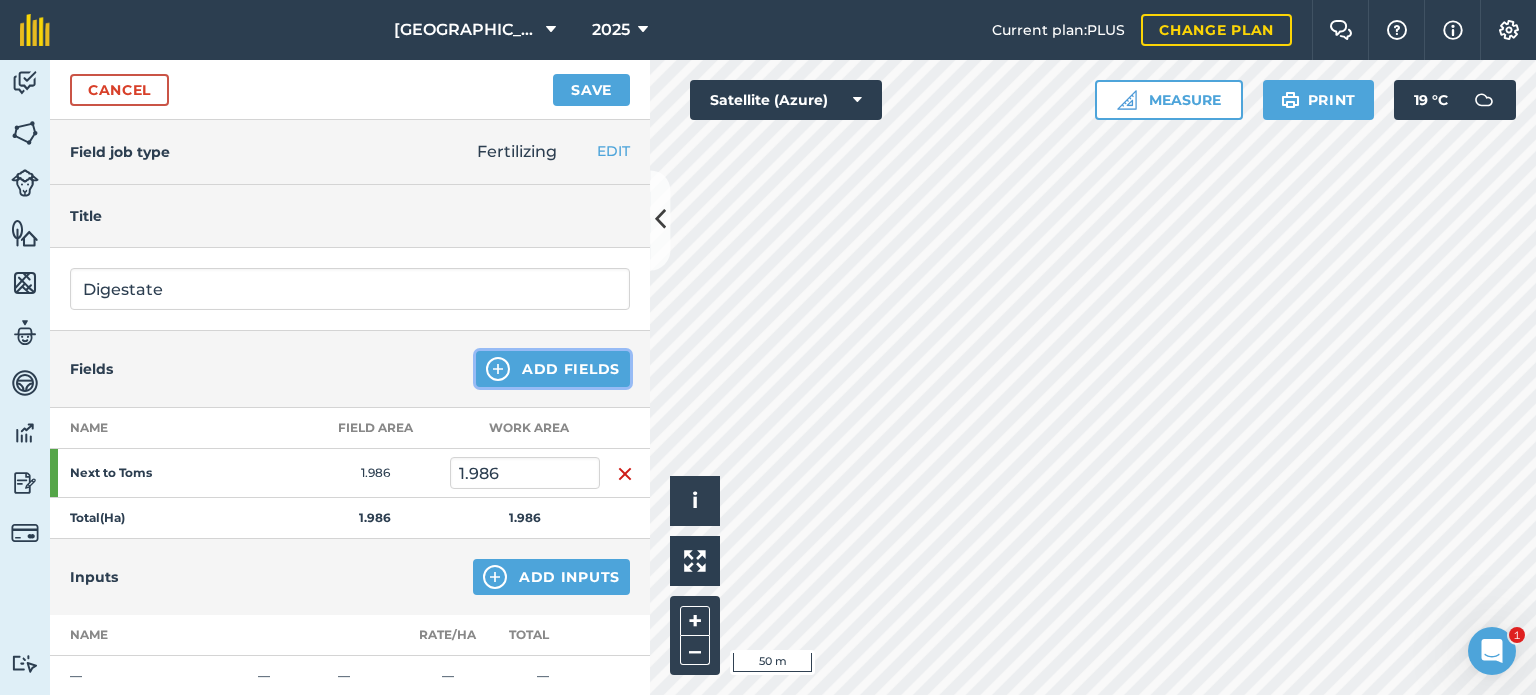 click on "Add Fields" at bounding box center [553, 369] 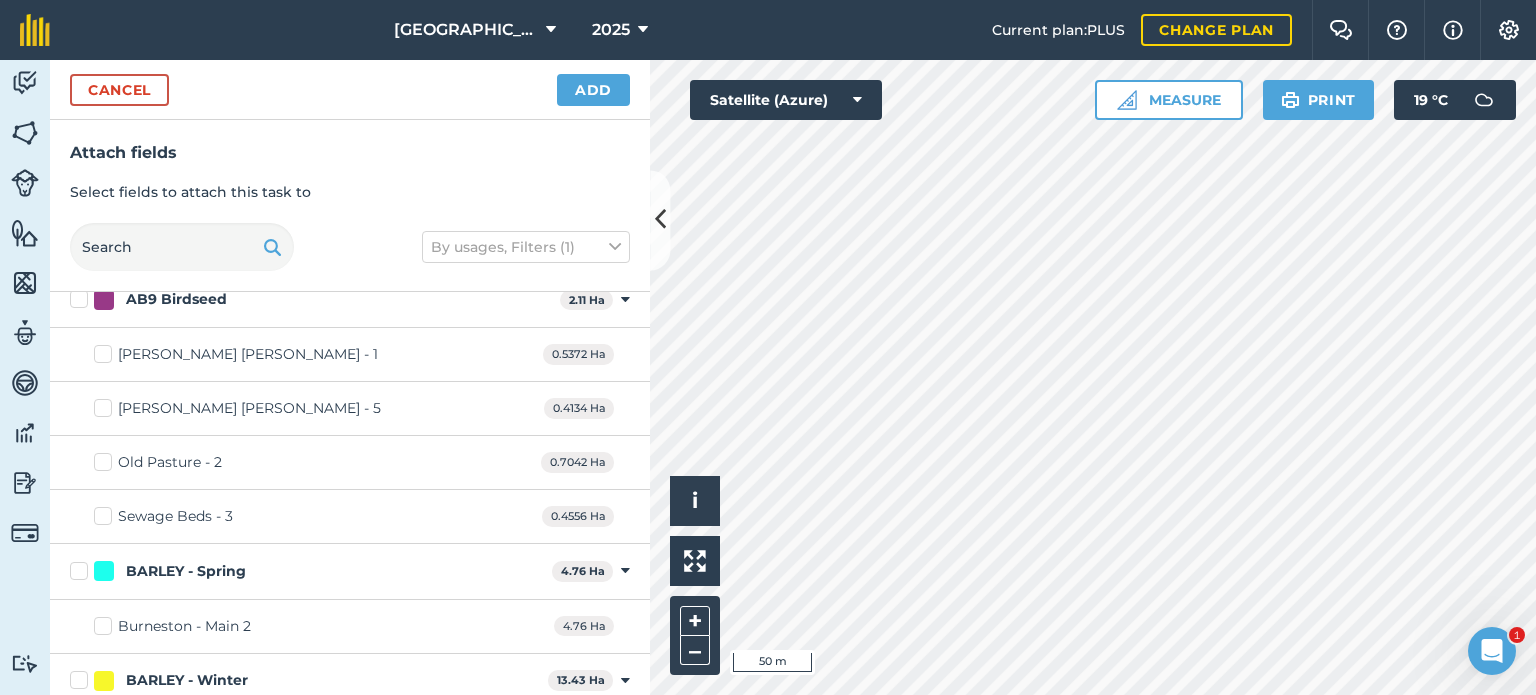 scroll, scrollTop: 800, scrollLeft: 0, axis: vertical 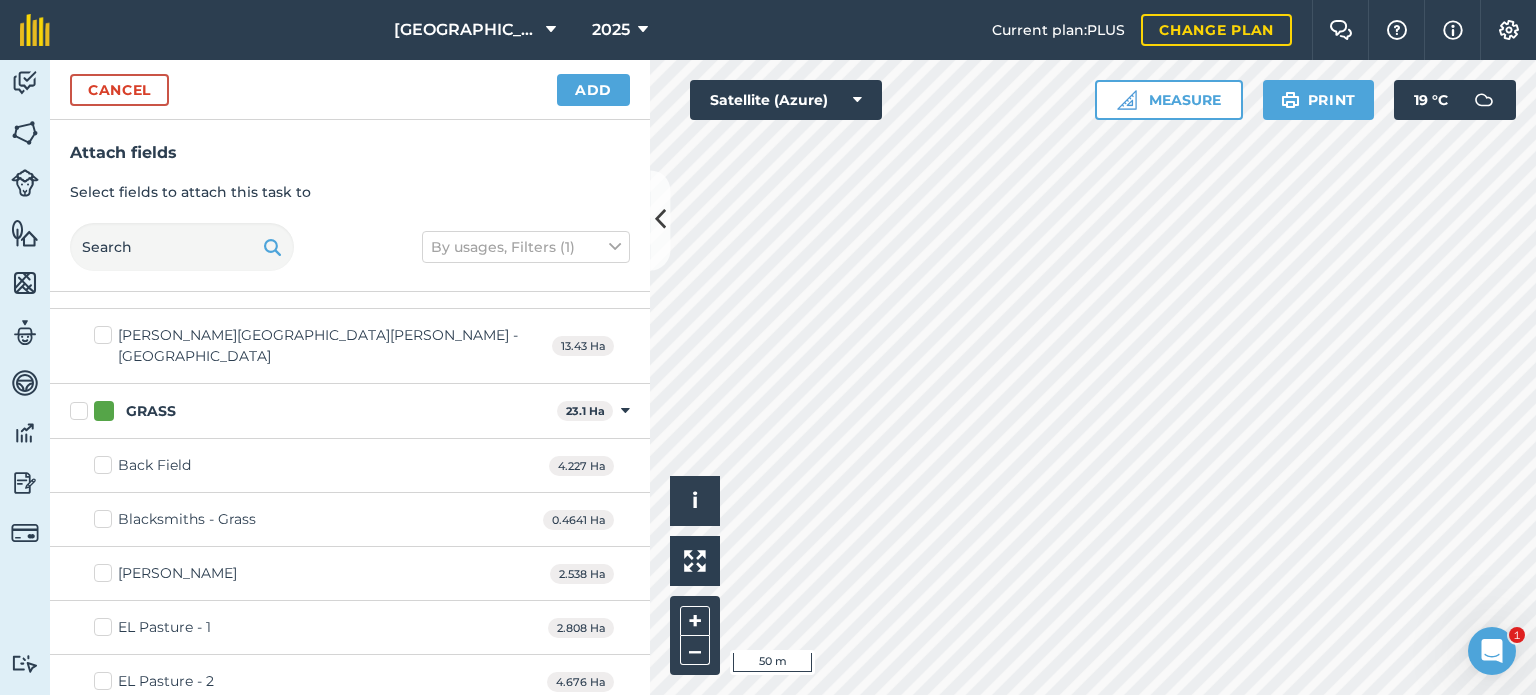 click on "[PERSON_NAME]" at bounding box center (177, 573) 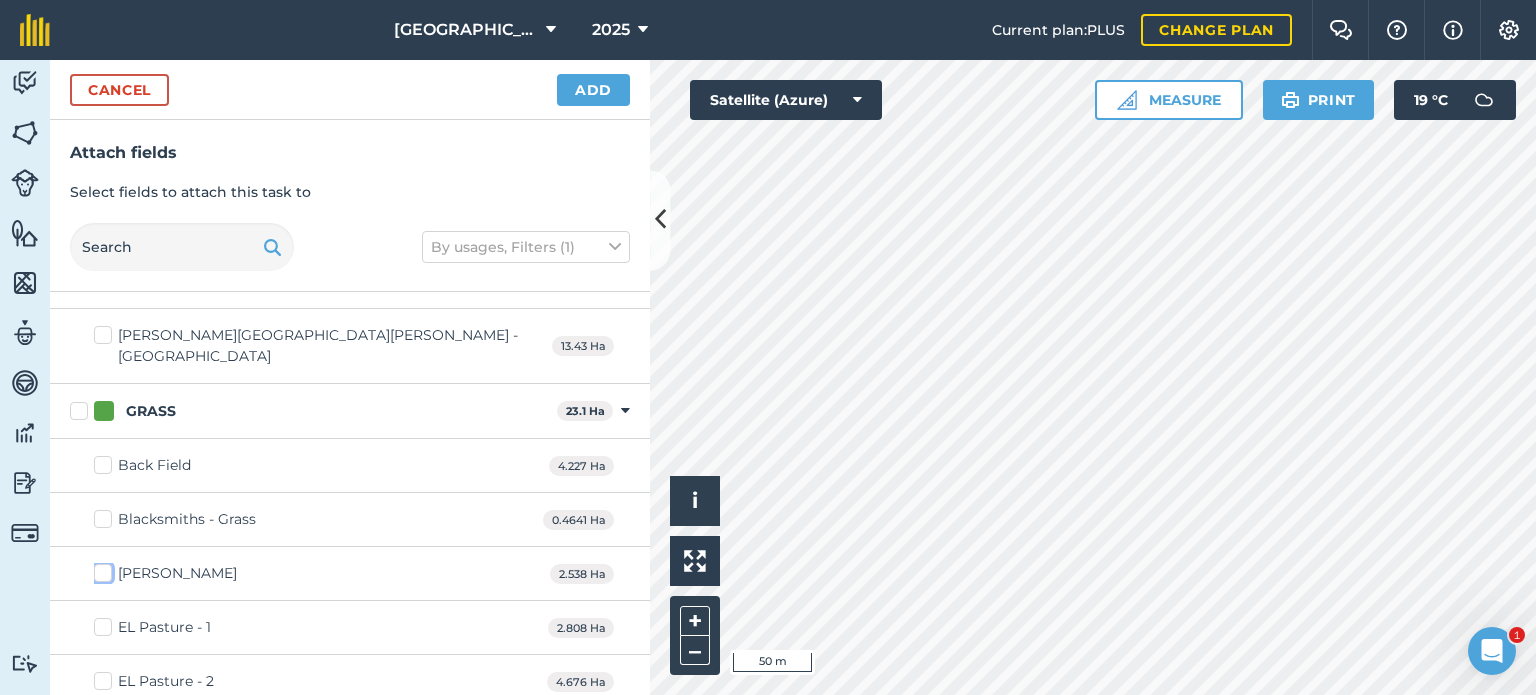 click on "[PERSON_NAME]" at bounding box center (100, 569) 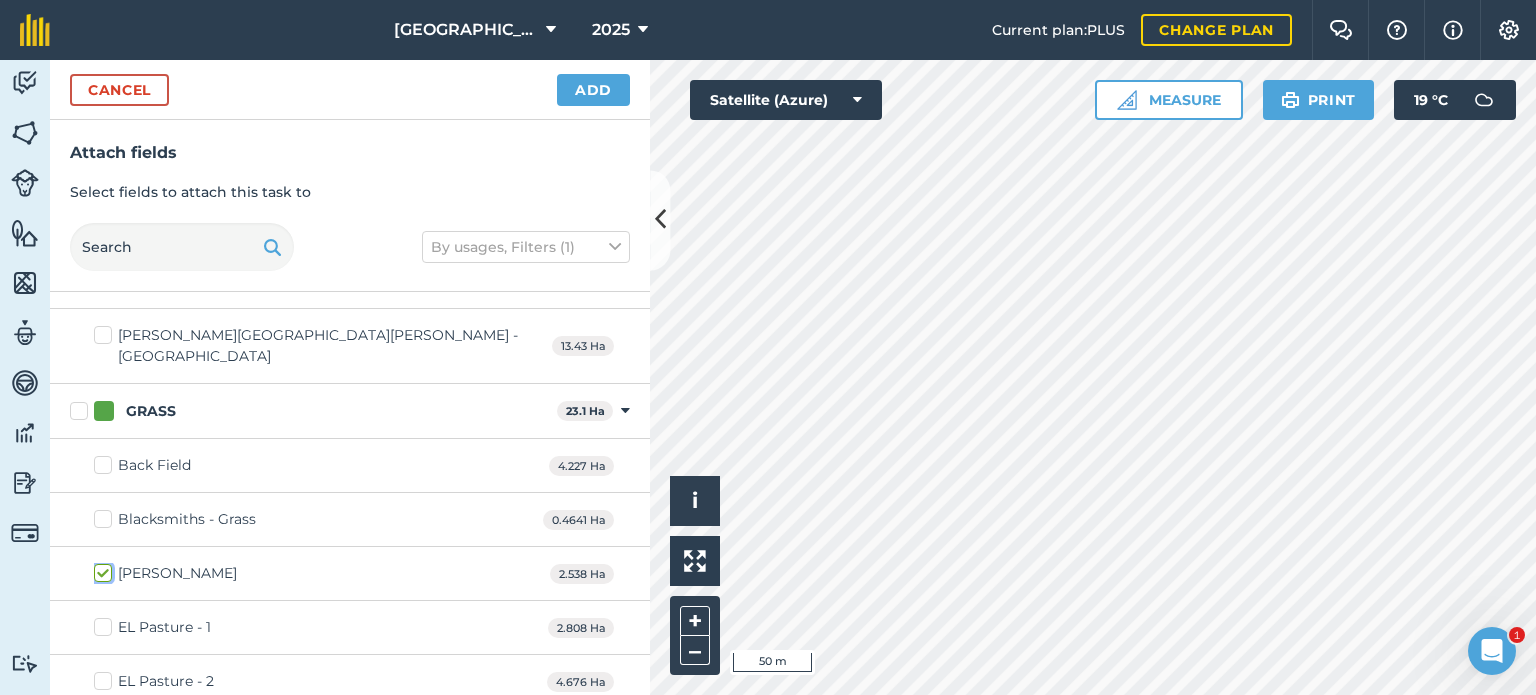 checkbox on "true" 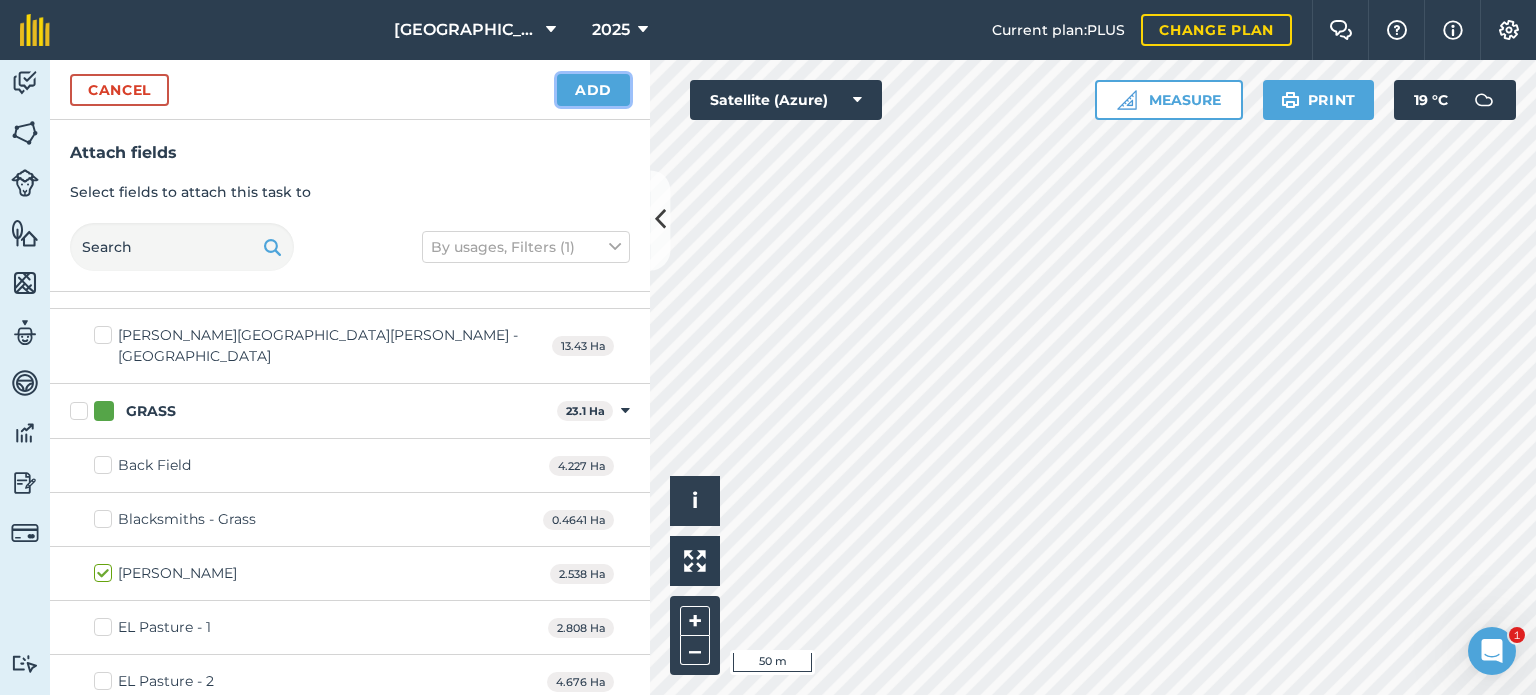 click on "Add" at bounding box center [593, 90] 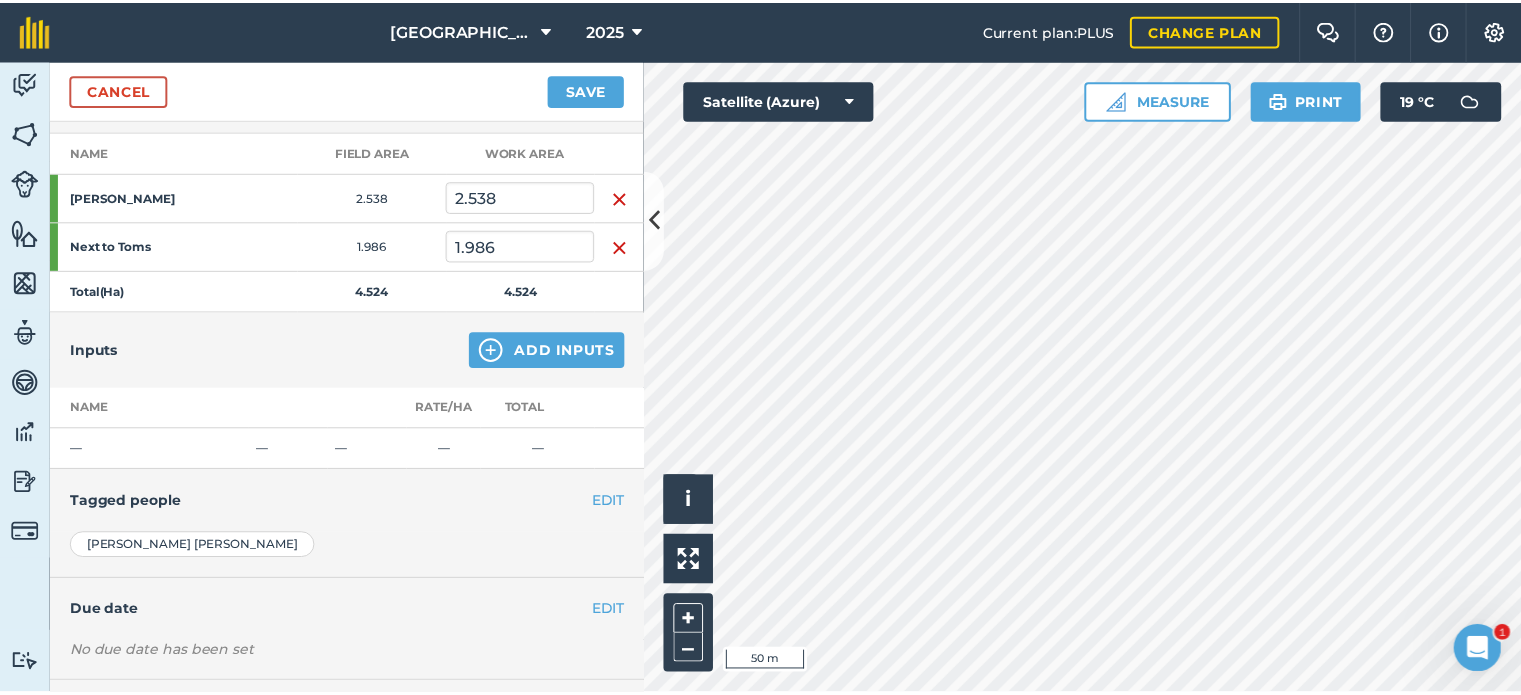 scroll, scrollTop: 300, scrollLeft: 0, axis: vertical 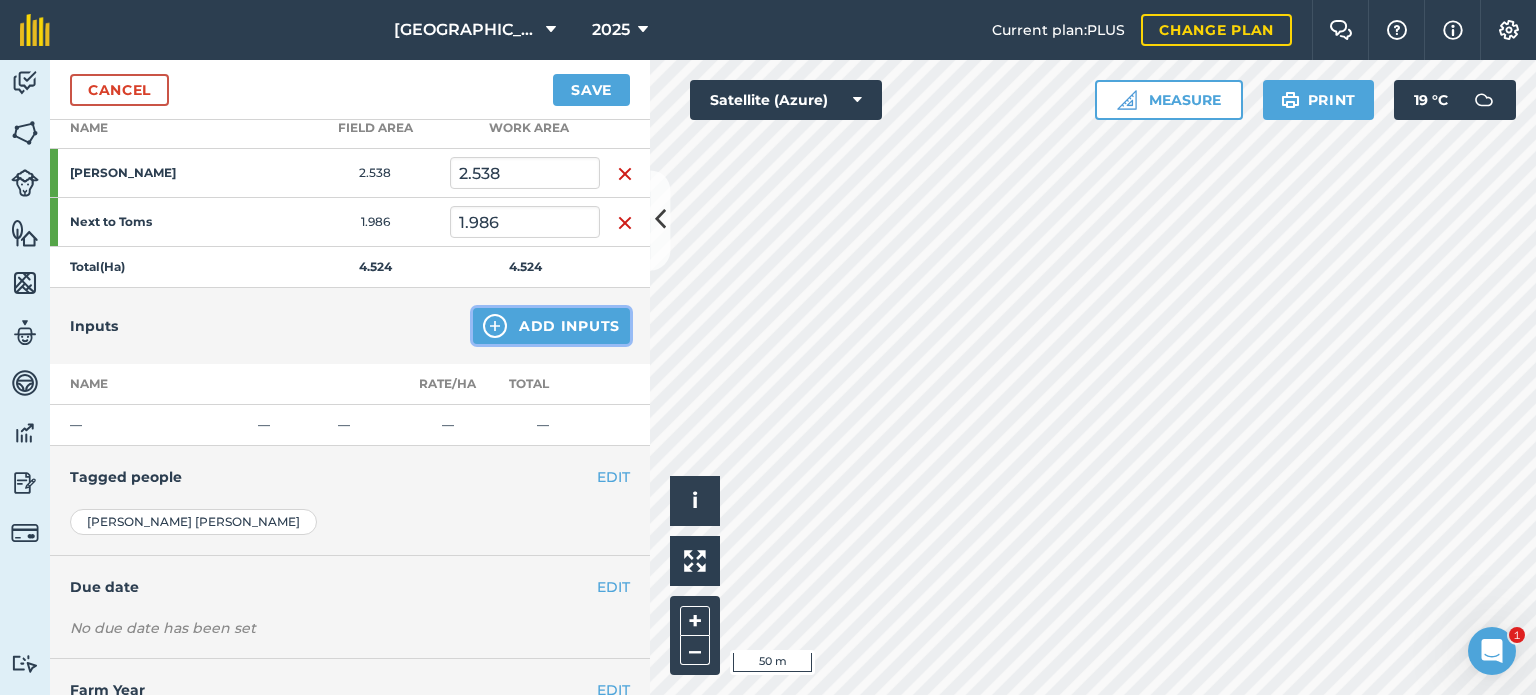 click at bounding box center [495, 326] 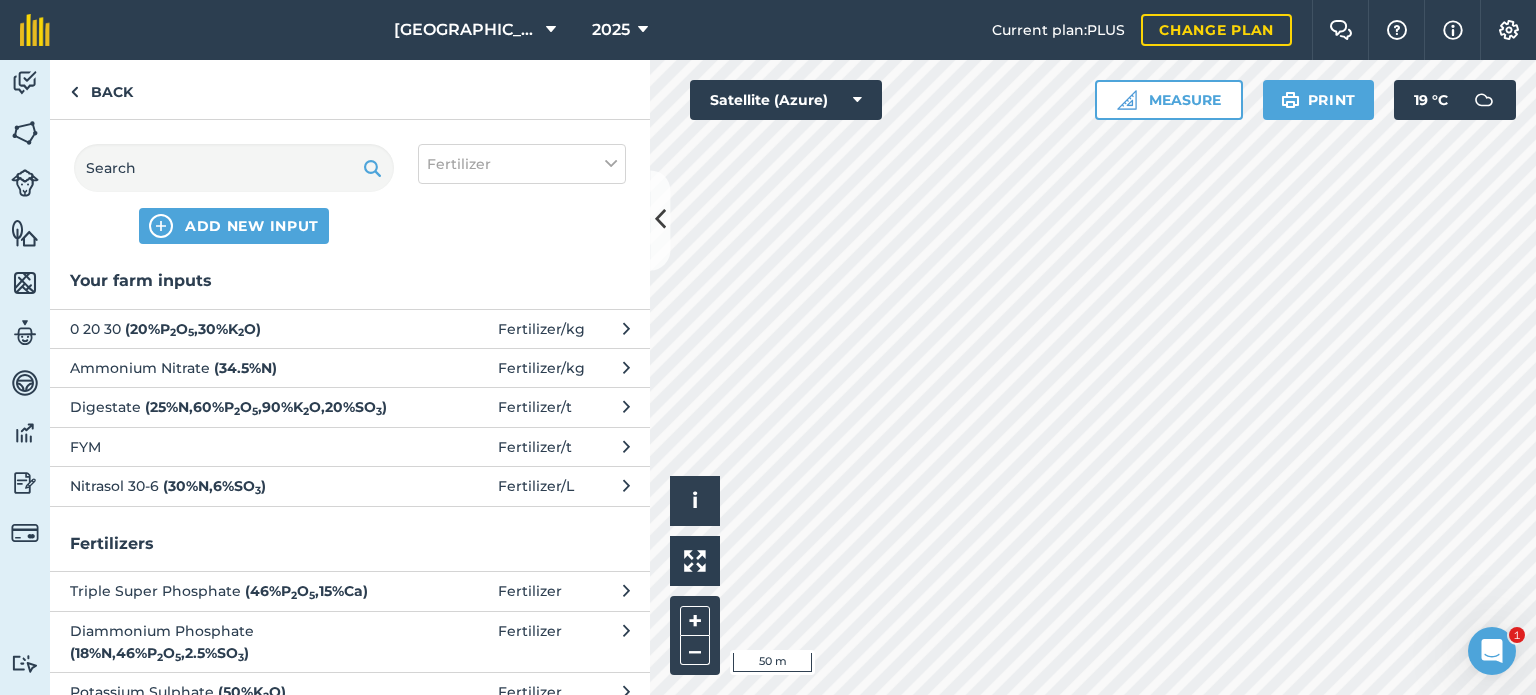 click on "Digestate   ( 25 %  N ,  60 %  P 2 O 5 ,  90 %  K 2 O ,  20 %  SO 3 )" at bounding box center [233, 407] 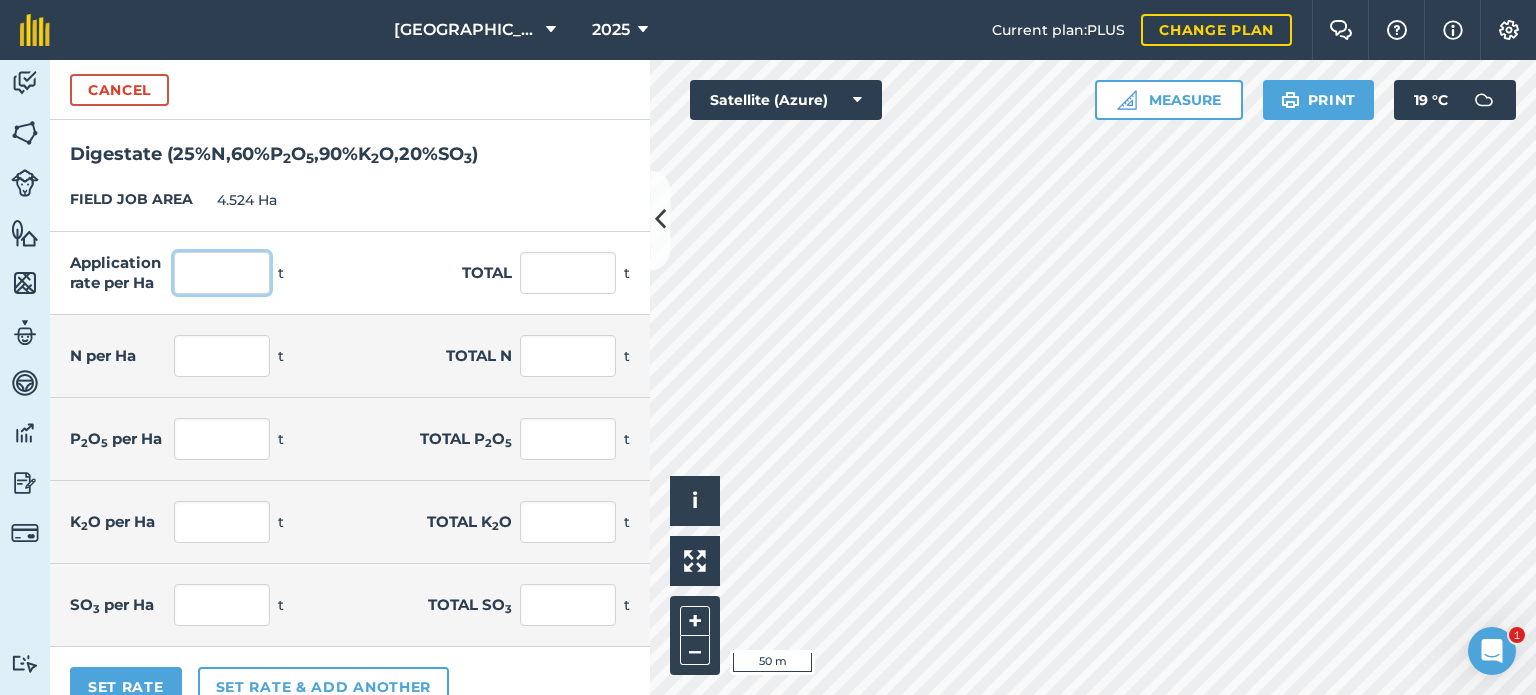 click at bounding box center (222, 273) 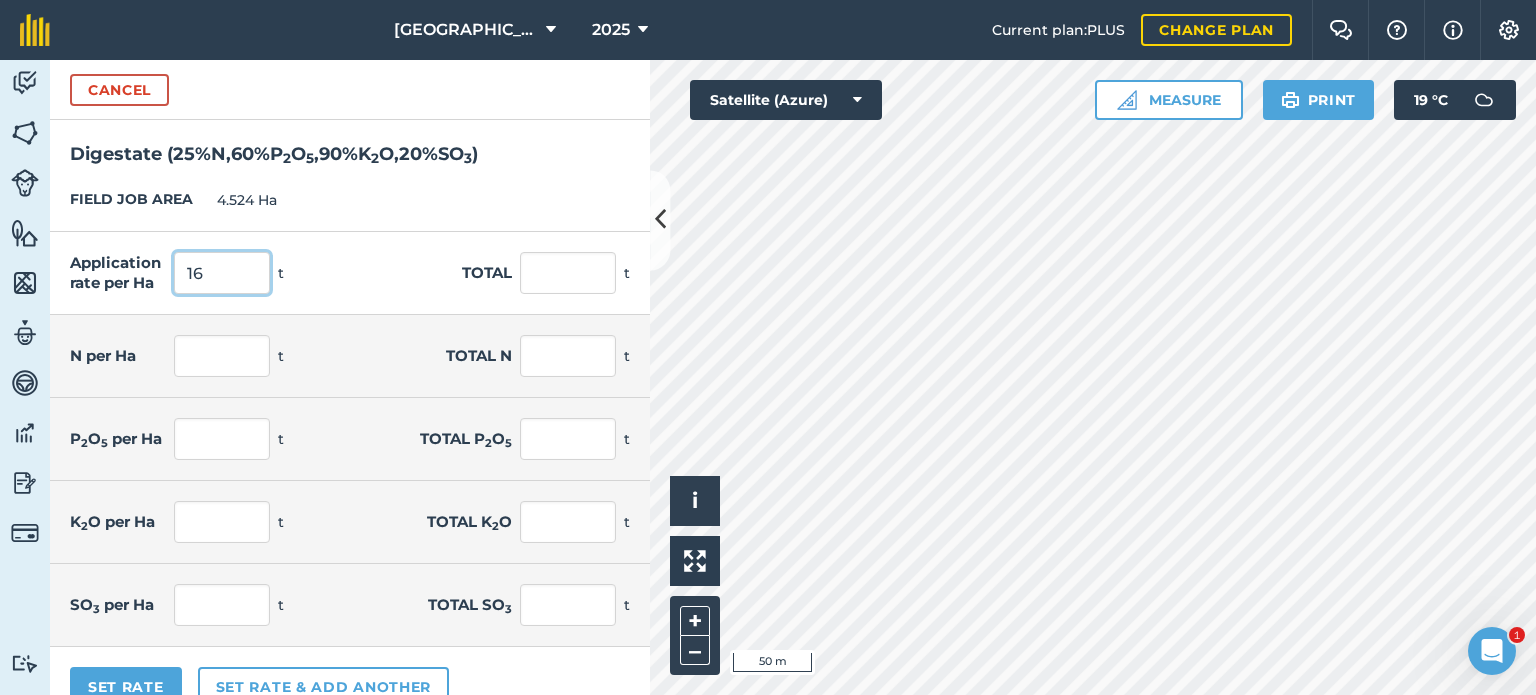 type on "16" 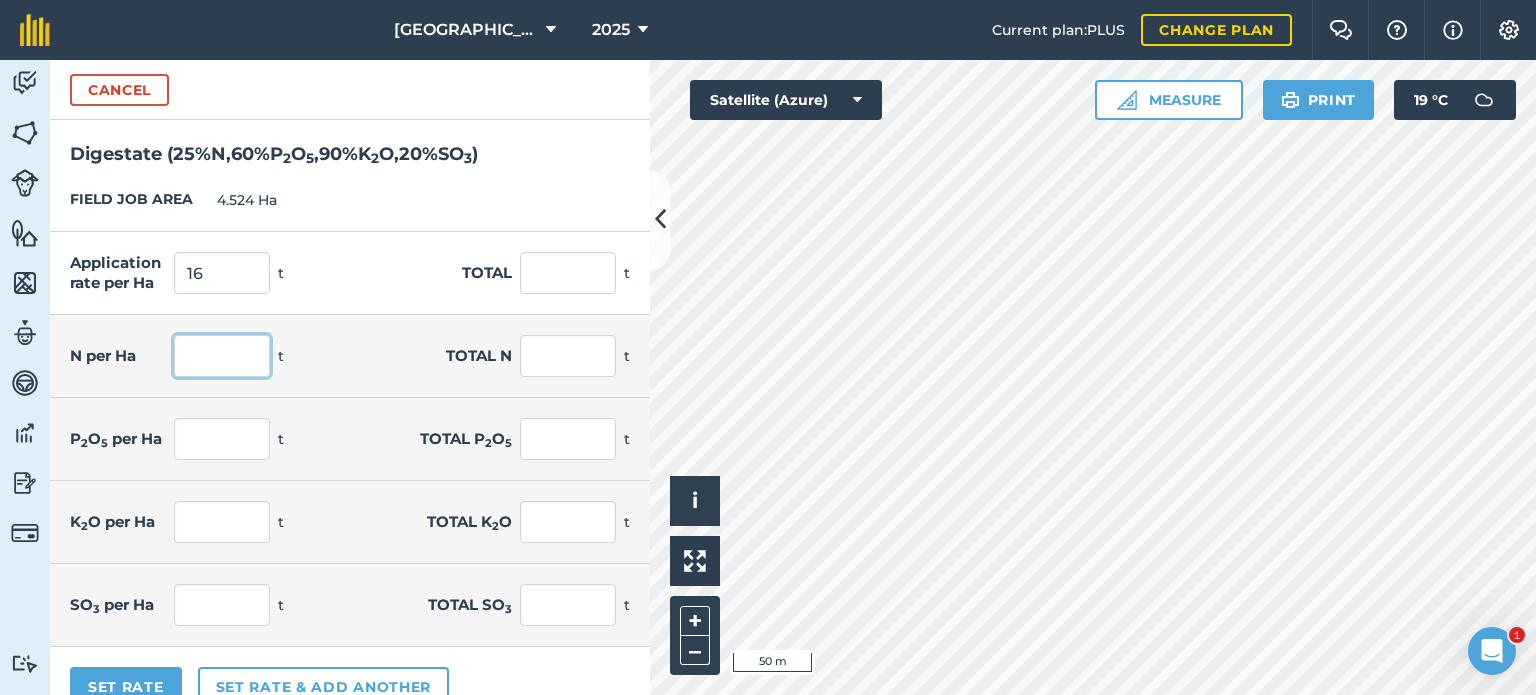 type on "72.384" 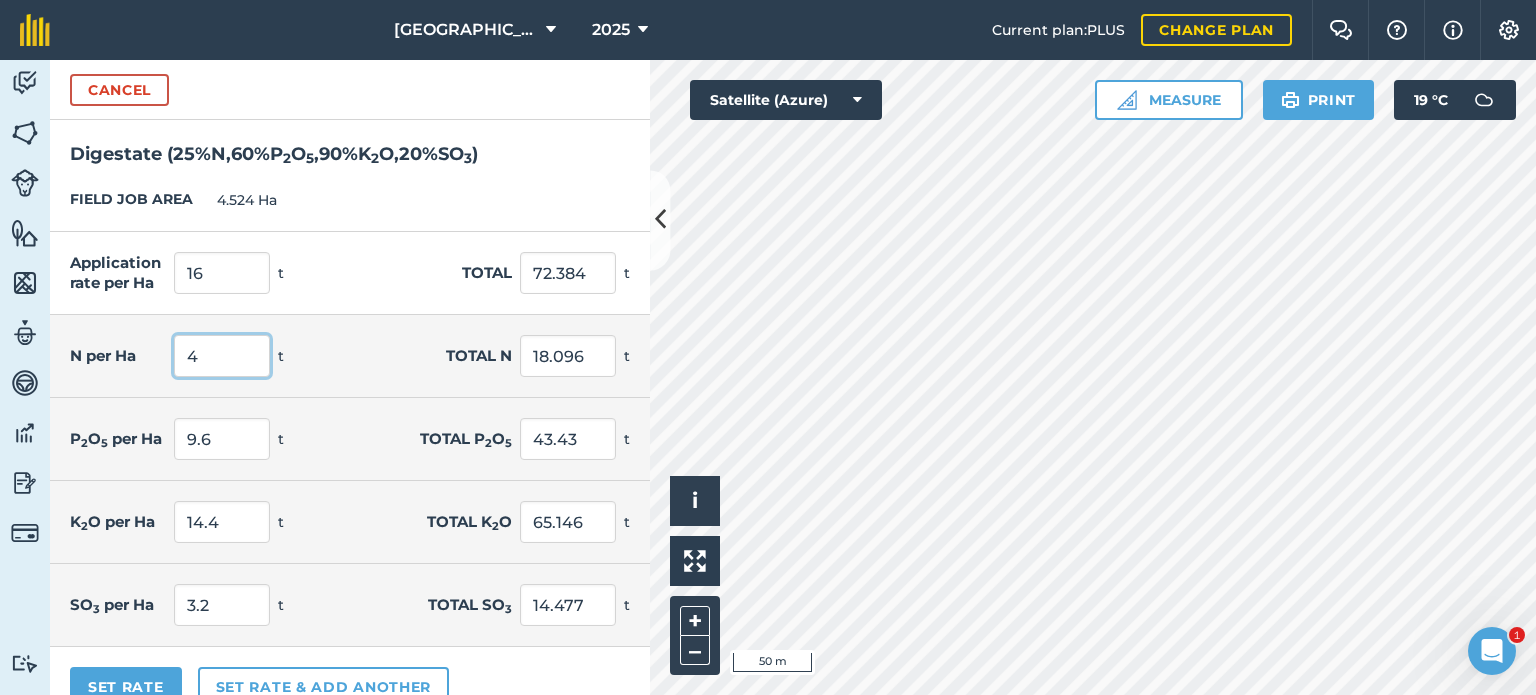 click on "4" at bounding box center (222, 356) 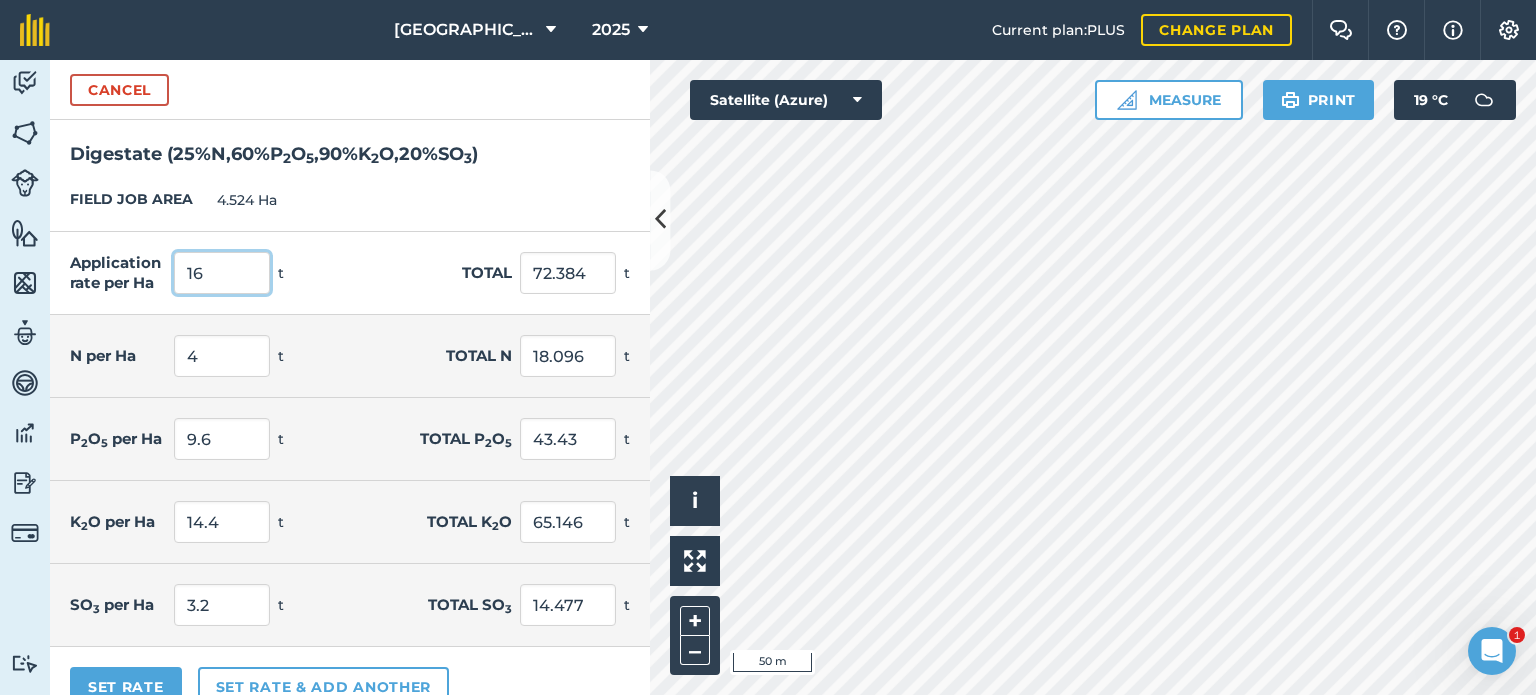 click on "16" at bounding box center [222, 273] 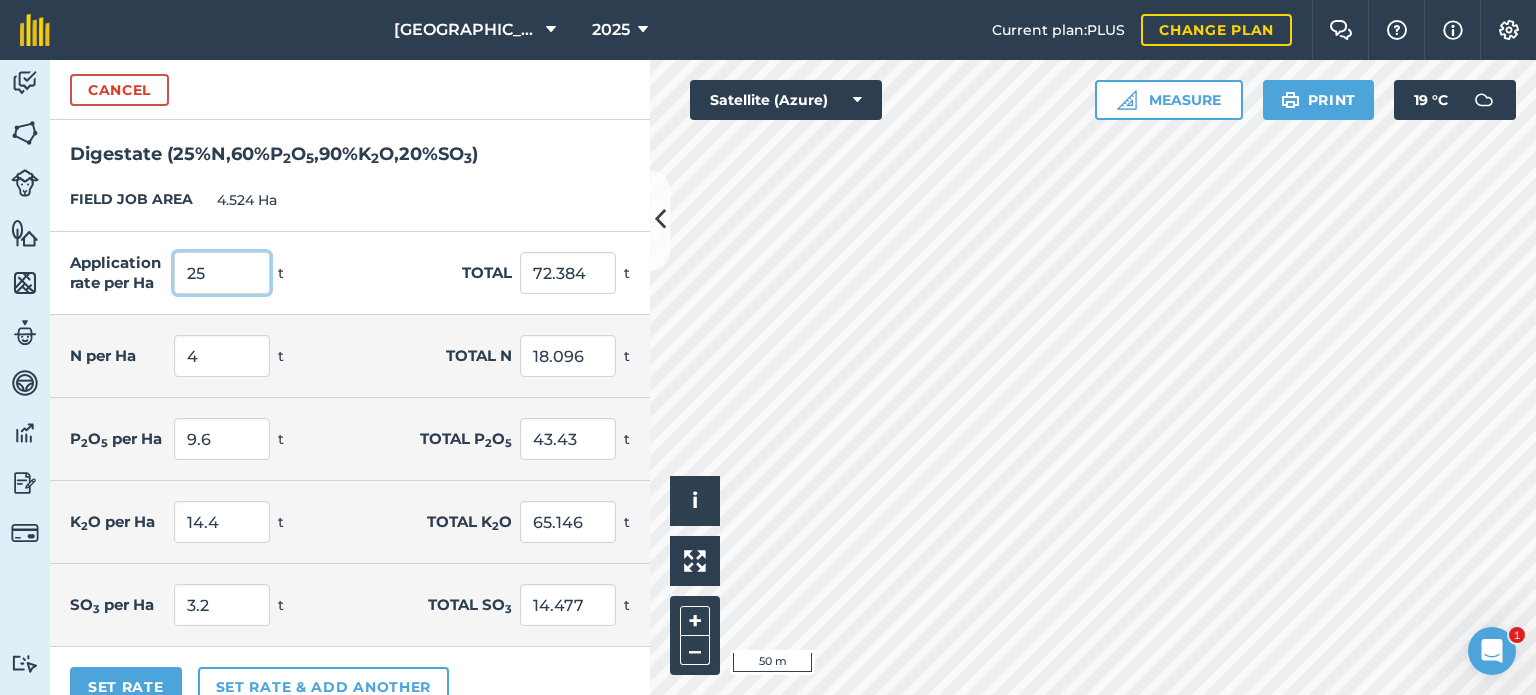 type on "25" 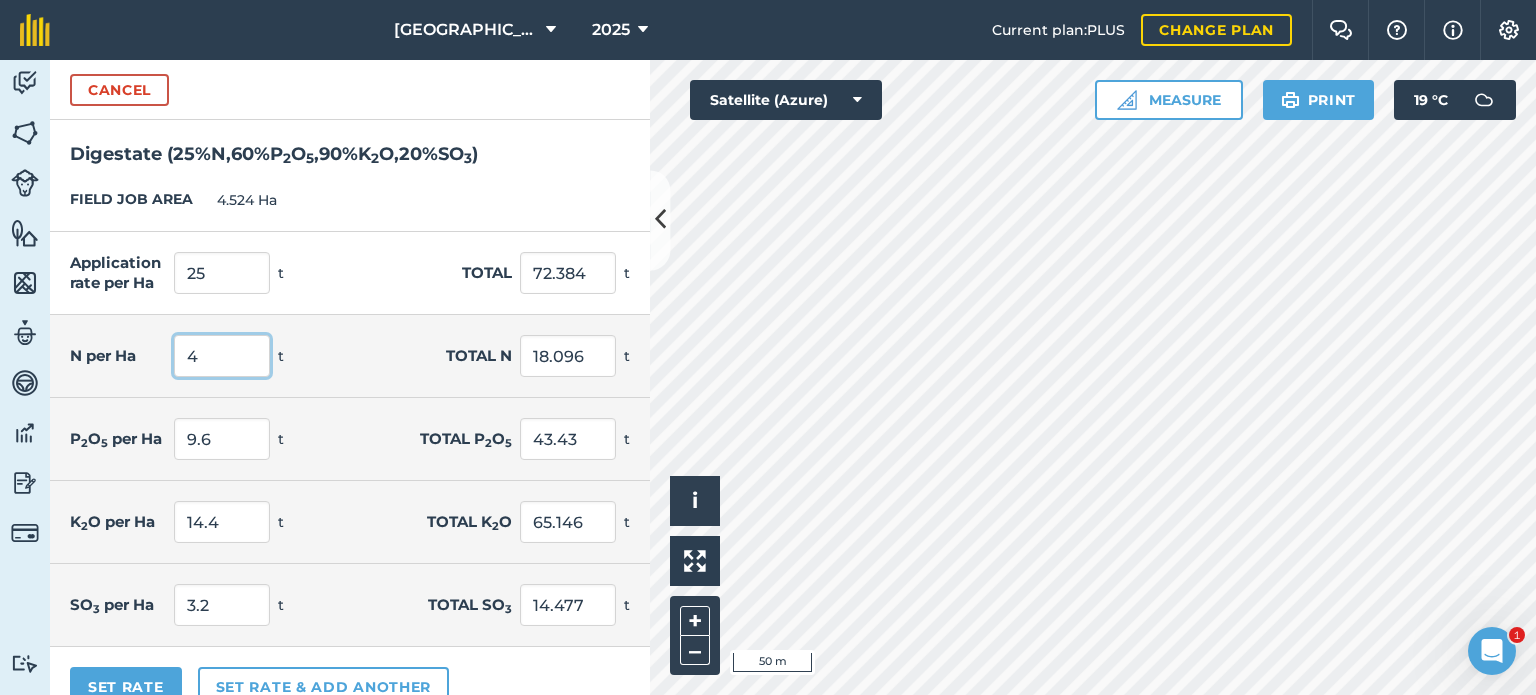 type on "113.1" 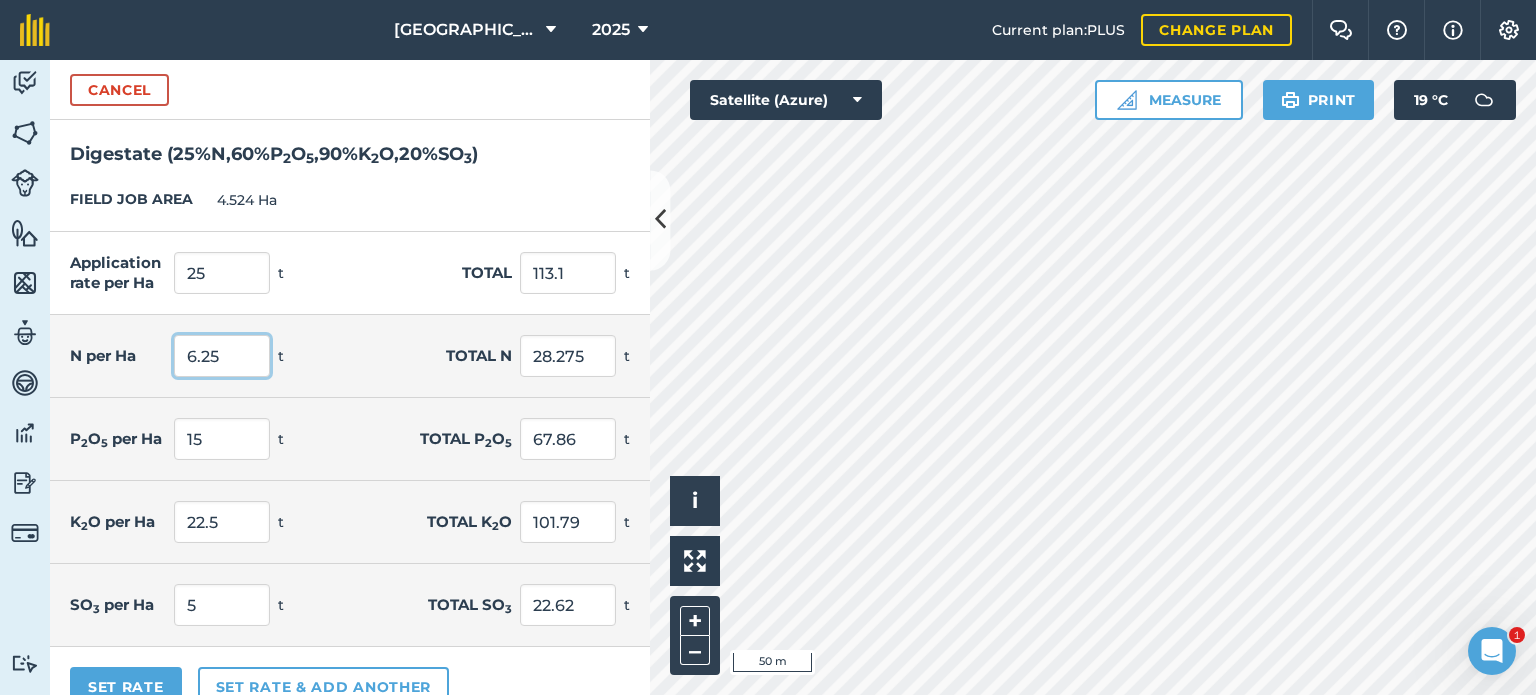 click on "6.25" at bounding box center (222, 356) 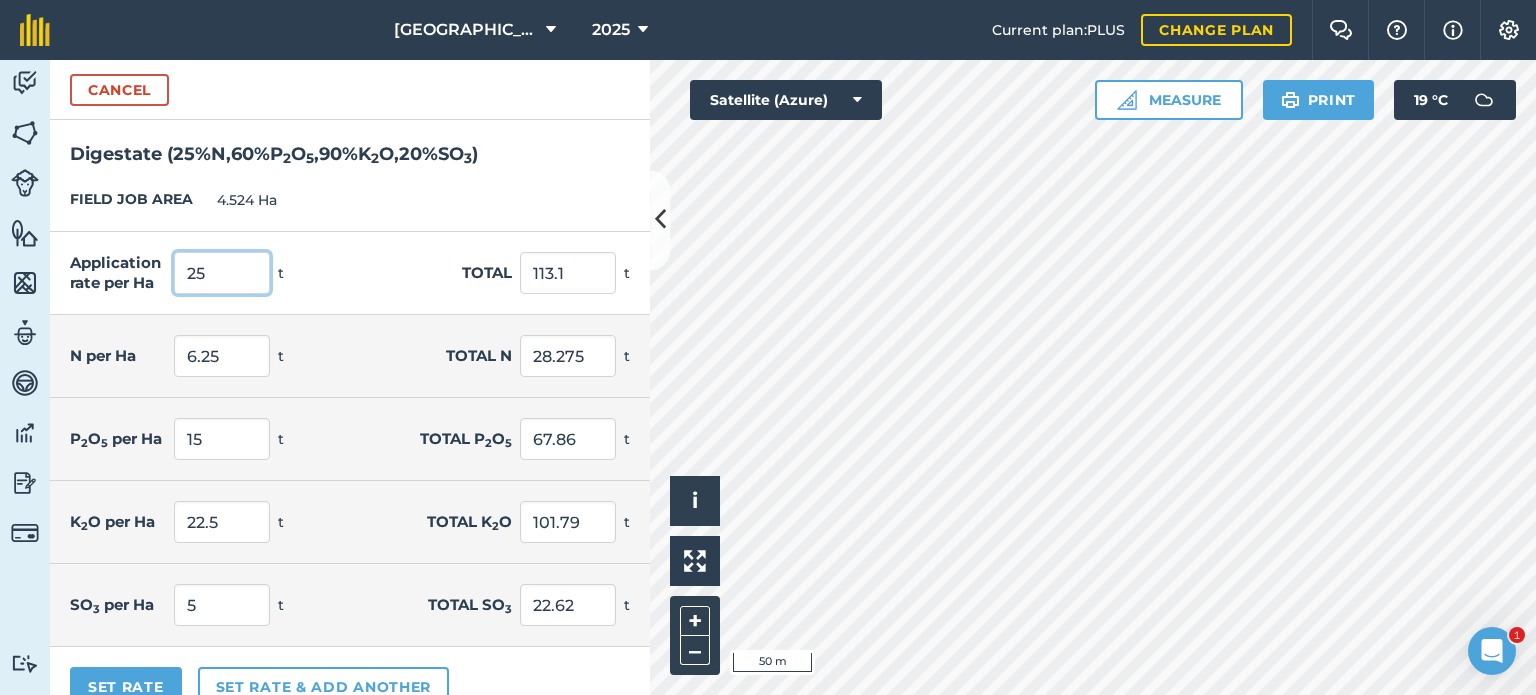 click on "25" at bounding box center (222, 273) 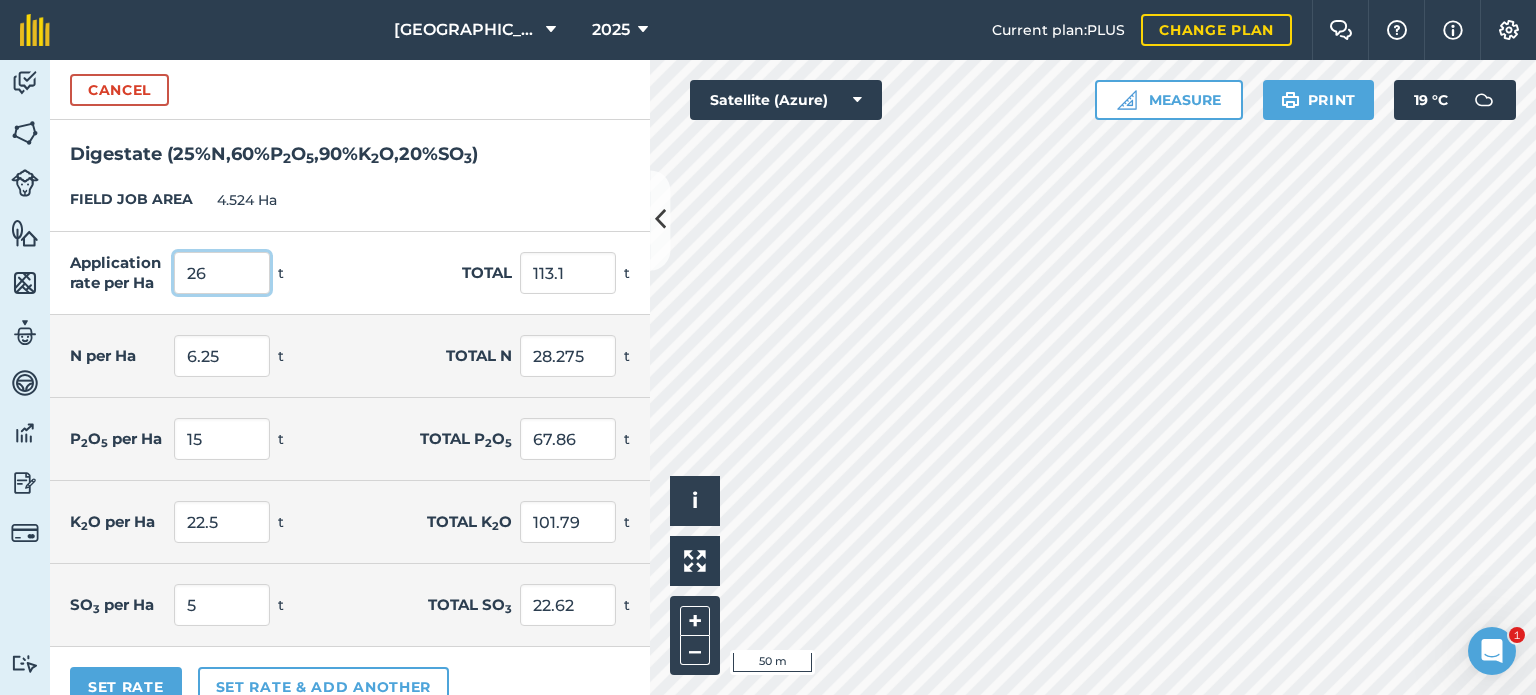 type on "26" 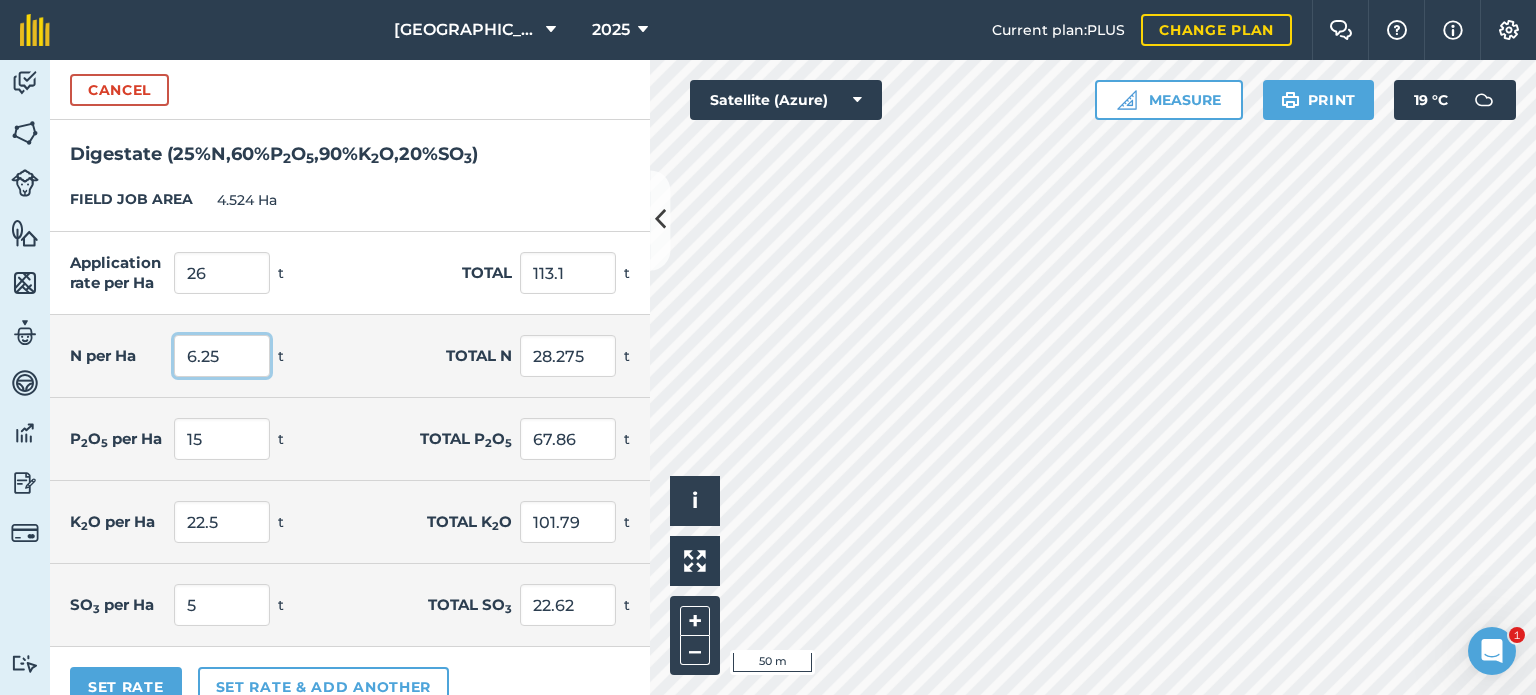 type on "117.624" 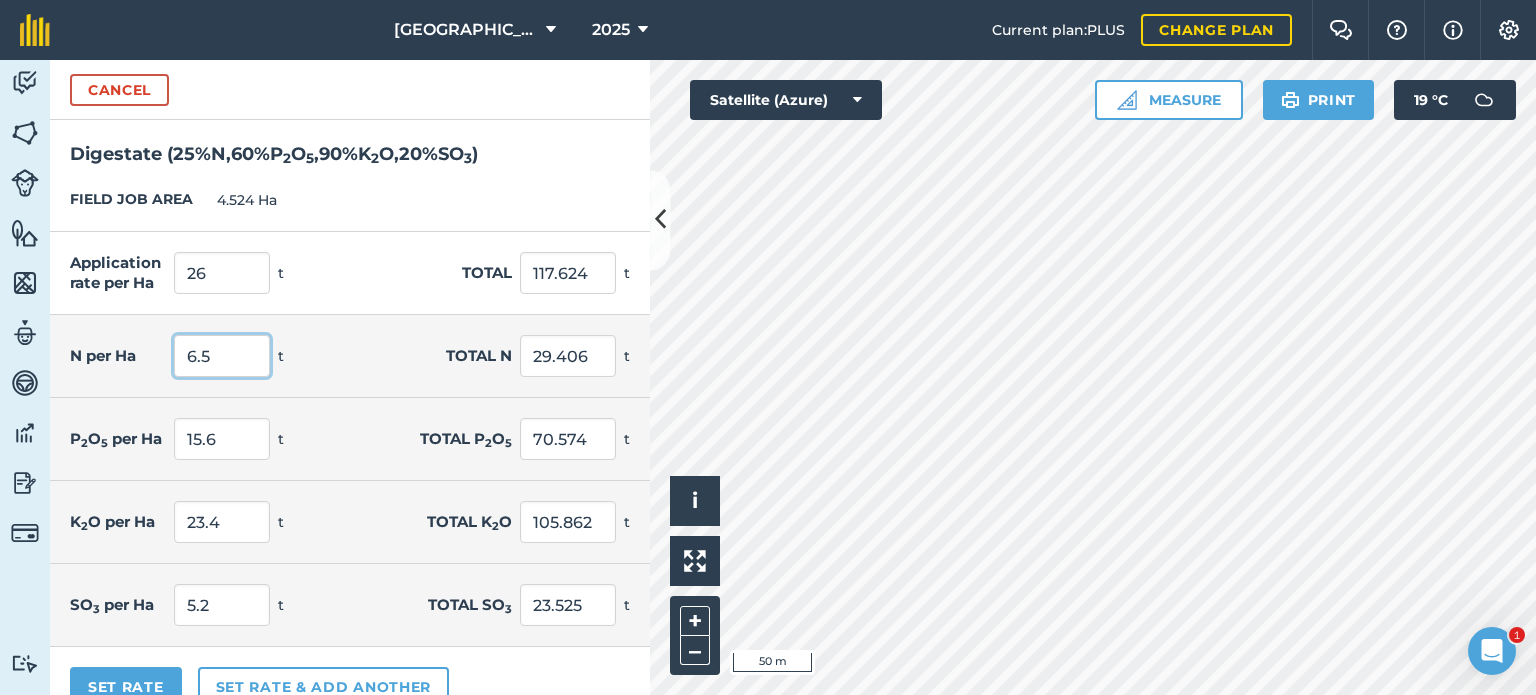 click on "6.5" at bounding box center (222, 356) 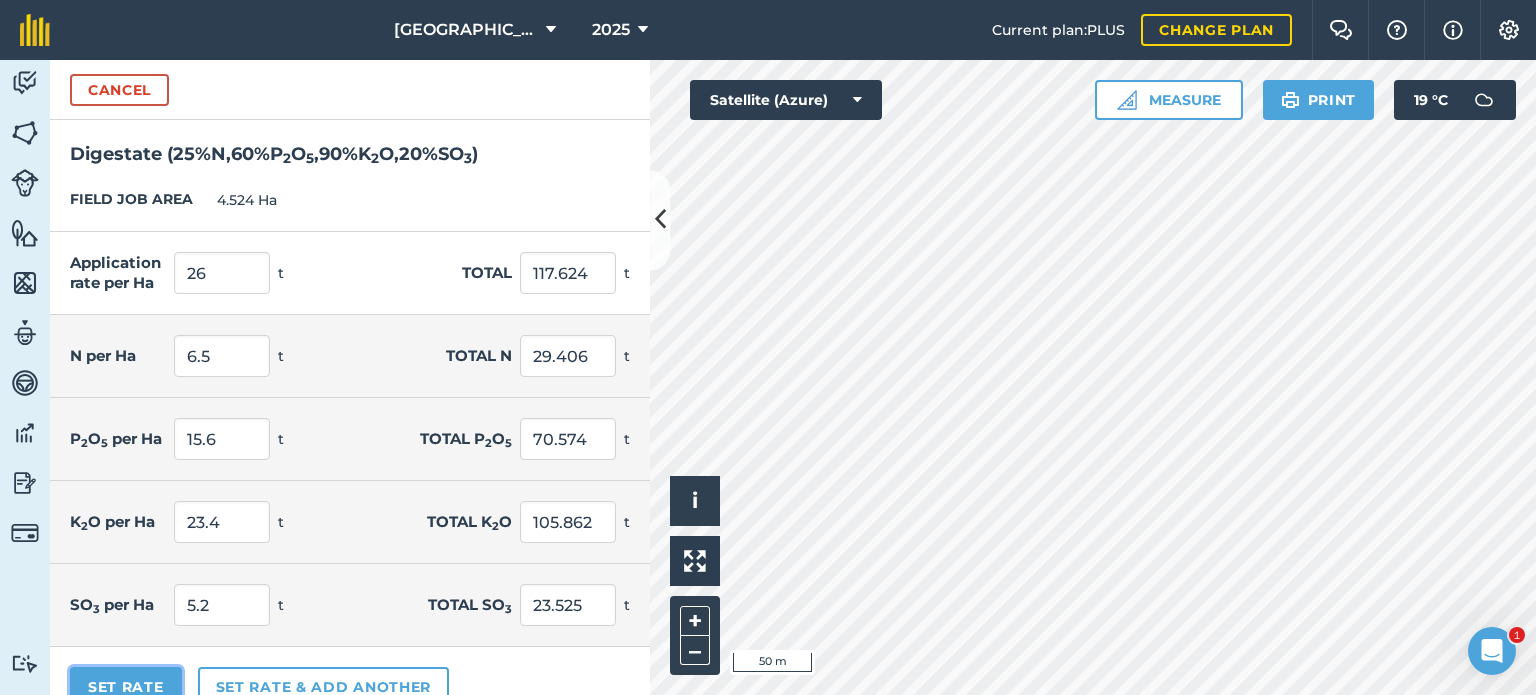 click on "Set Rate" at bounding box center (126, 687) 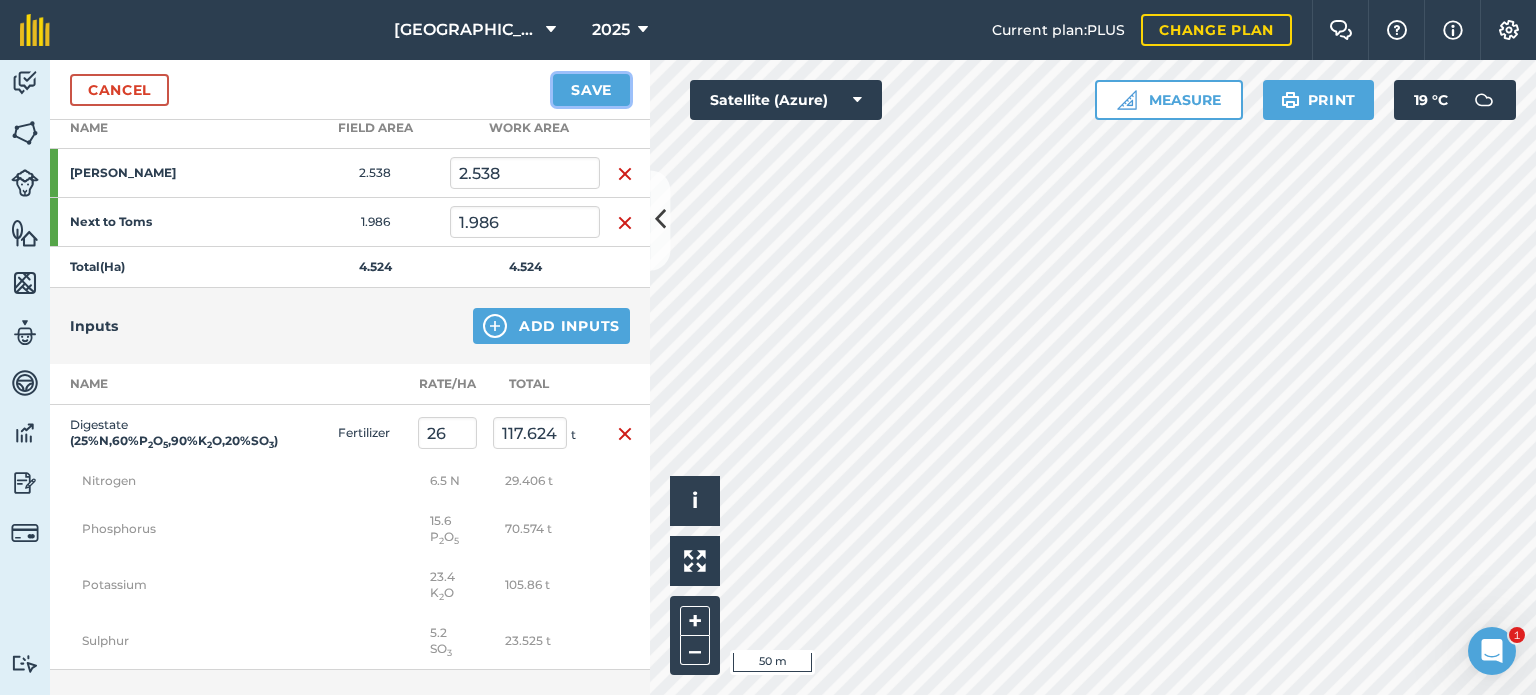 click on "Save" at bounding box center (591, 90) 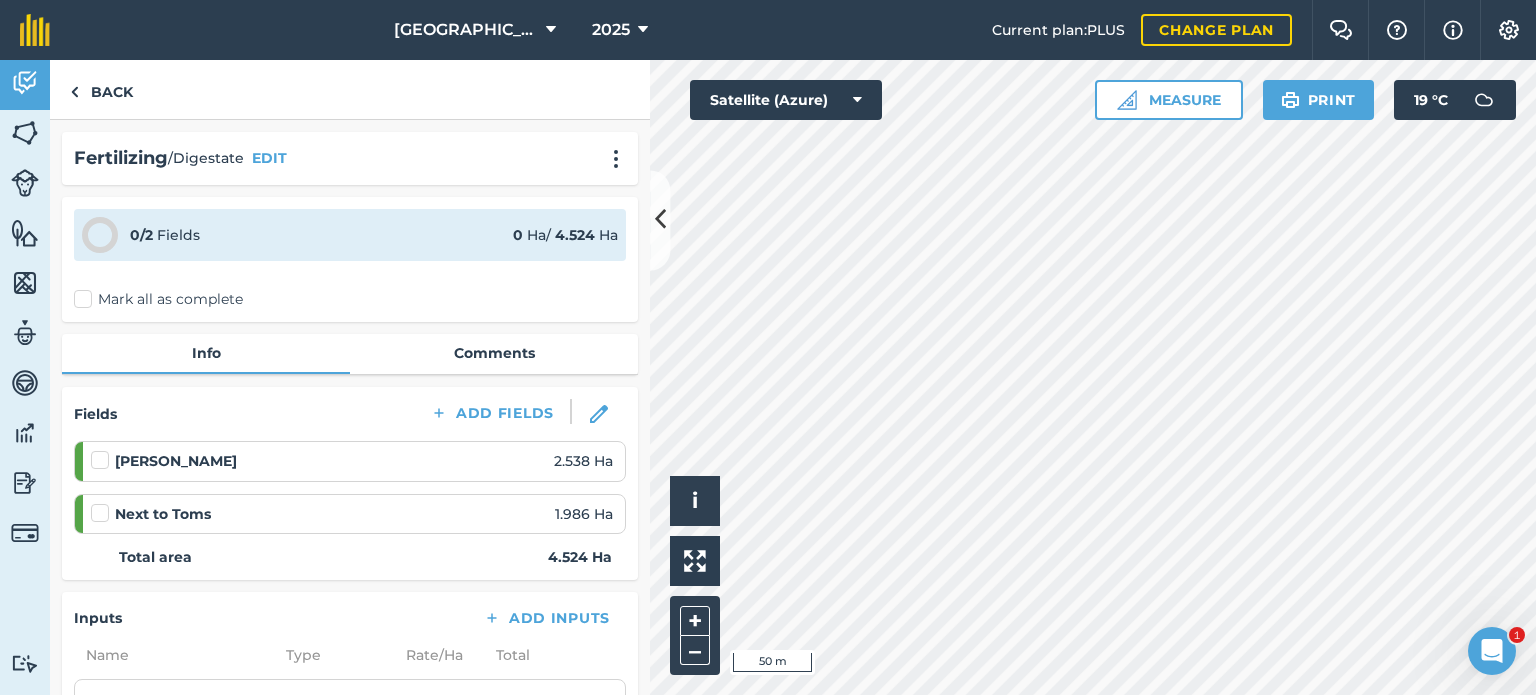 click on "Mark all as complete" at bounding box center (158, 299) 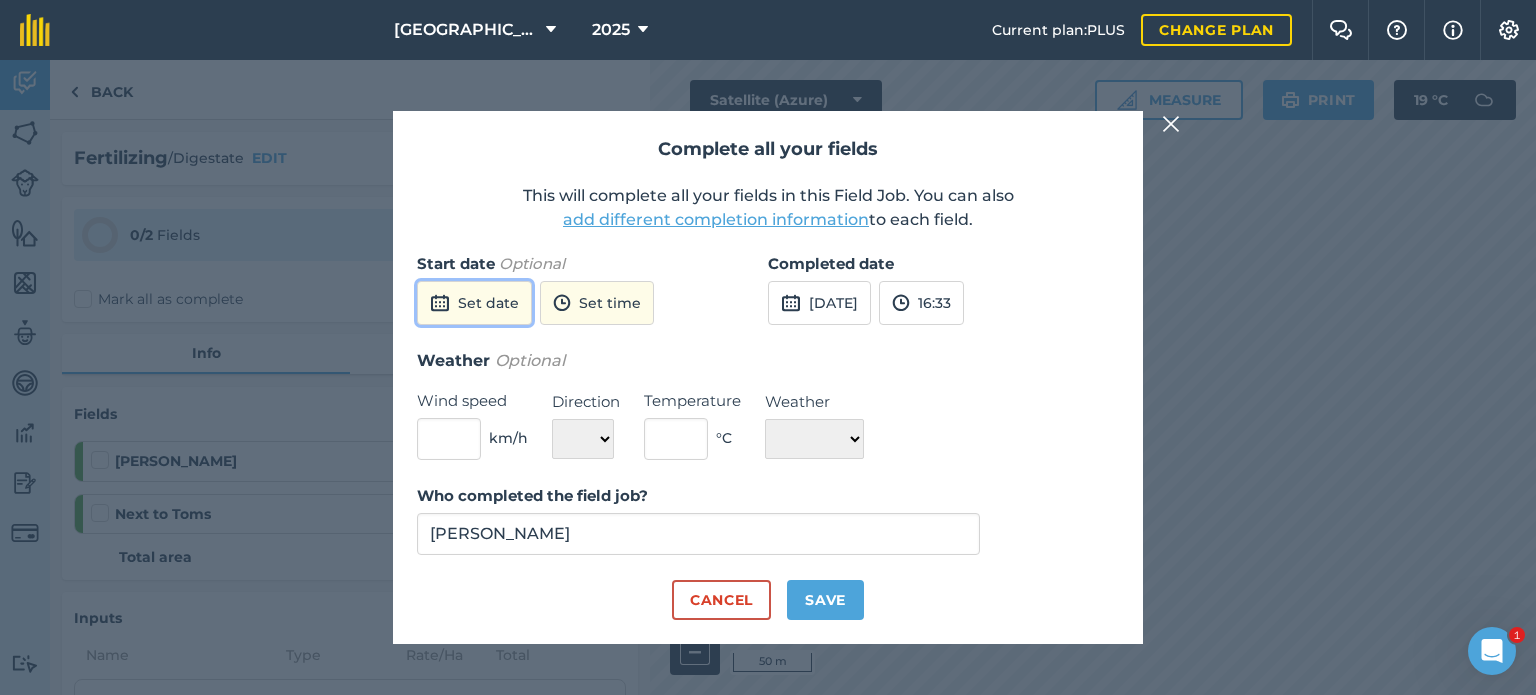 click on "Set date" at bounding box center (474, 303) 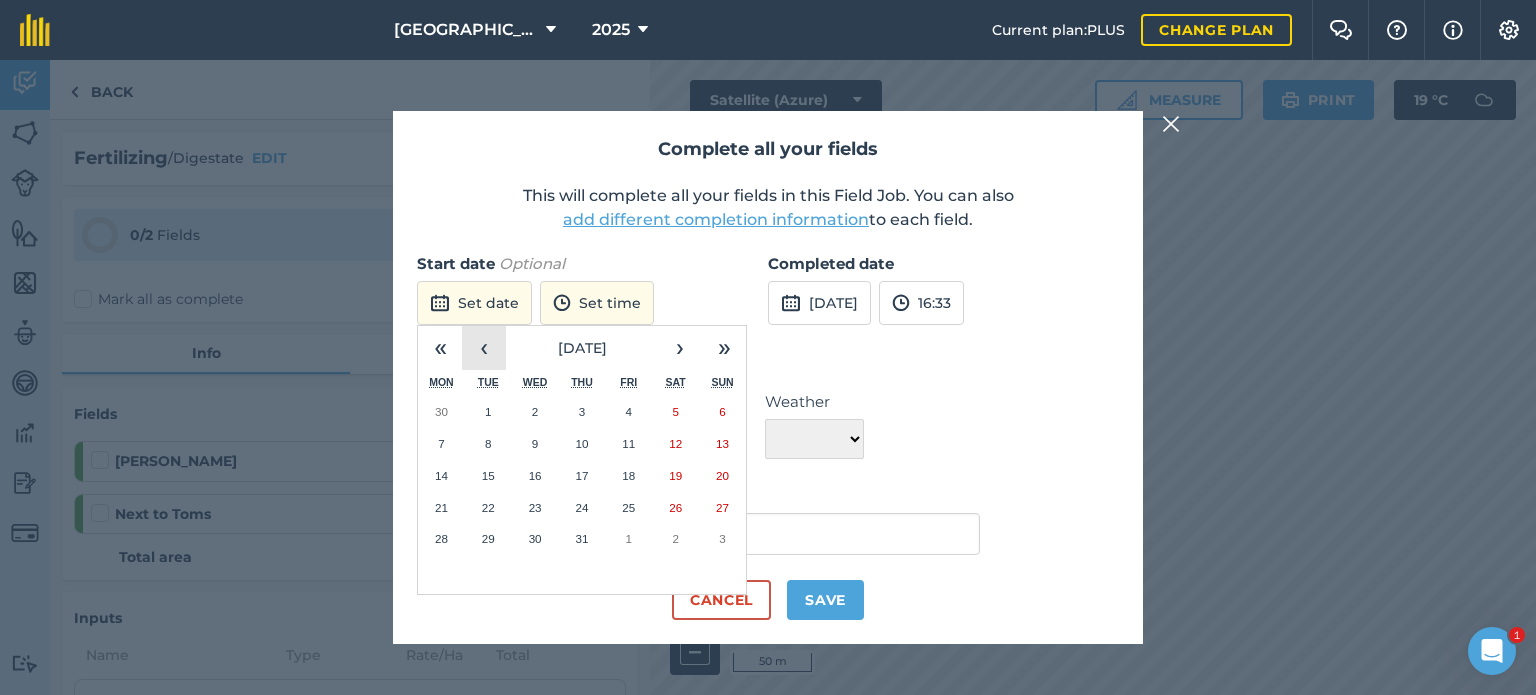 click on "‹" at bounding box center (484, 348) 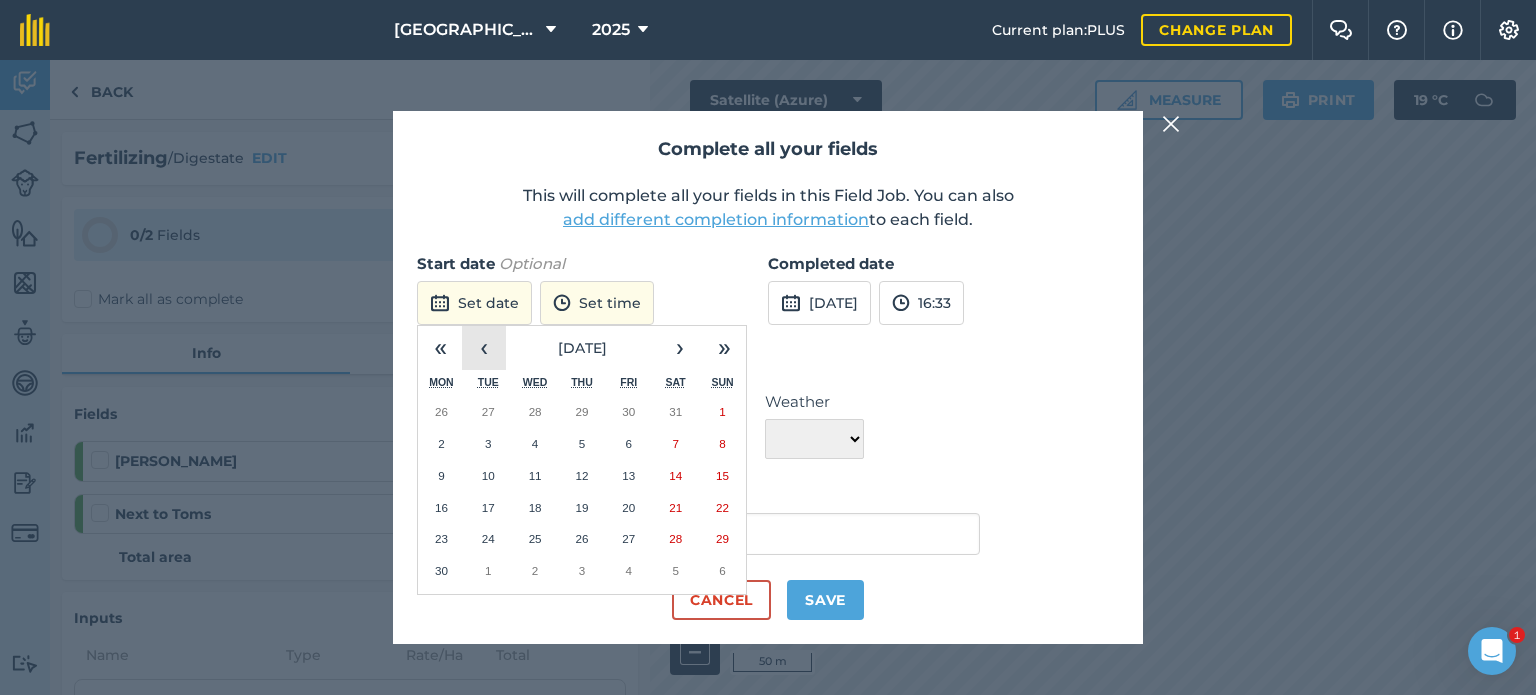 click on "‹" at bounding box center (484, 348) 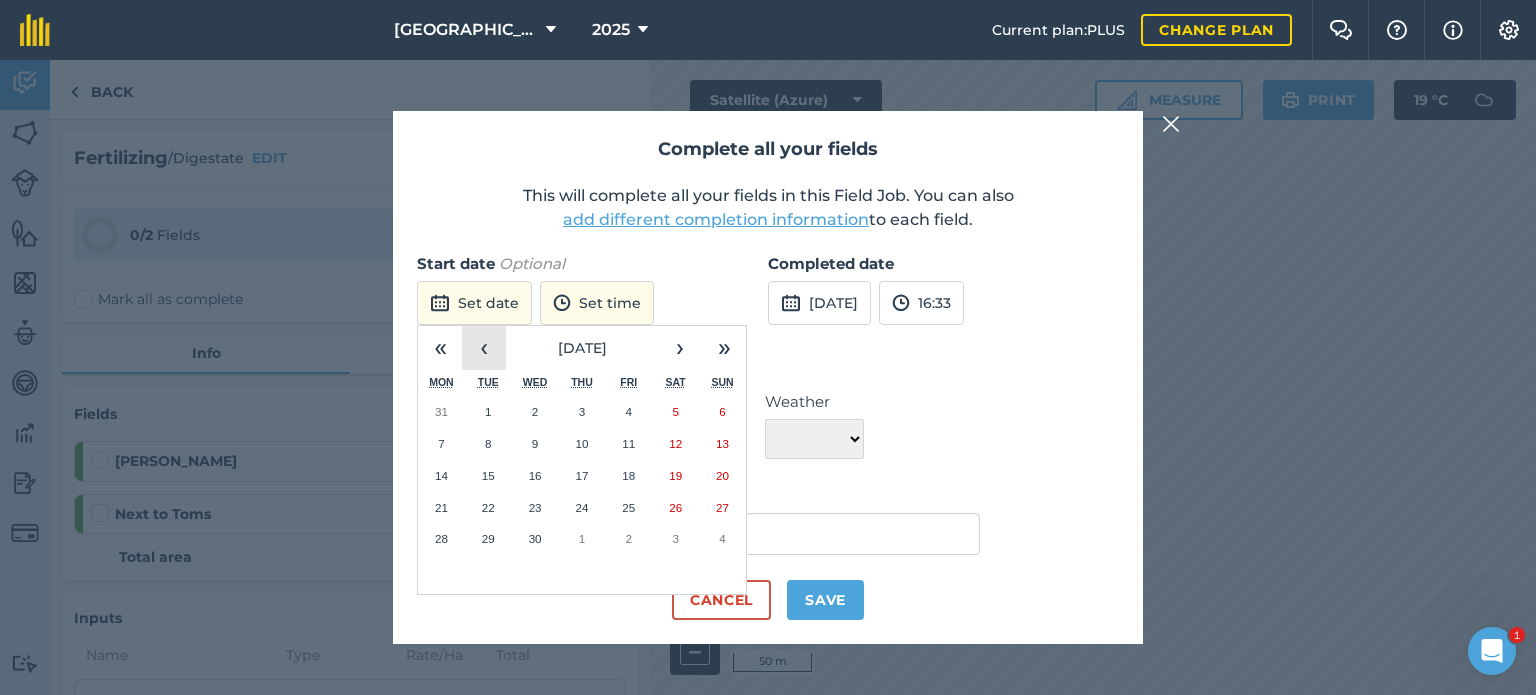 click on "‹" at bounding box center [484, 348] 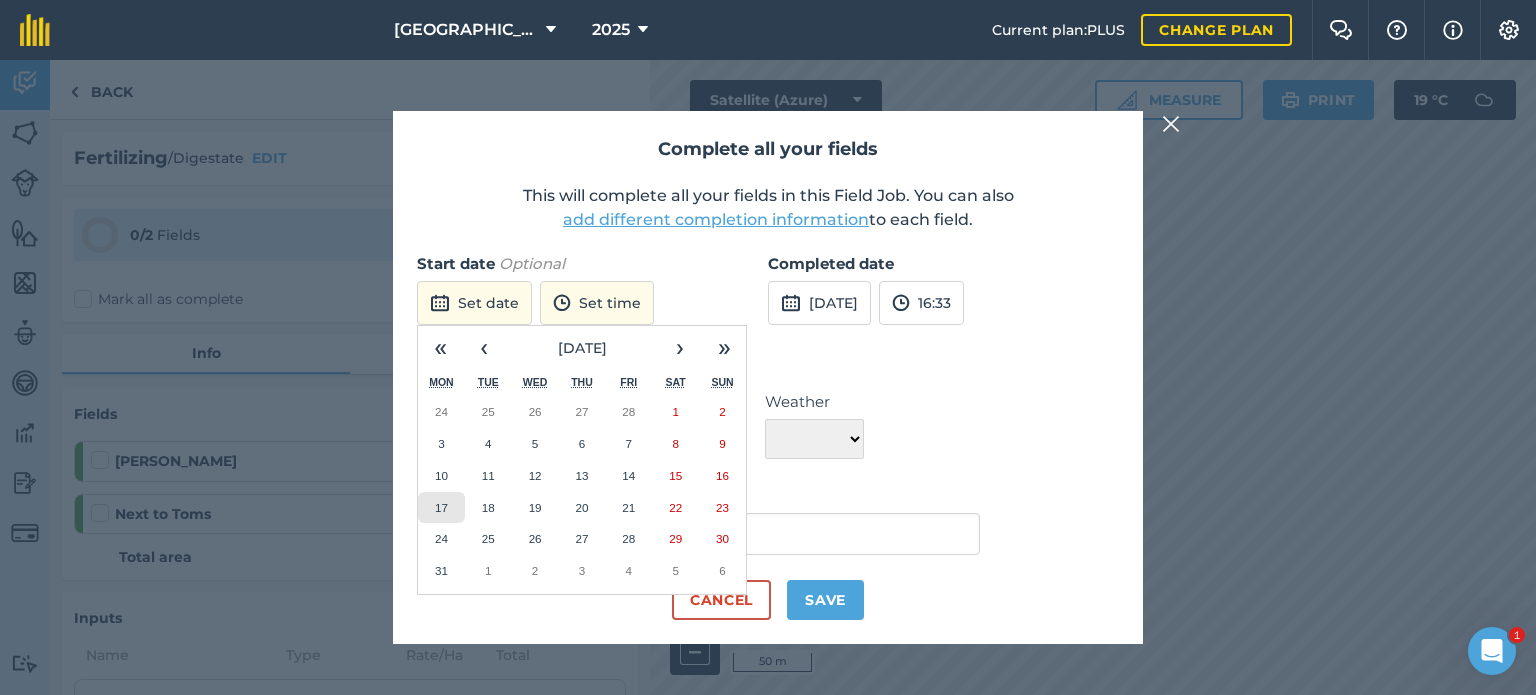 click on "17" at bounding box center [441, 507] 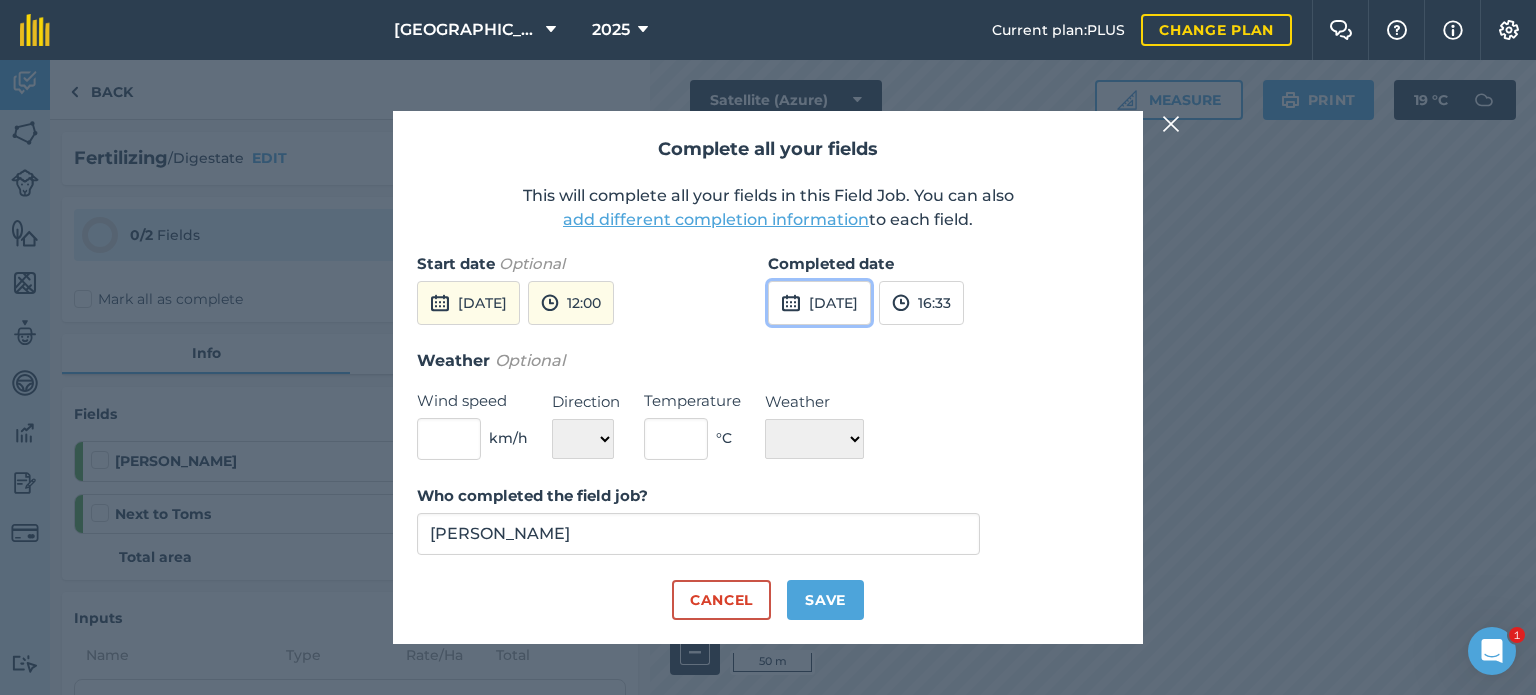click at bounding box center (791, 303) 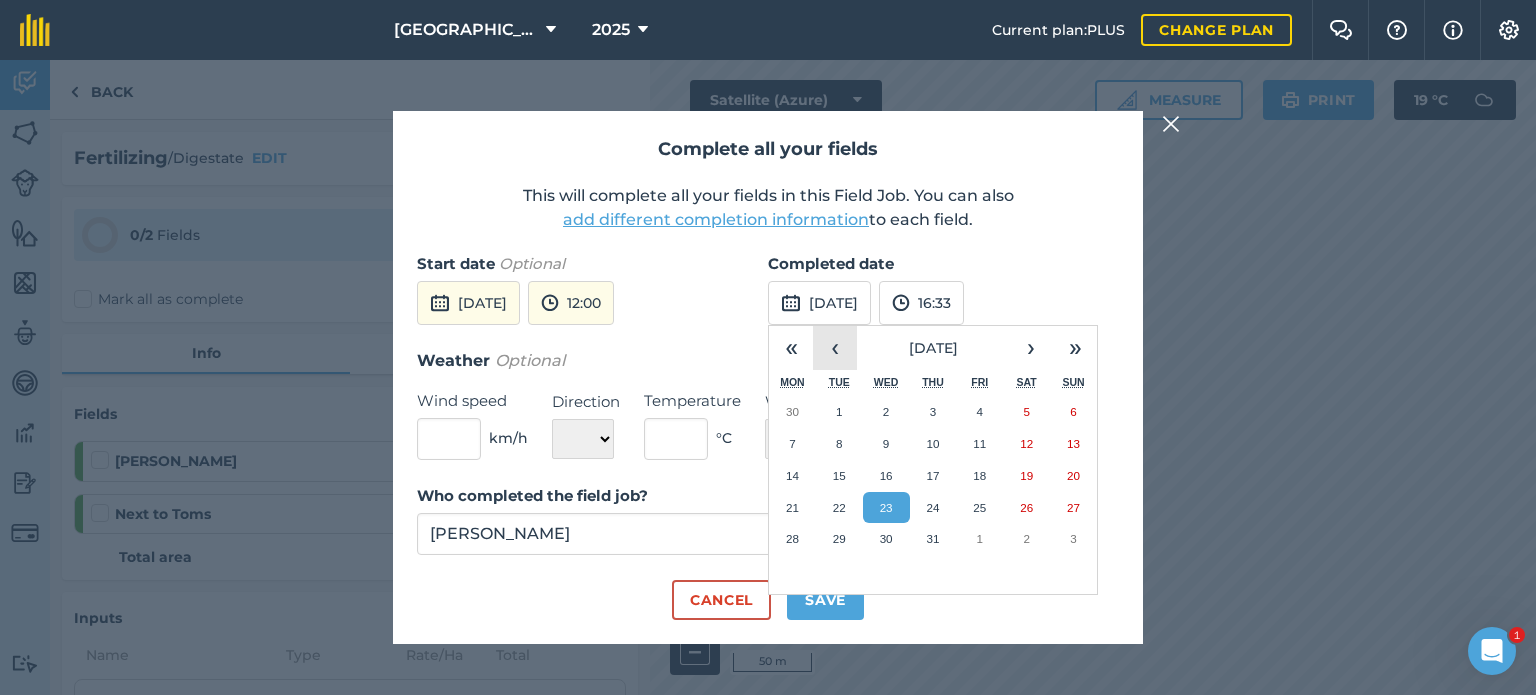 click on "‹" at bounding box center [835, 348] 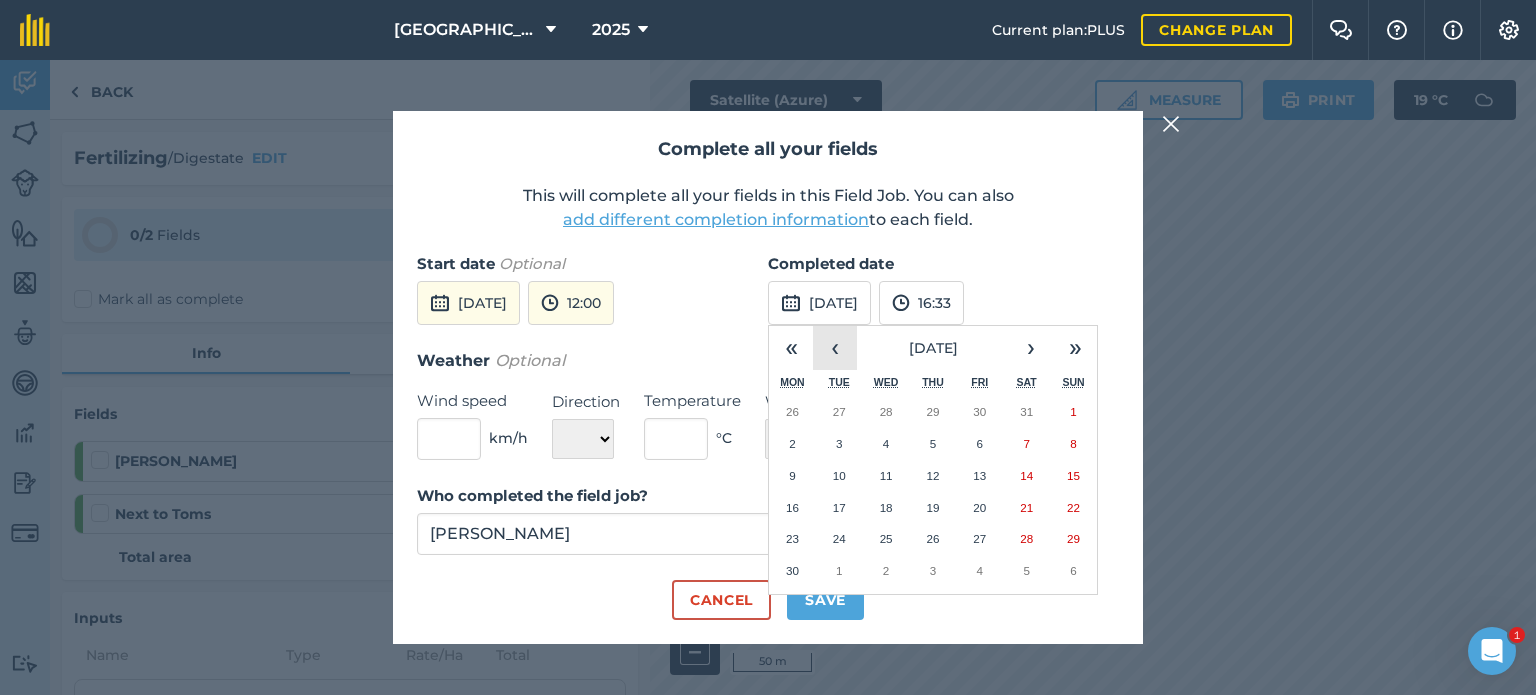 click on "‹" at bounding box center (835, 348) 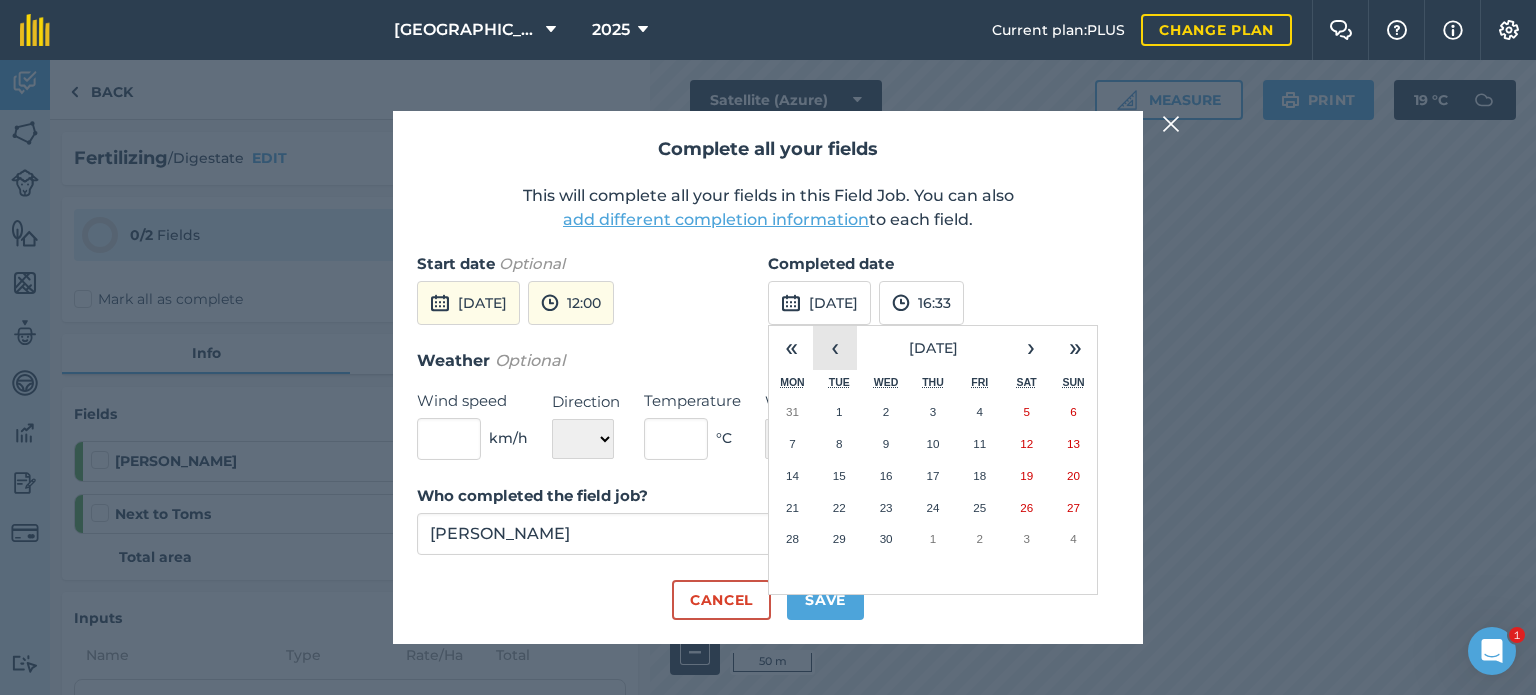click on "‹" at bounding box center [835, 348] 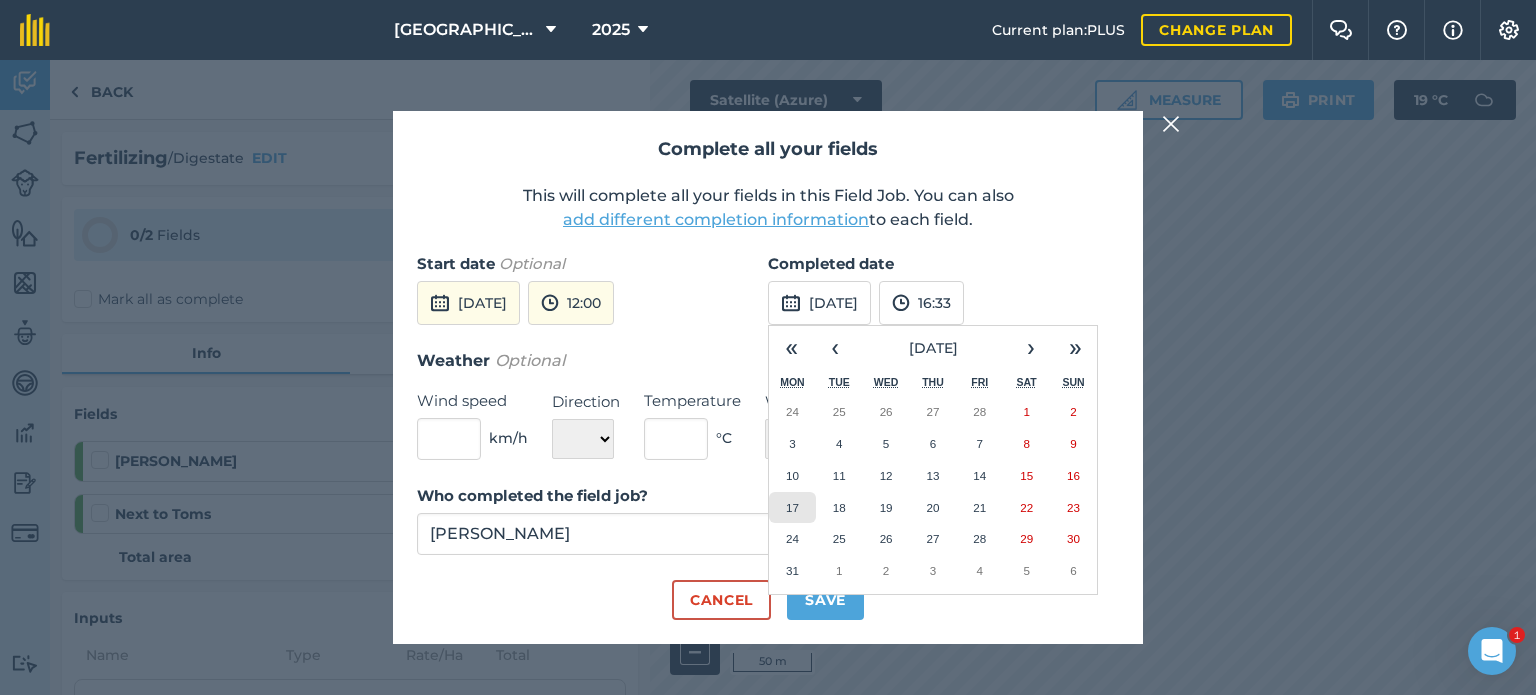 click on "17" at bounding box center (792, 507) 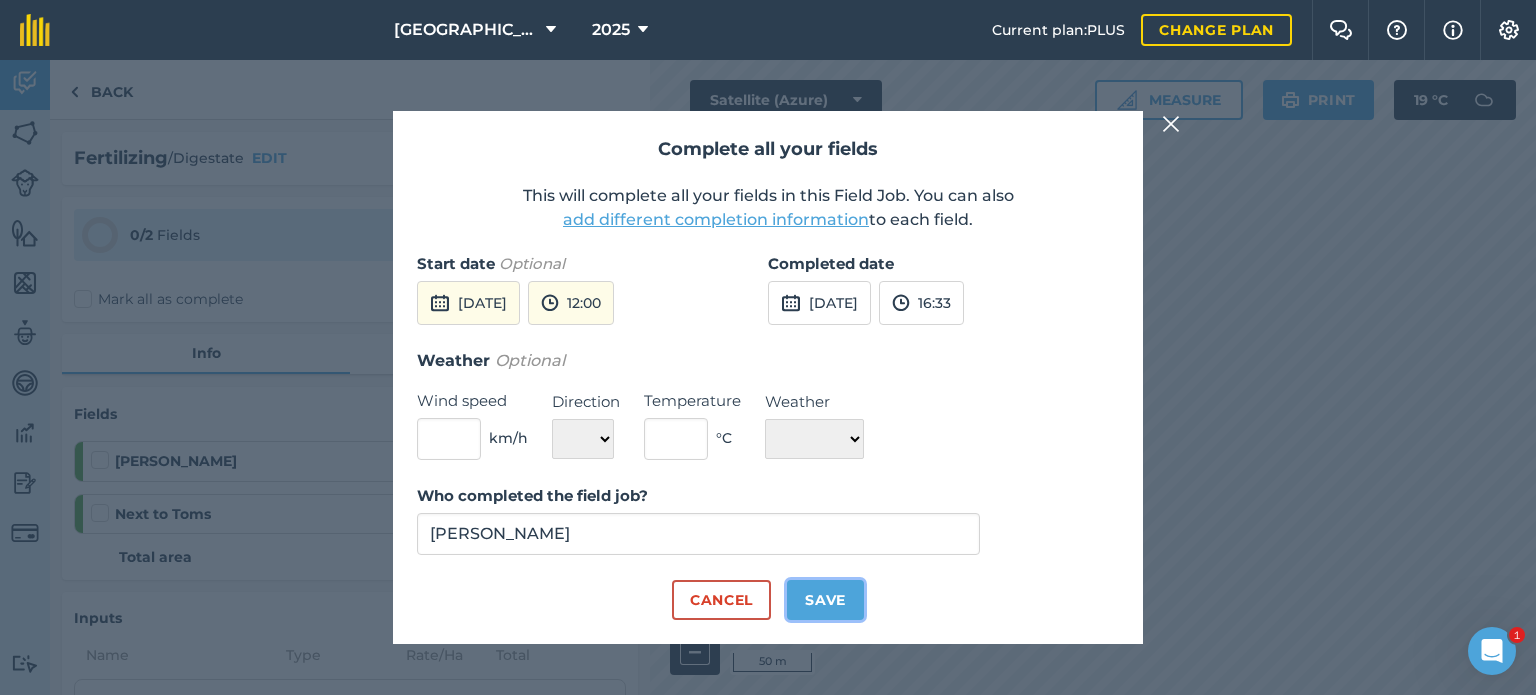 click on "Save" at bounding box center [825, 600] 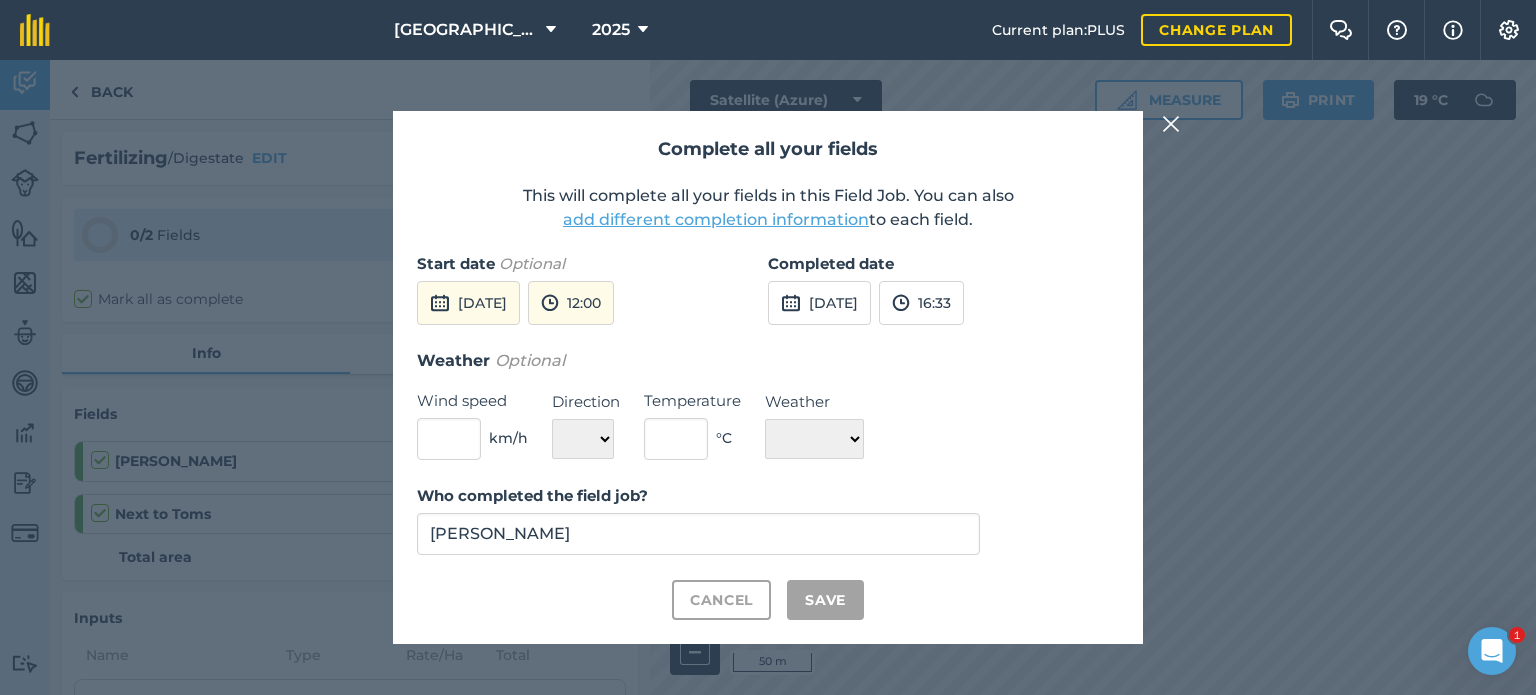checkbox on "true" 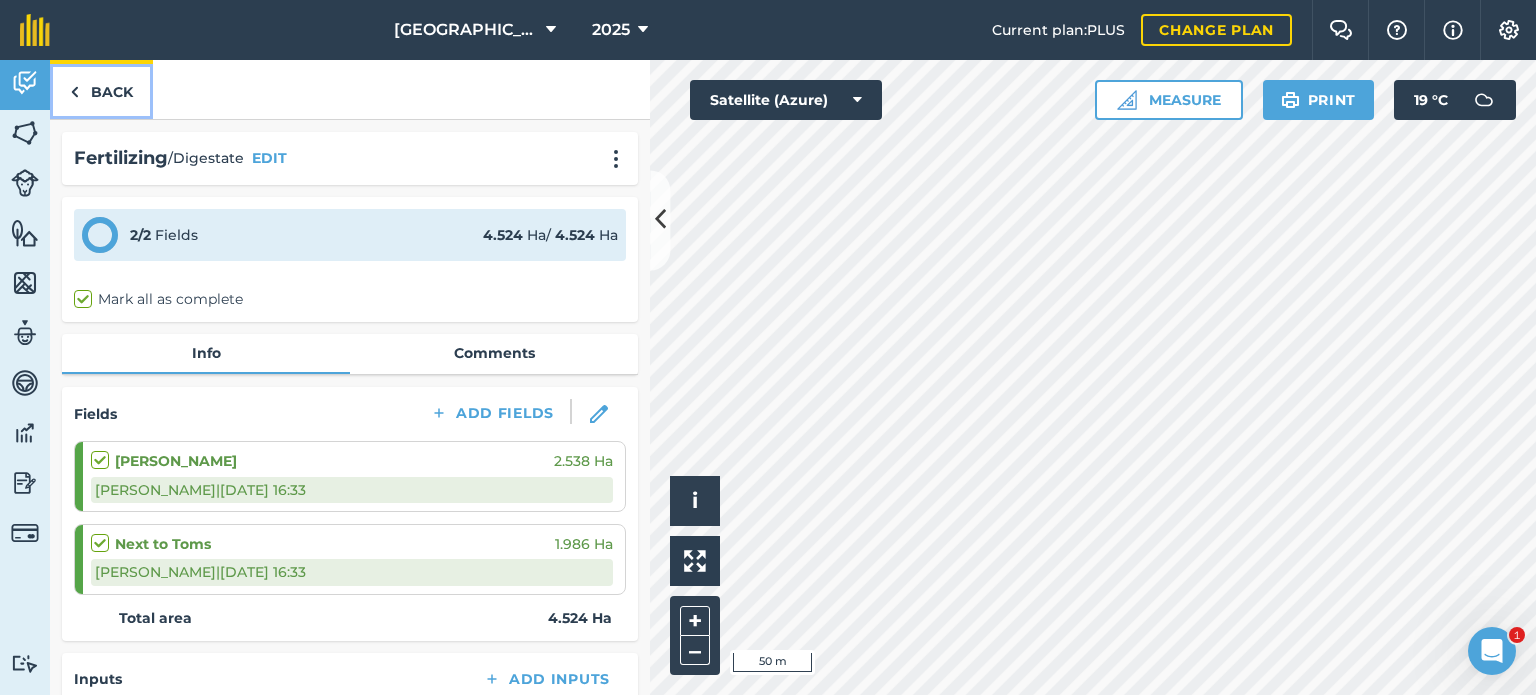 click on "Back" at bounding box center [101, 89] 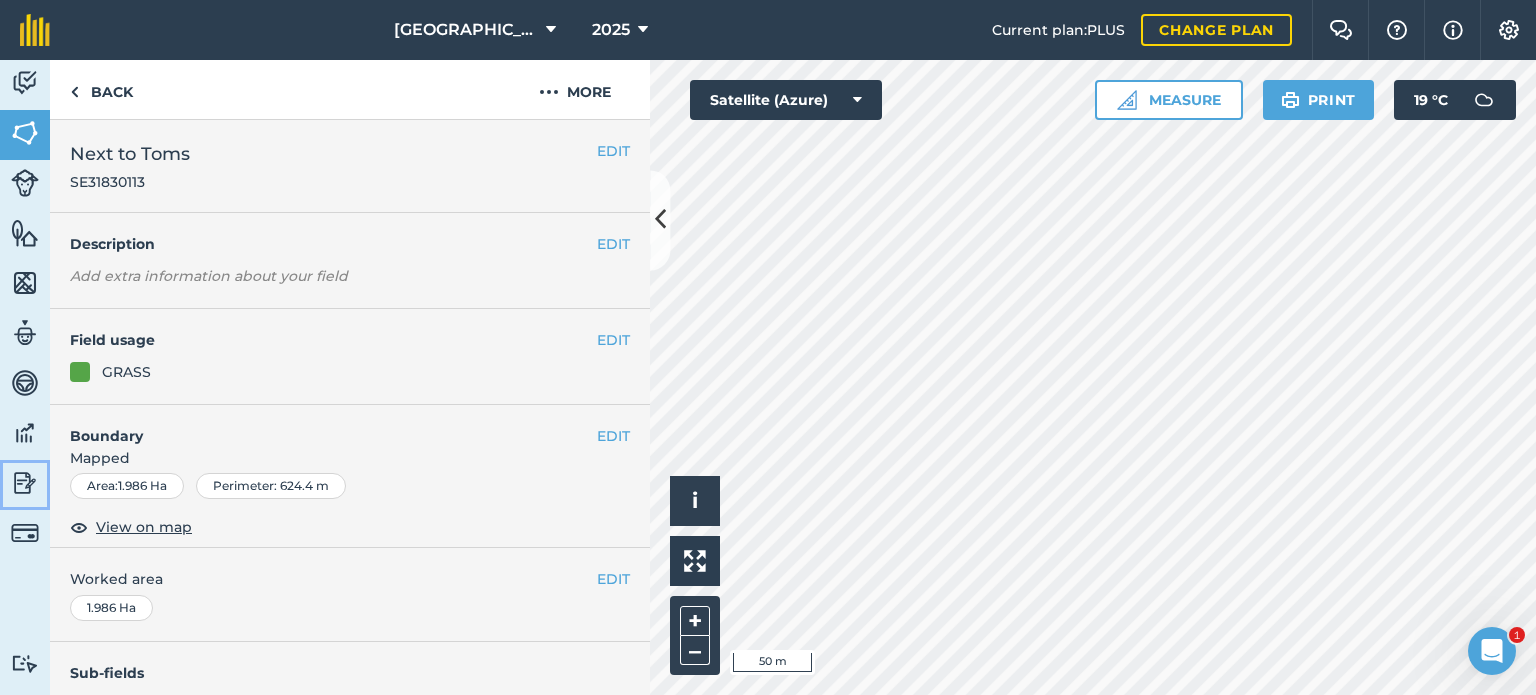 click at bounding box center (25, 483) 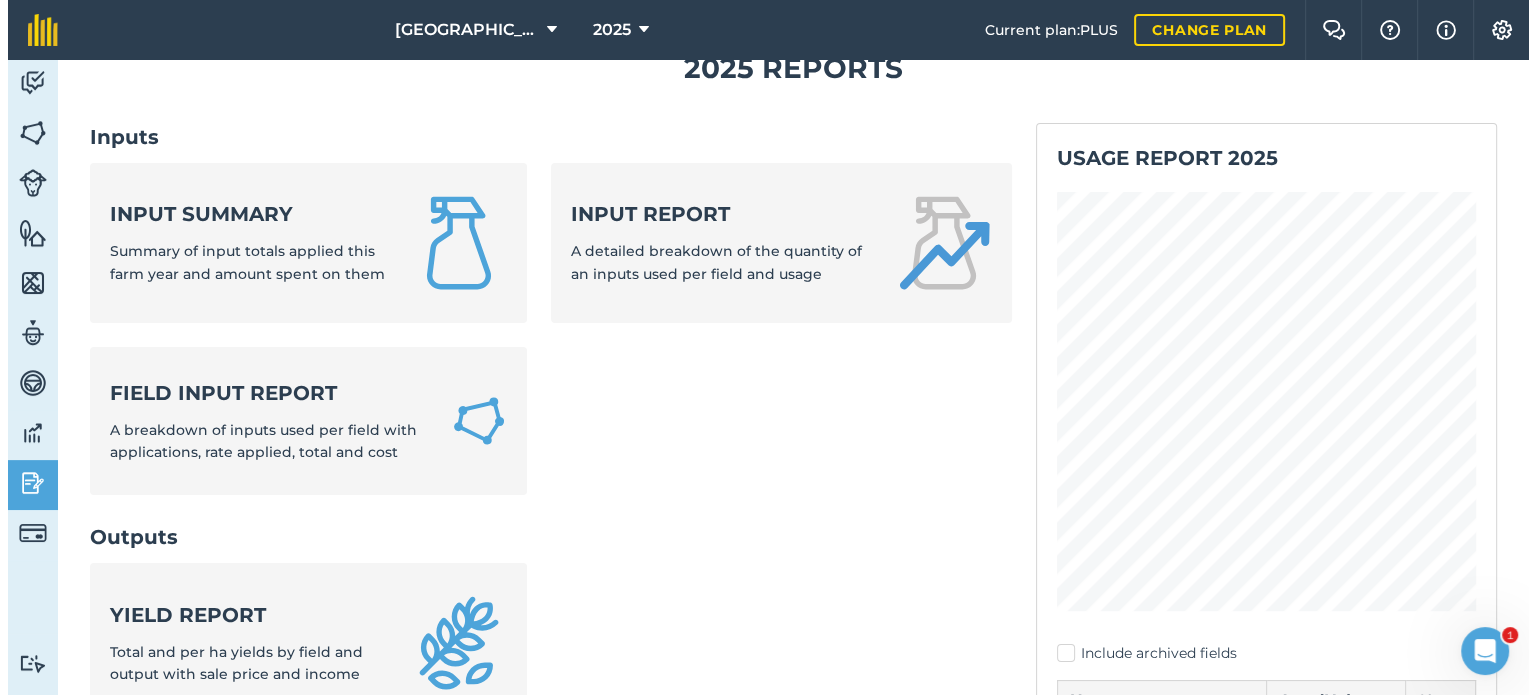scroll, scrollTop: 100, scrollLeft: 0, axis: vertical 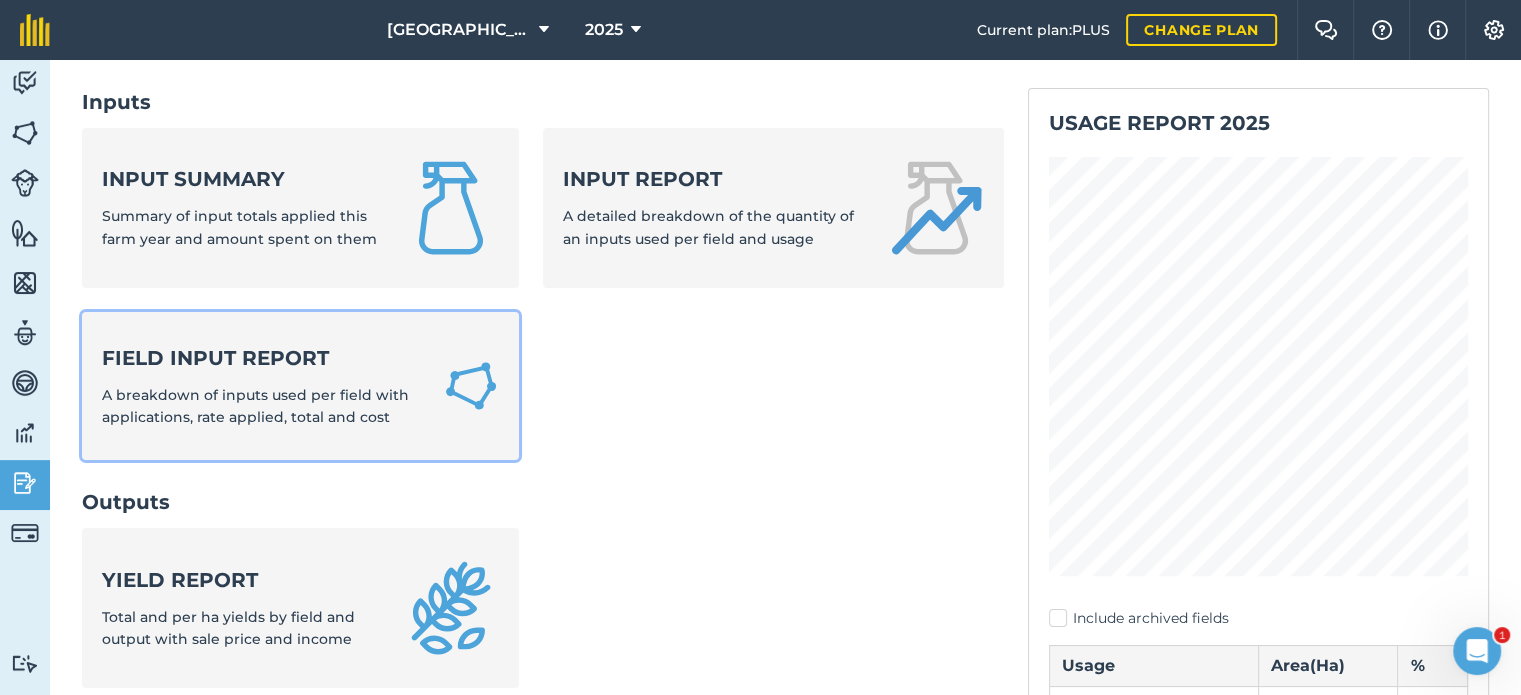 click on "Field Input Report" at bounding box center [260, 358] 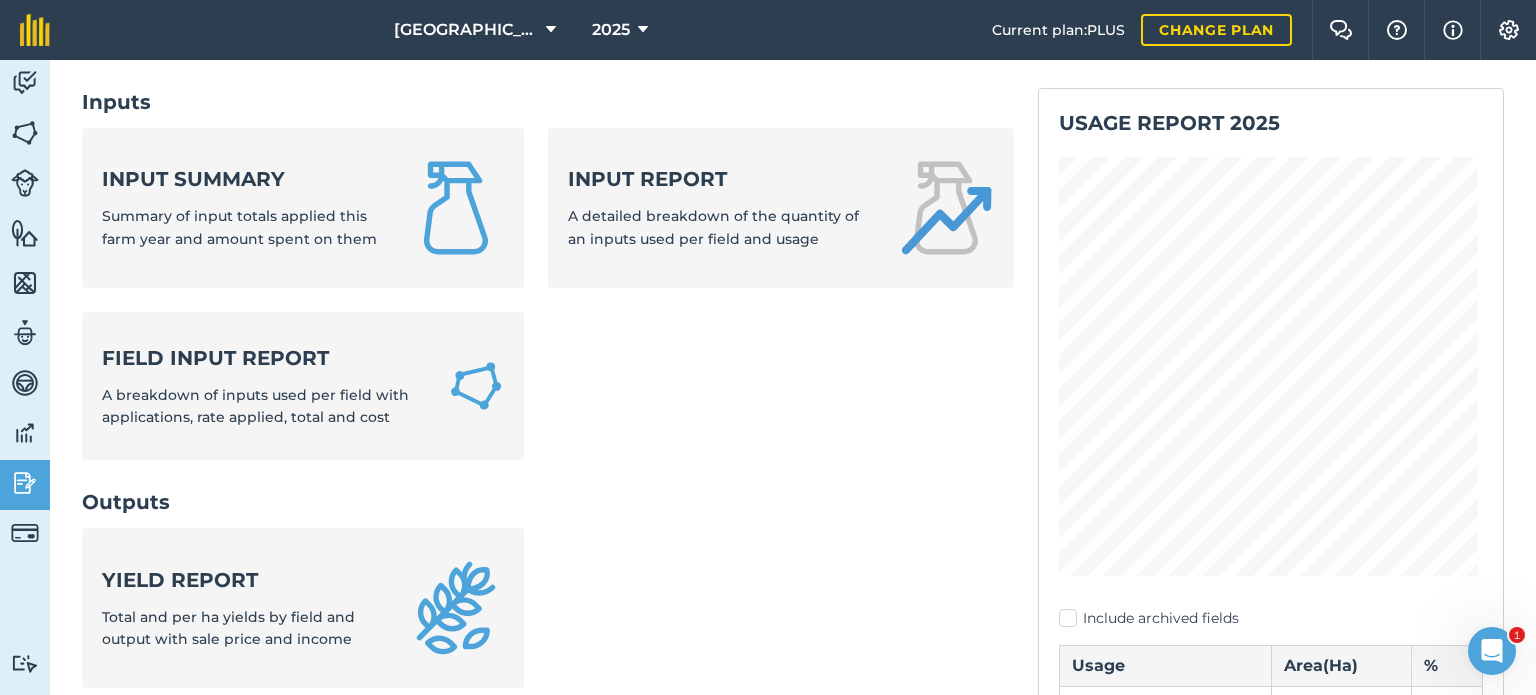 scroll, scrollTop: 0, scrollLeft: 0, axis: both 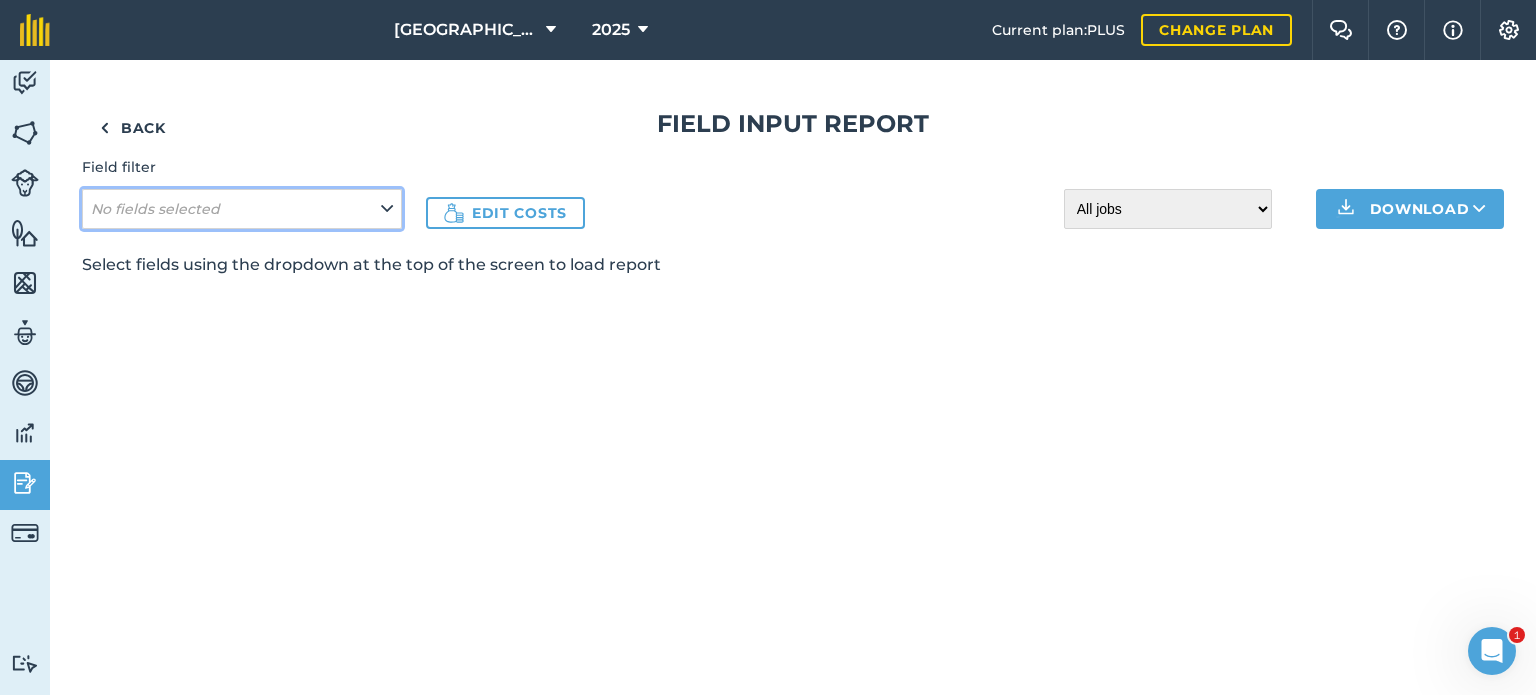 click on "No fields selected" at bounding box center (242, 209) 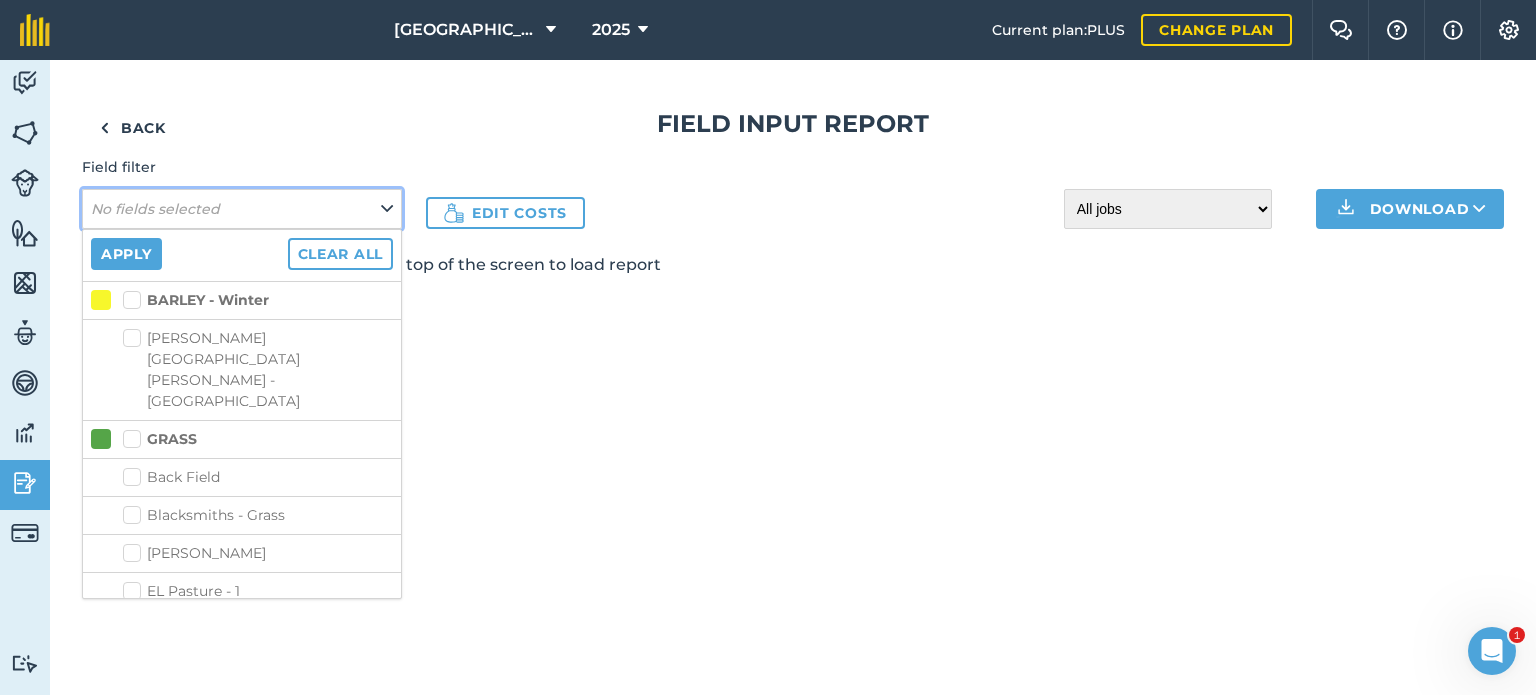 scroll, scrollTop: 600, scrollLeft: 0, axis: vertical 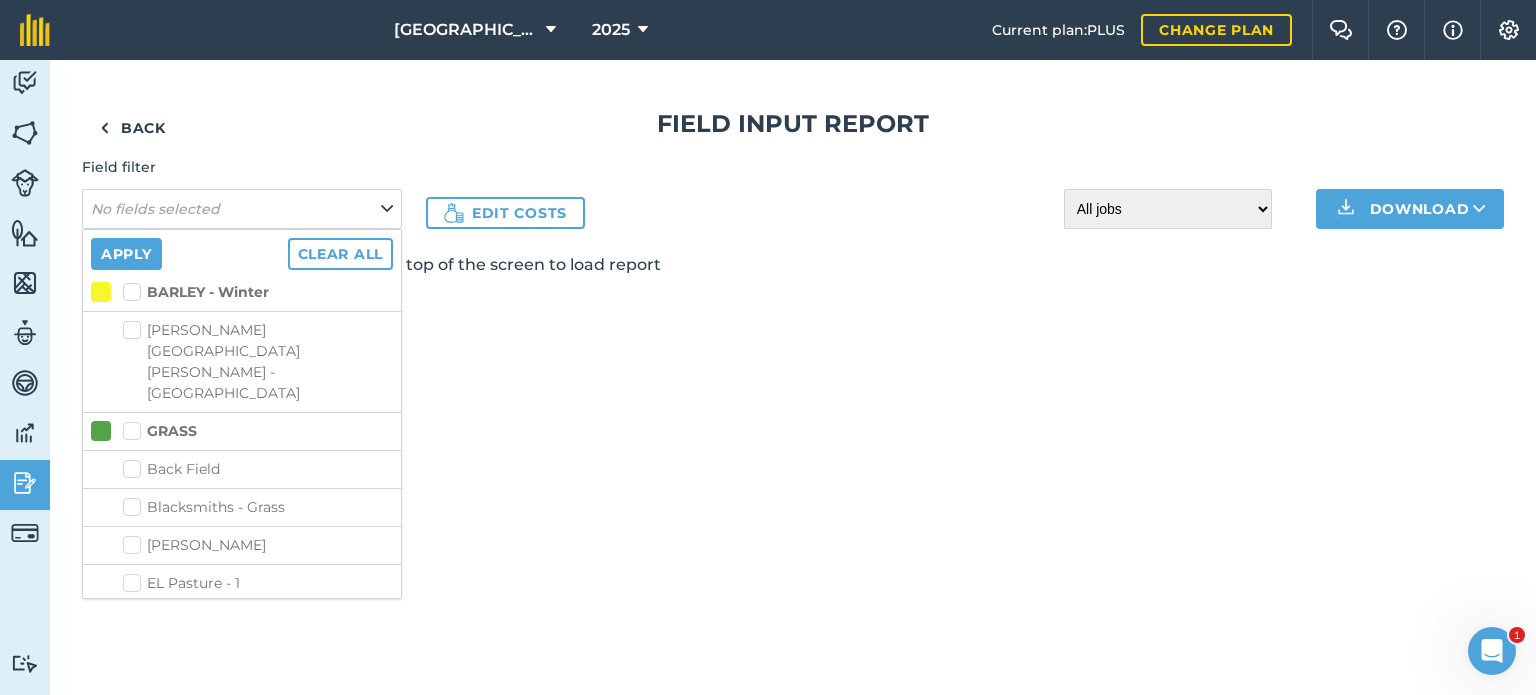 click on "[PERSON_NAME]" at bounding box center [258, 545] 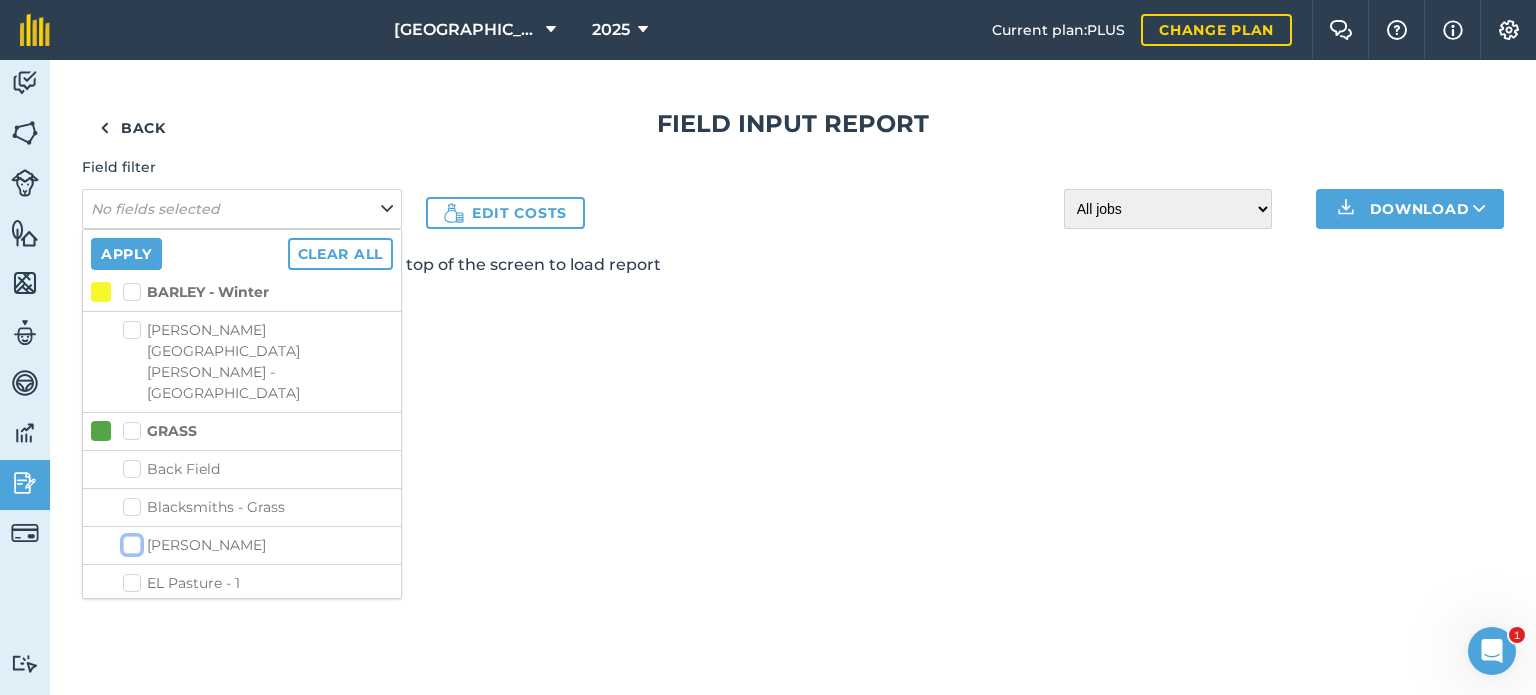 click on "[PERSON_NAME]" at bounding box center (129, 541) 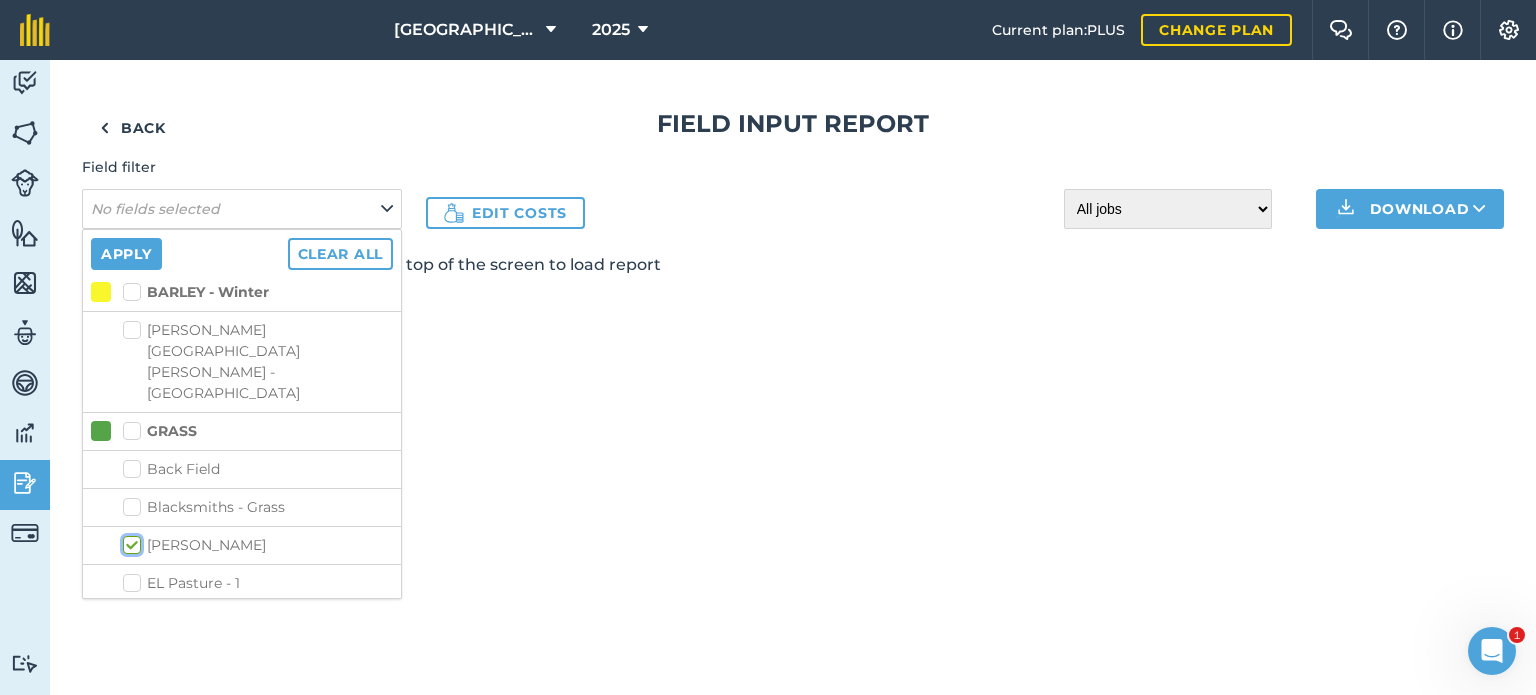 checkbox on "true" 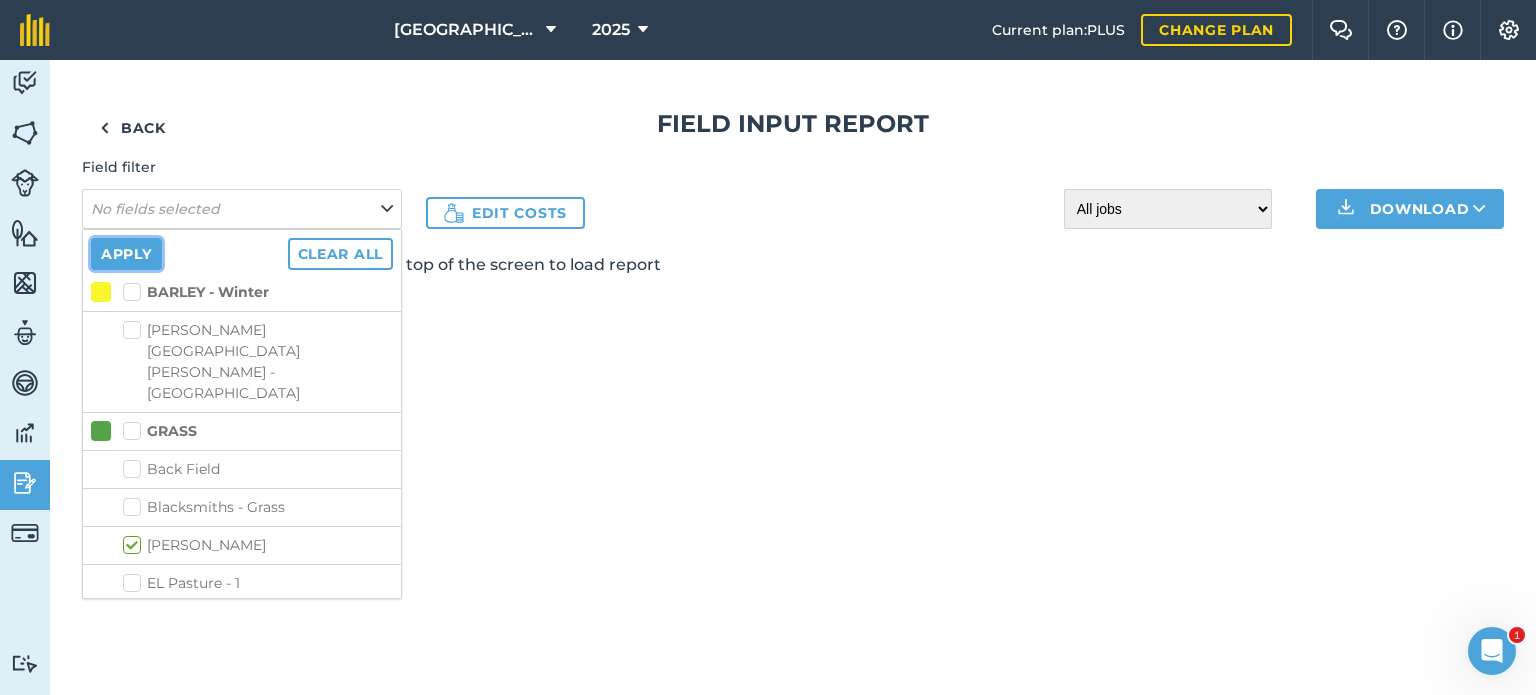 click on "Apply" at bounding box center [126, 254] 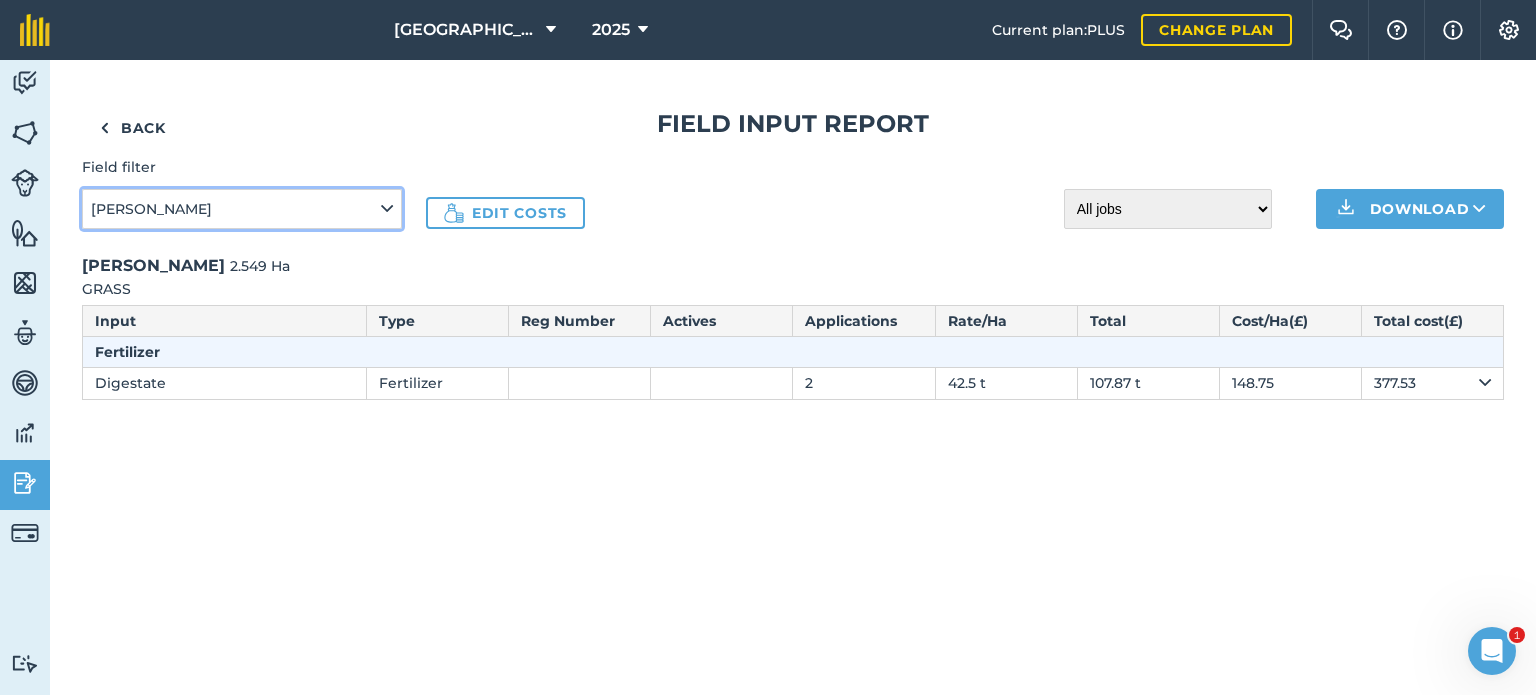 click at bounding box center (387, 209) 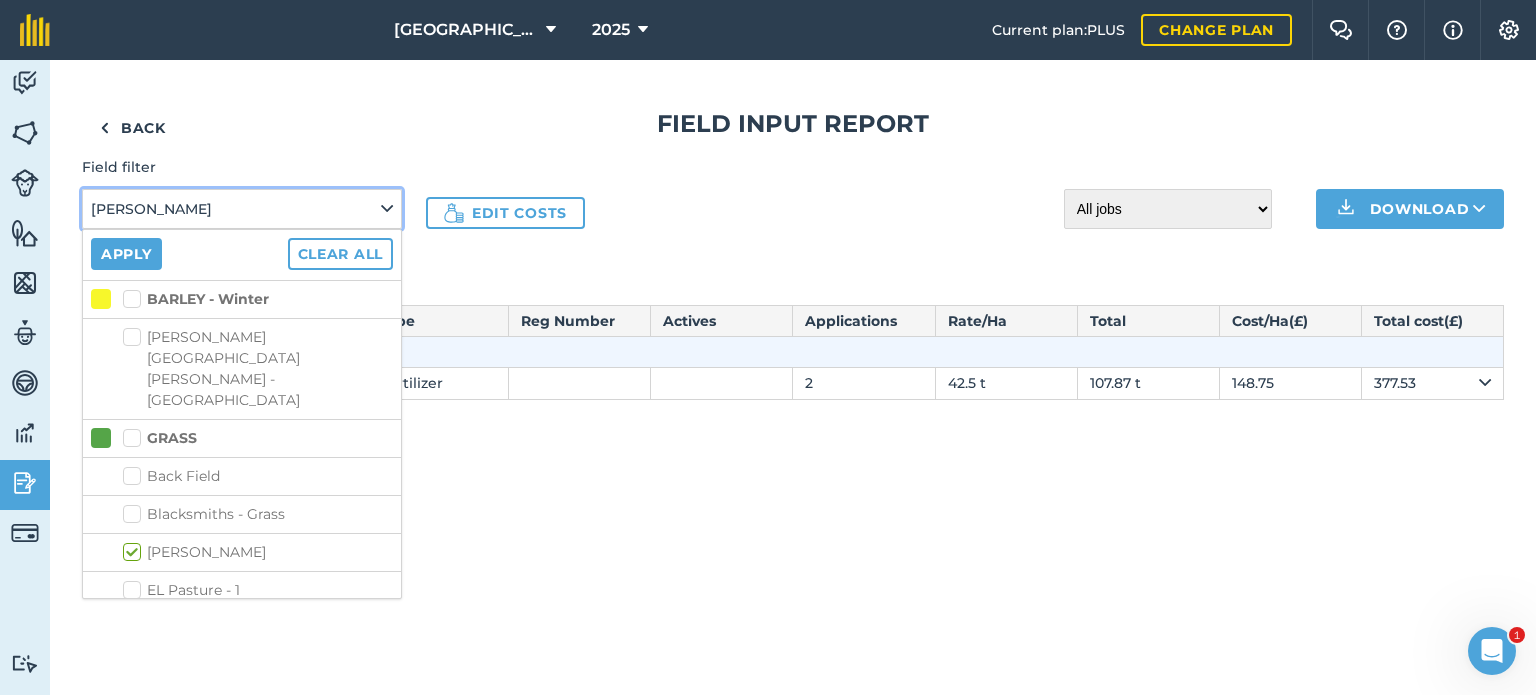 scroll, scrollTop: 600, scrollLeft: 0, axis: vertical 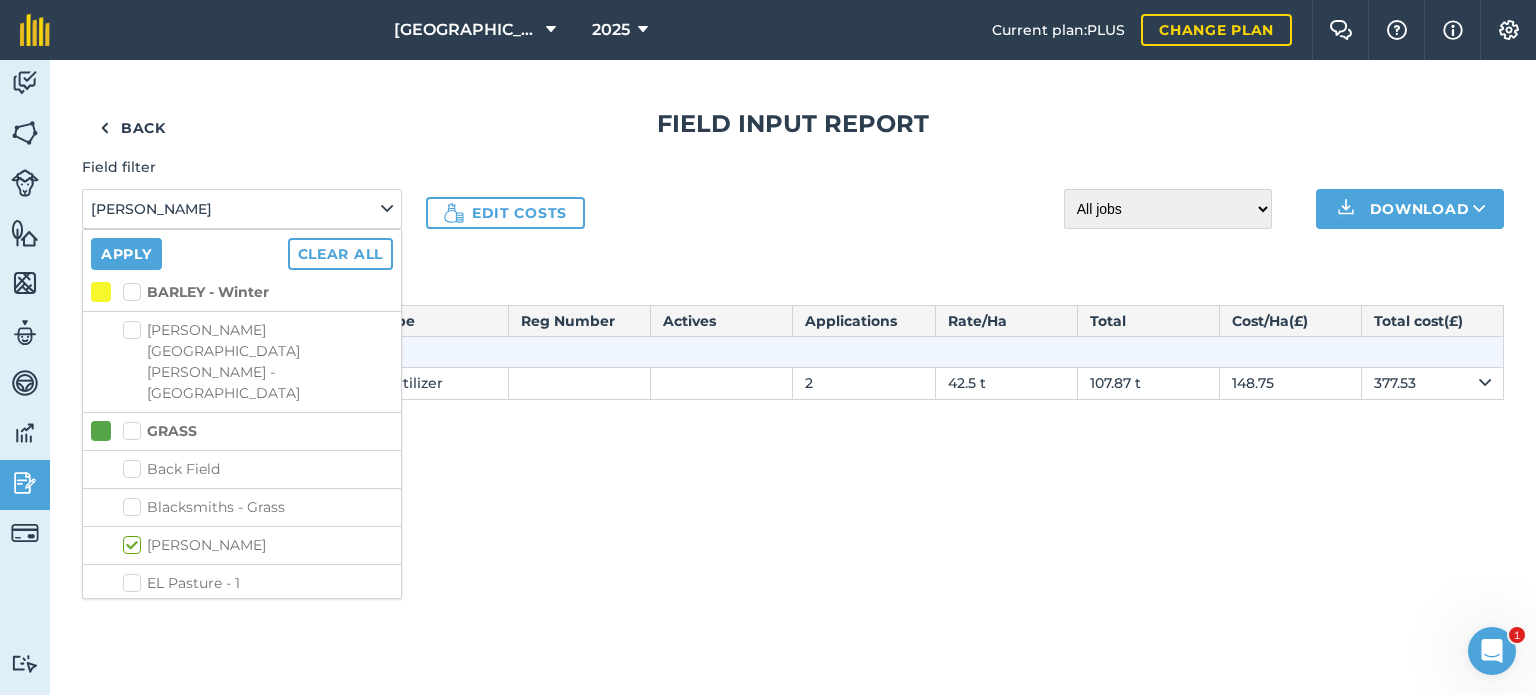 drag, startPoint x: 122, startPoint y: 412, endPoint x: 132, endPoint y: 414, distance: 10.198039 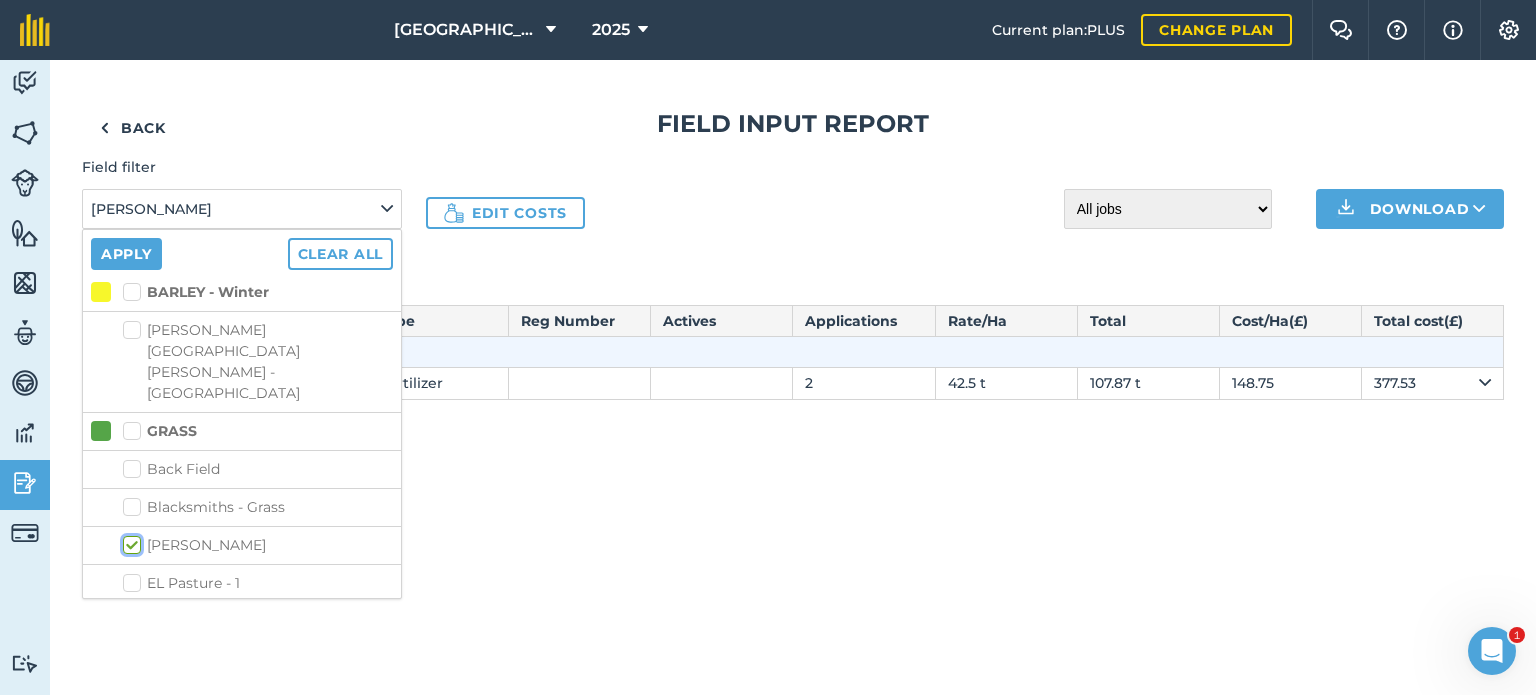click on "[PERSON_NAME]" at bounding box center (129, 541) 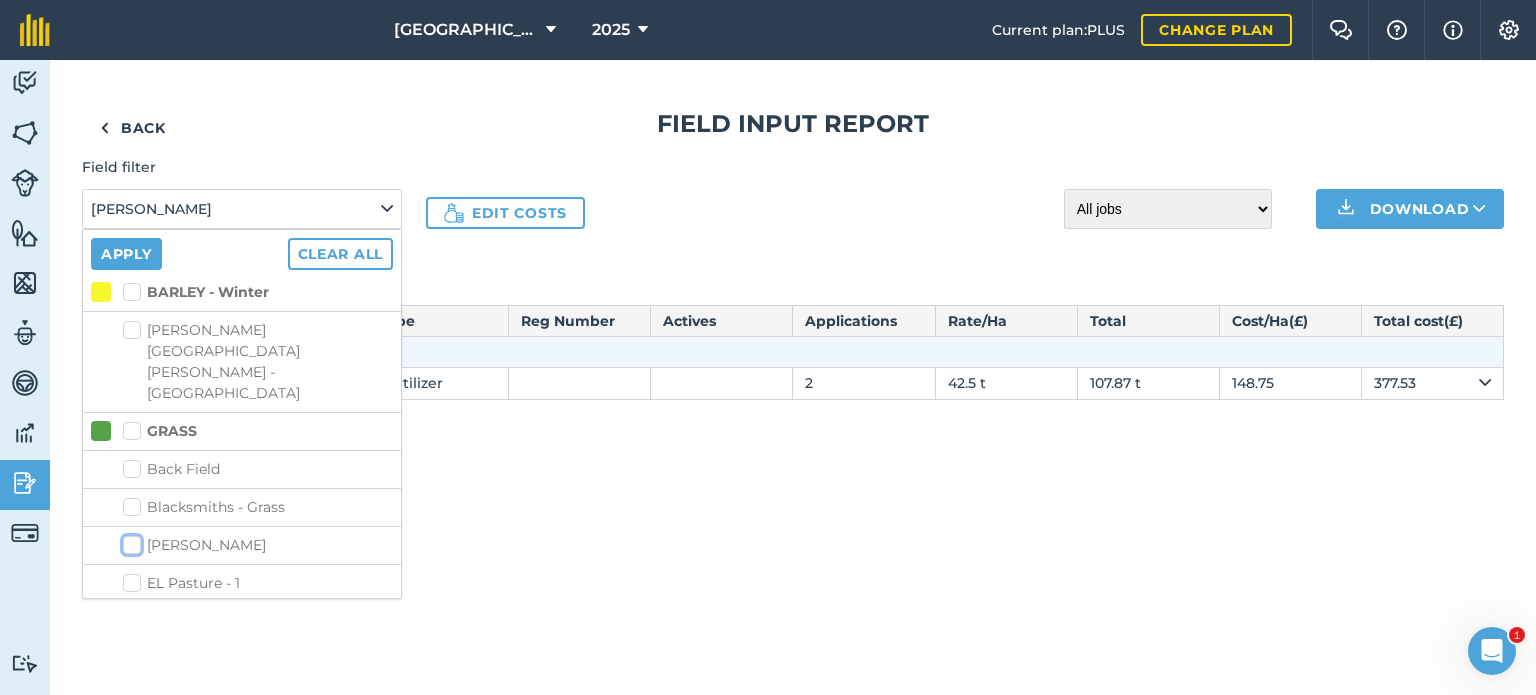 checkbox on "false" 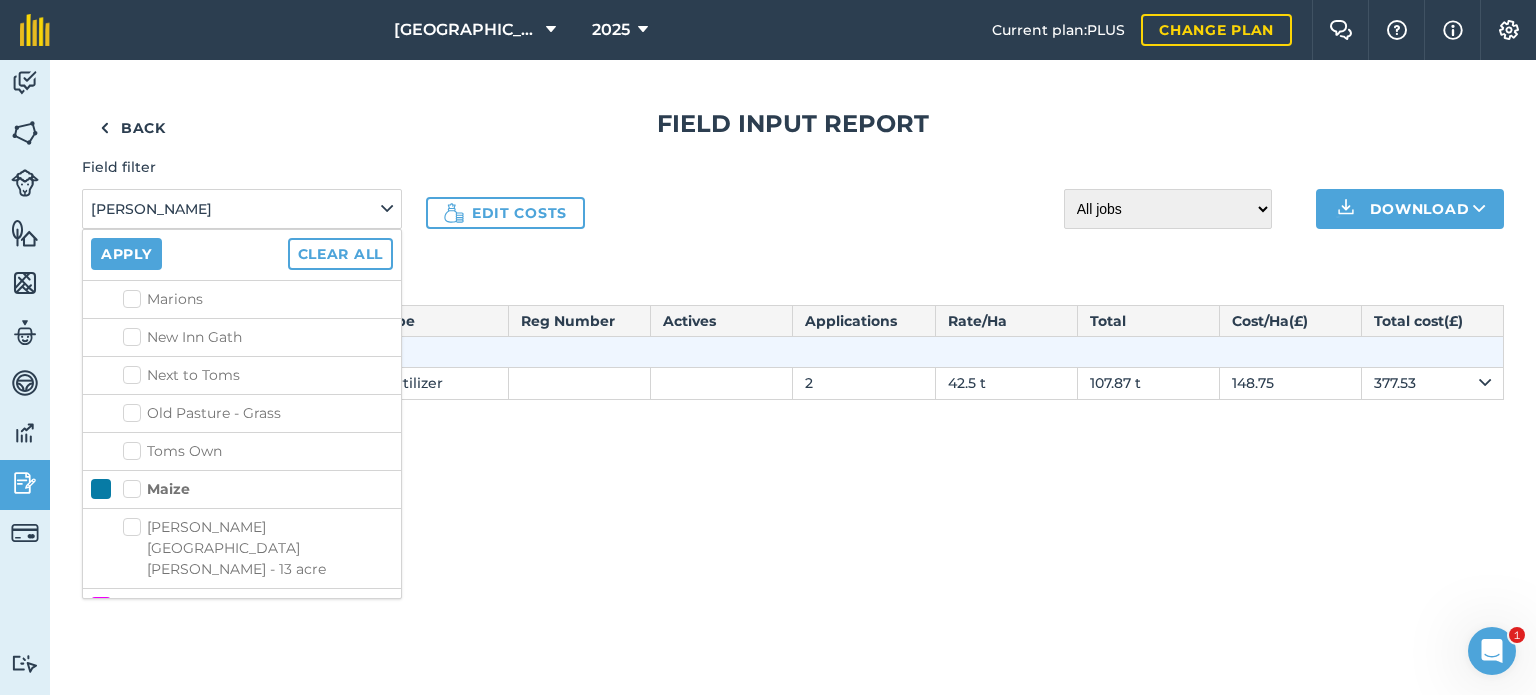 scroll, scrollTop: 1000, scrollLeft: 0, axis: vertical 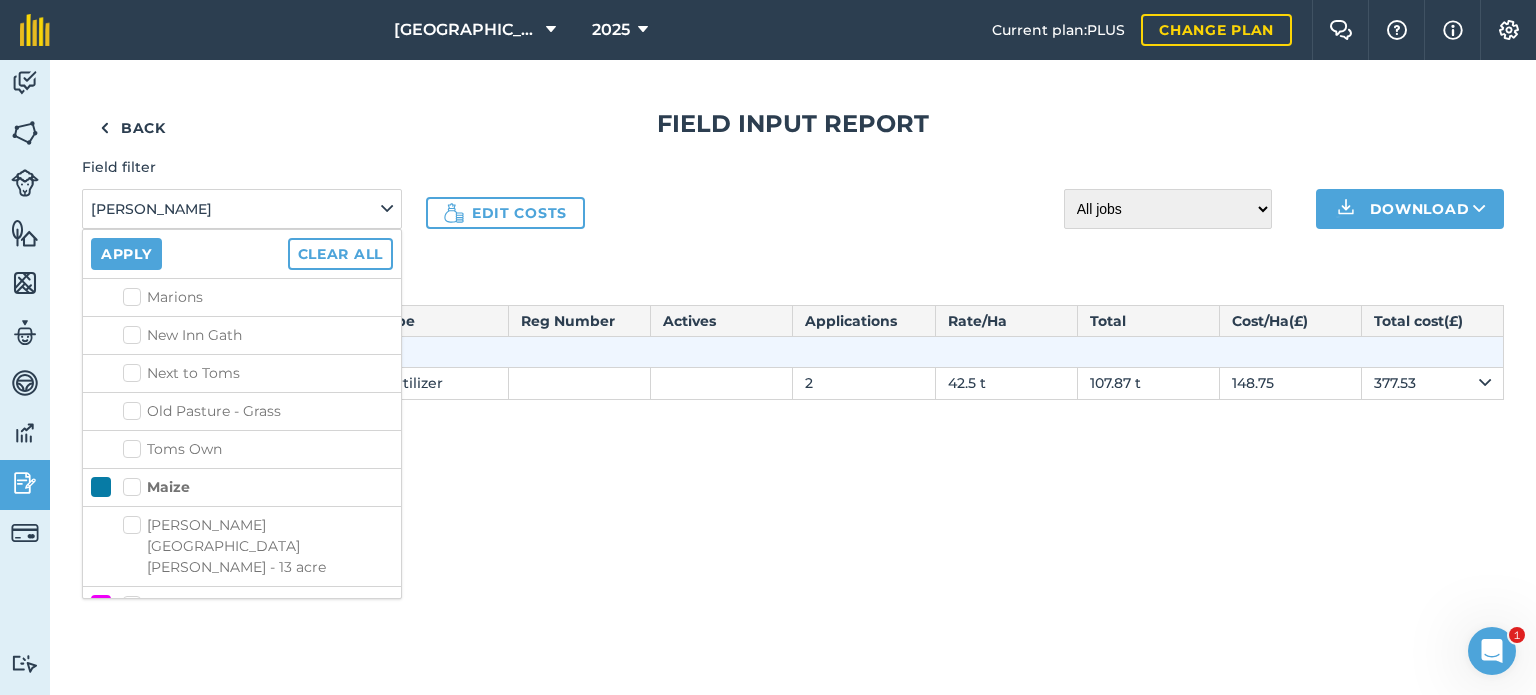 click on "Burneston - Main 1" at bounding box center [258, 643] 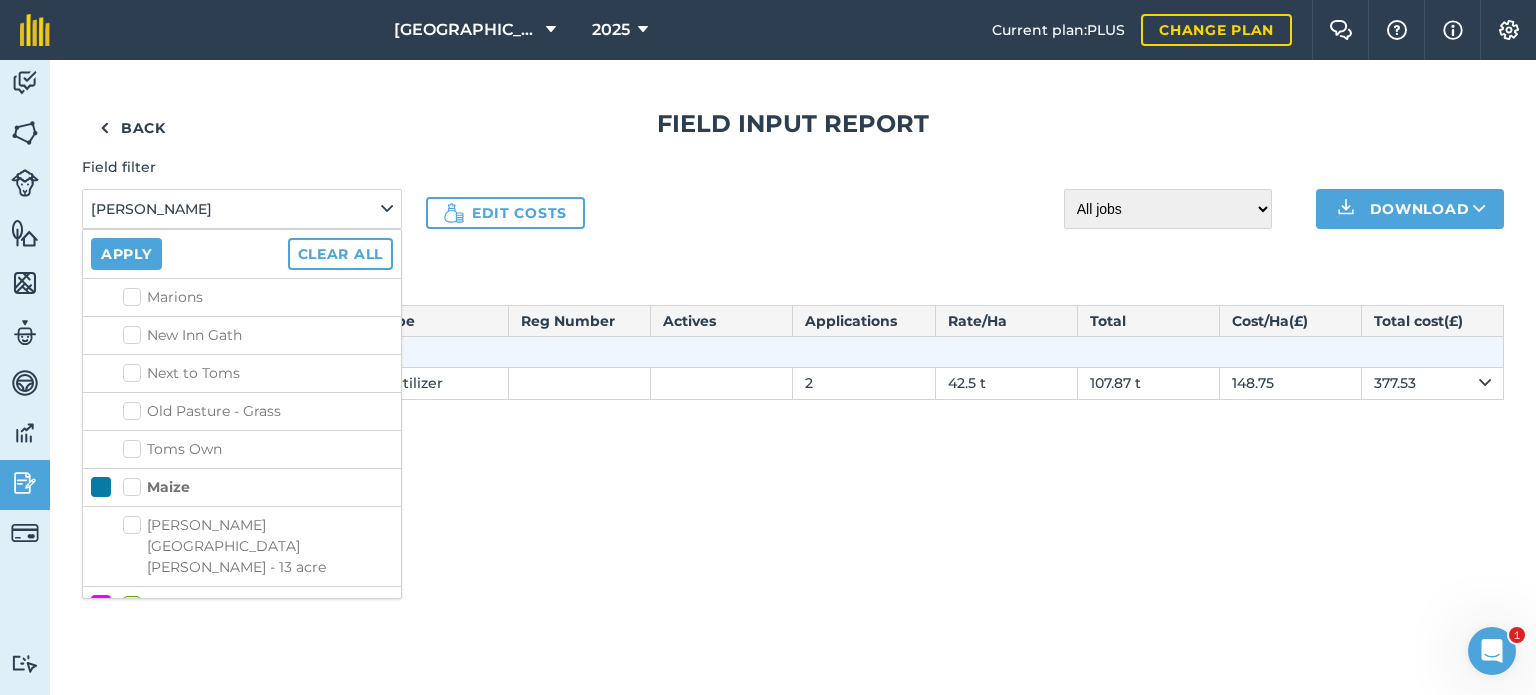 checkbox on "true" 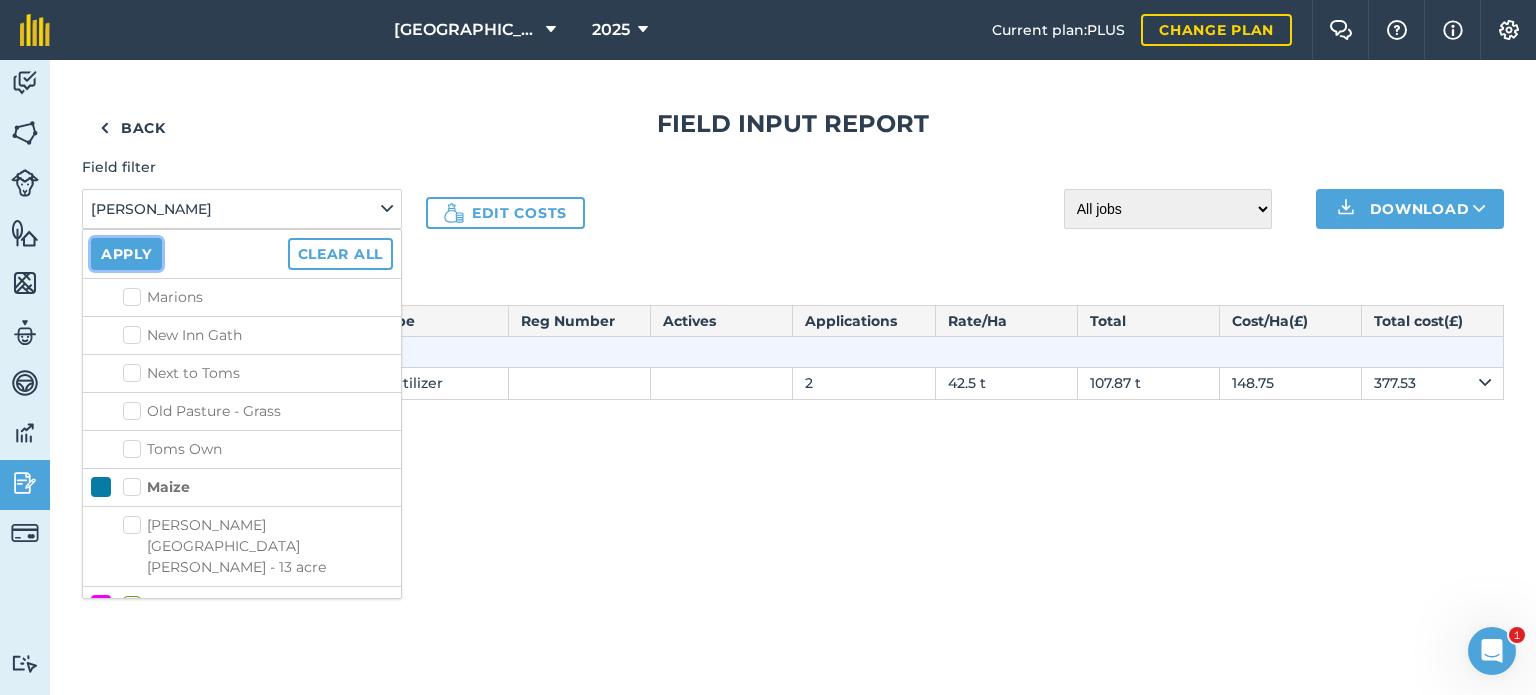 click on "Apply" at bounding box center (126, 254) 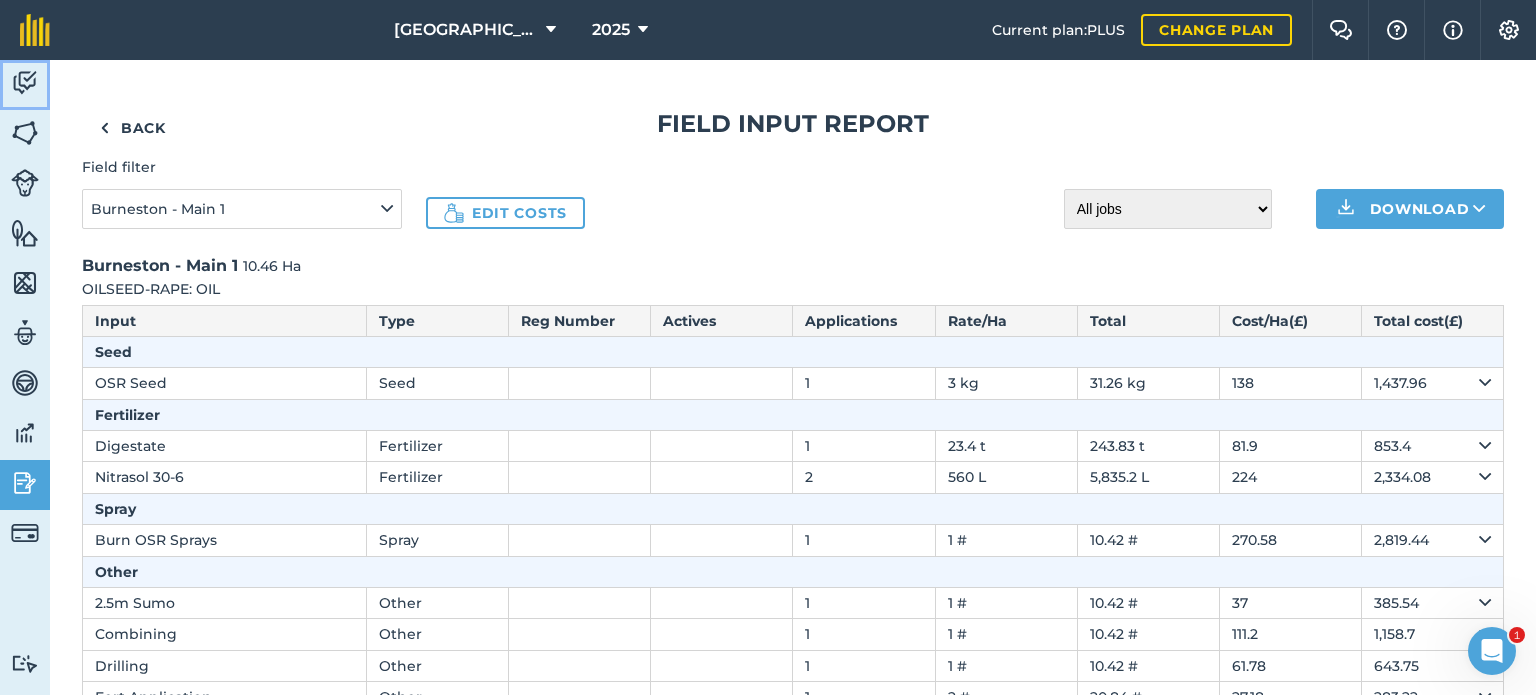click at bounding box center [25, 83] 